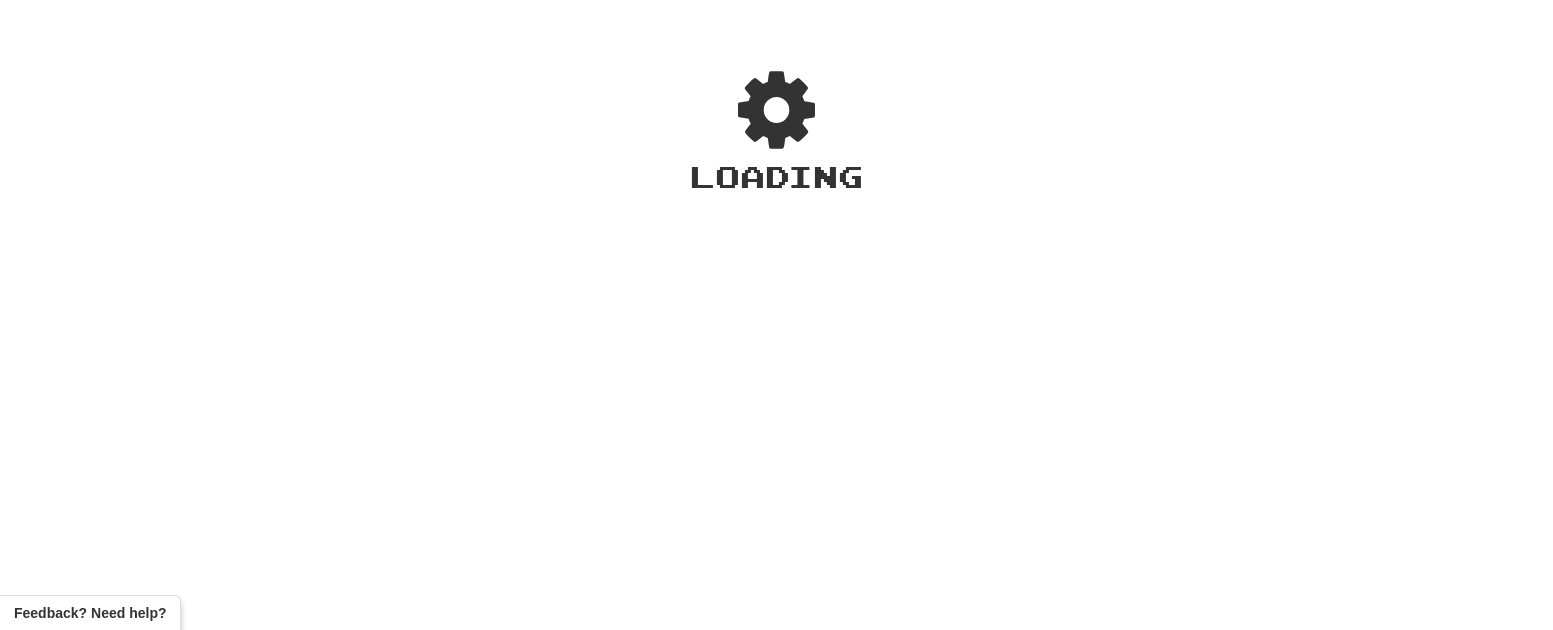 scroll, scrollTop: 0, scrollLeft: 0, axis: both 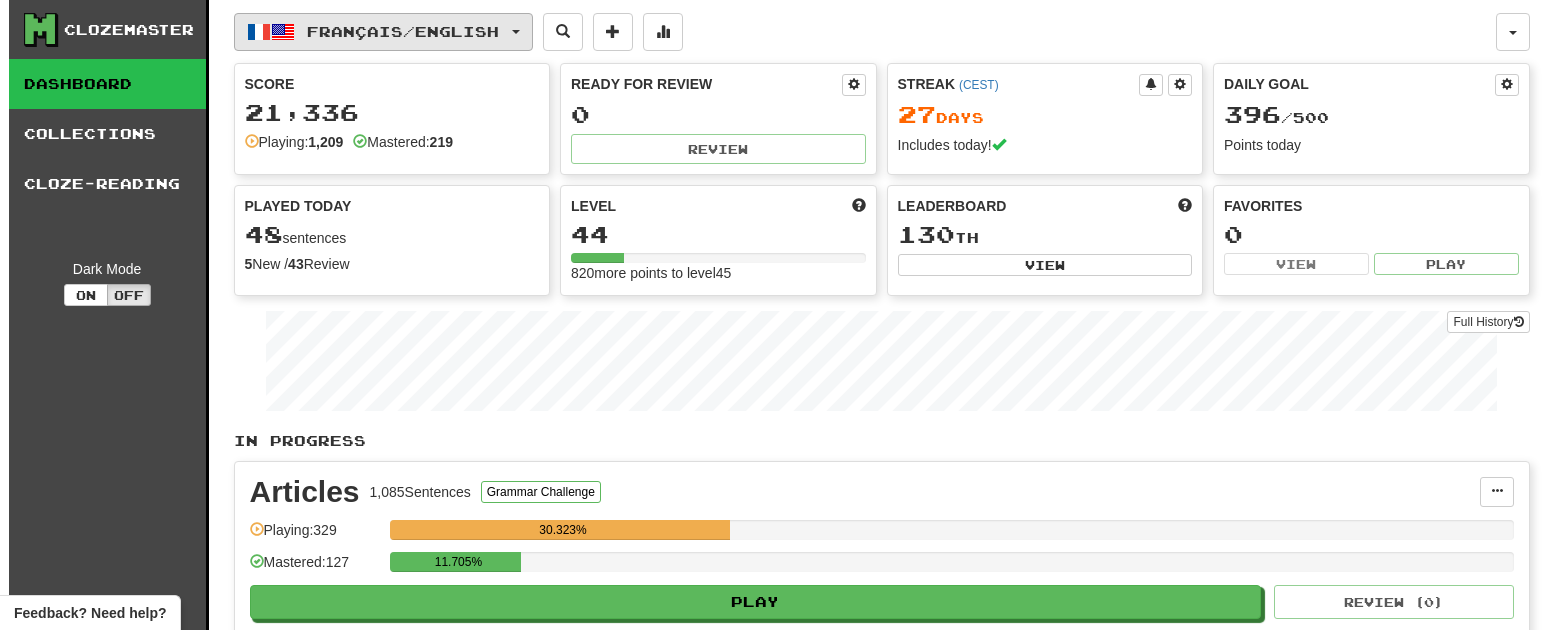 click on "Français  /  English" at bounding box center (383, 32) 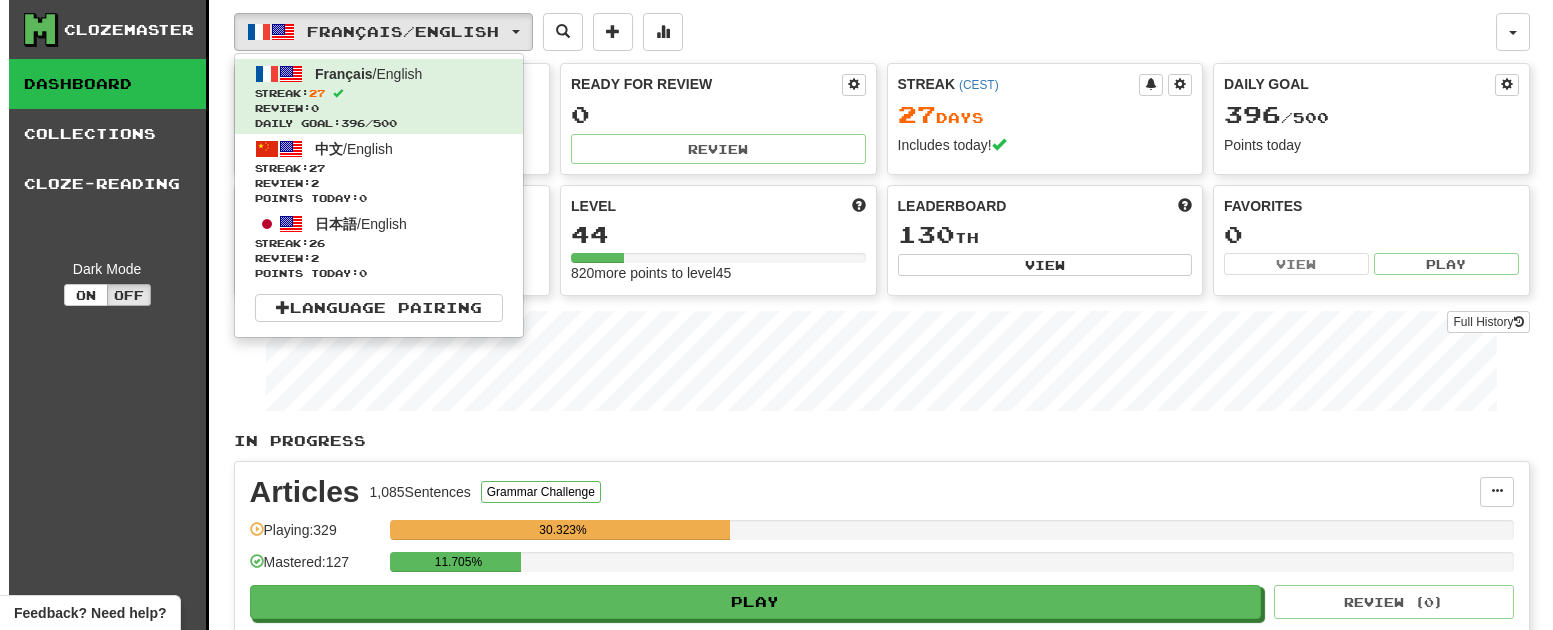 click on "Français  /  English Français  /  English Streak:  27   Review:  0 Daily Goal:  396  /  500 中文  /  English Streak:  27   Review:  2 Points today:  0 日本語  /  English Streak:  26   Review:  2 Points today:  0  Language Pairing Username: CoolWave4357 Edit  Account  Notifications  Activity Feed  Profile  Leaderboard  Forum  Logout Score 21,336  Playing:  1,209  Mastered:  219 Ready for Review 0   Review Streak   ( CEST ) 27  Day s Includes today!  Daily Goal 396  /  500 Points today Played Today 48  sentences 5  New /  43  Review Full History  Level 44 820  more points to level  45 Leaderboard 130 th View Favorites 0 View Play Full History  In Progress Articles 1,085  Sentences Grammar Challenge Manage Sentences Unpin from Dashboard  Playing:  329 30.323%  Mastered:  127 11.705% Play Review ( 0 )   Played today:  21  /  New:  0  /  Review:  21 Fast Track Level 3 1,000  Sentences Fluency Fast Track Manage Sentences Unpin from Dashboard  Playing:  880 88%  Mastered:  92 9.2% Play Review ( 0 )   27  /  5" at bounding box center (882, 504) 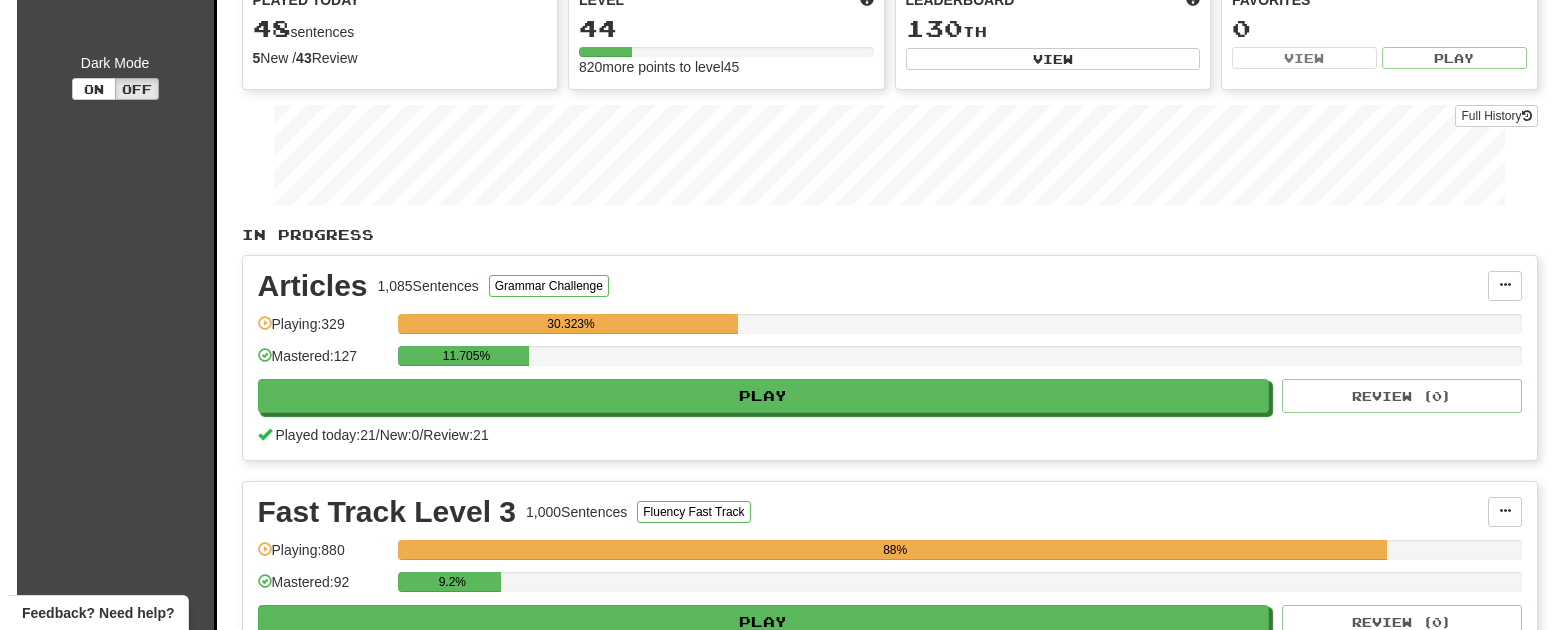 scroll, scrollTop: 300, scrollLeft: 0, axis: vertical 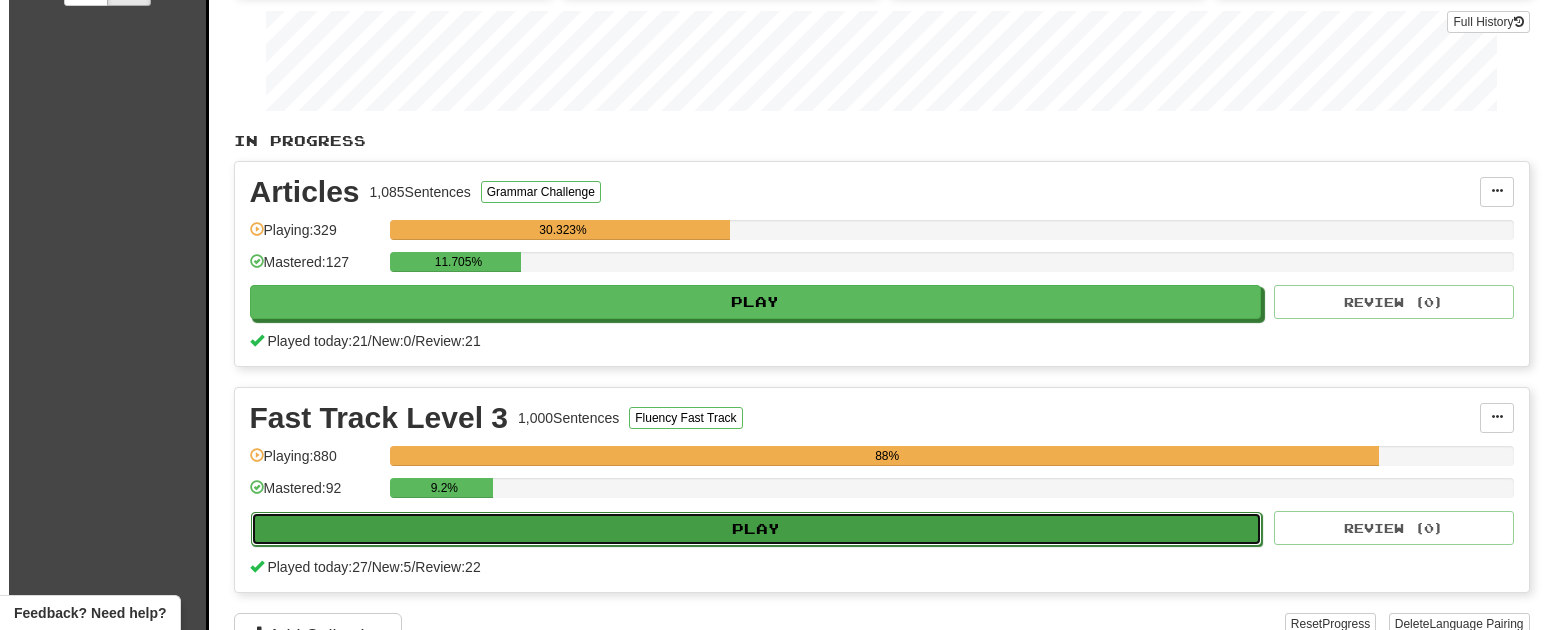click on "Play" at bounding box center [757, 529] 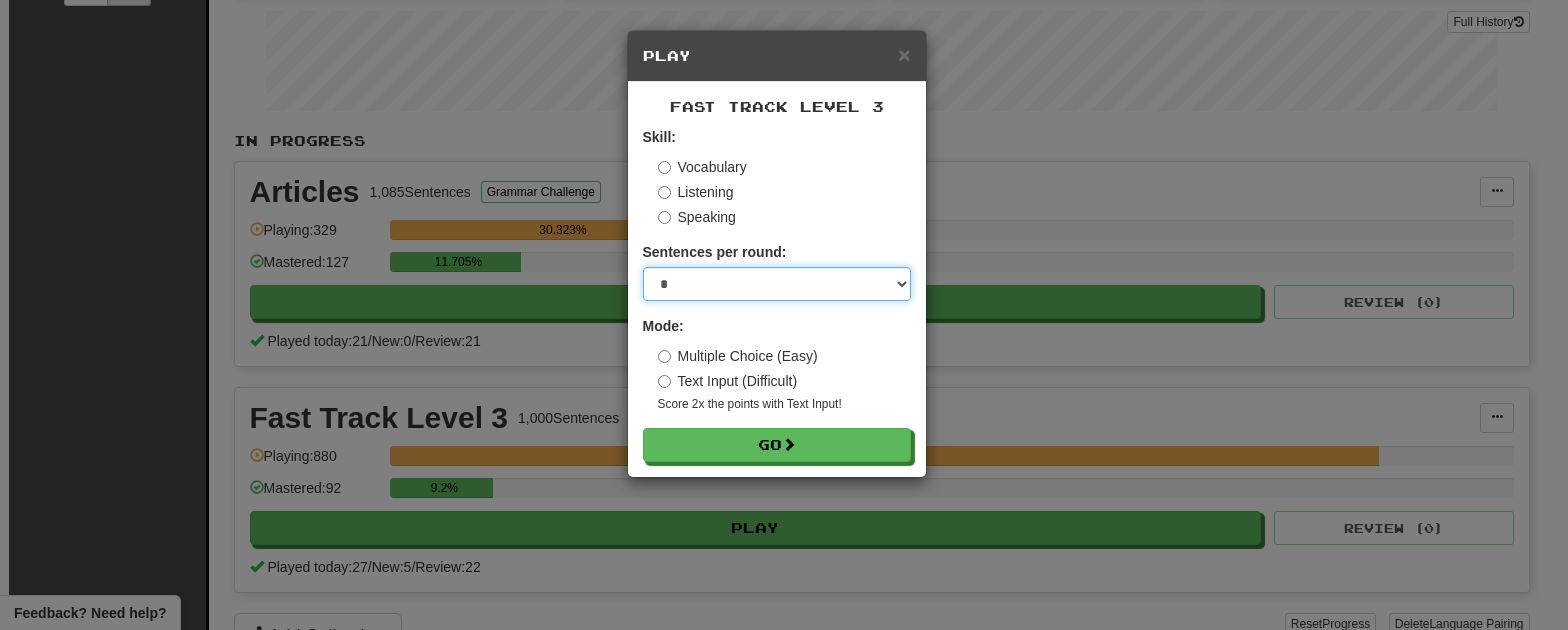 click on "* ** ** ** ** ** *** ********" at bounding box center [777, 284] 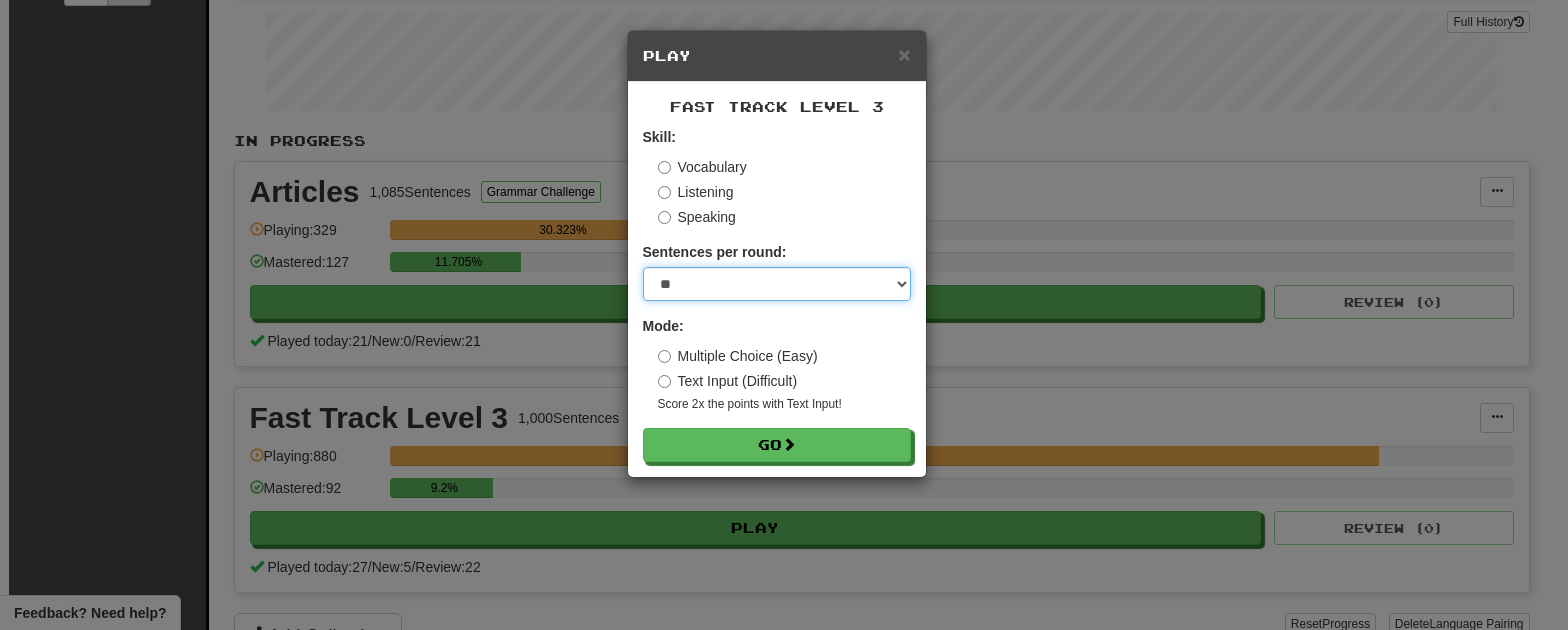 click on "* ** ** ** ** ** *** ********" at bounding box center (777, 284) 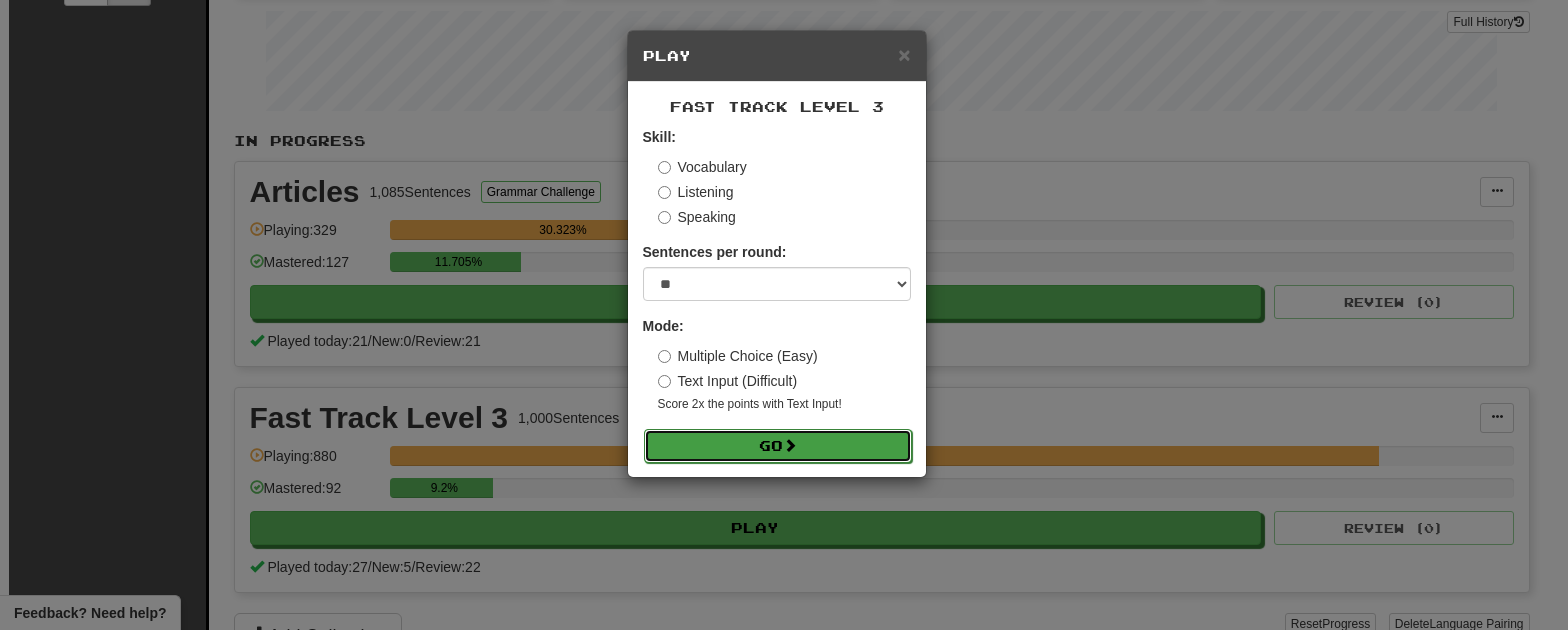 click on "Go" at bounding box center [778, 446] 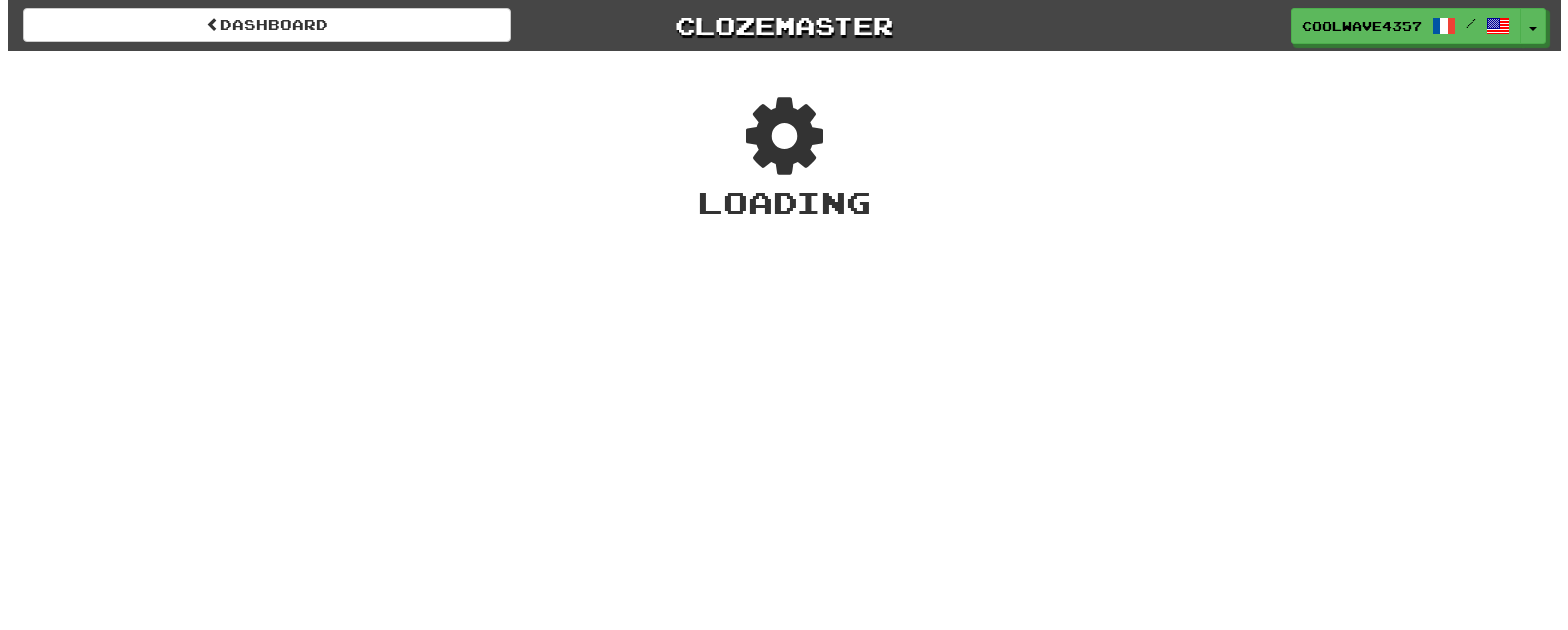scroll, scrollTop: 0, scrollLeft: 0, axis: both 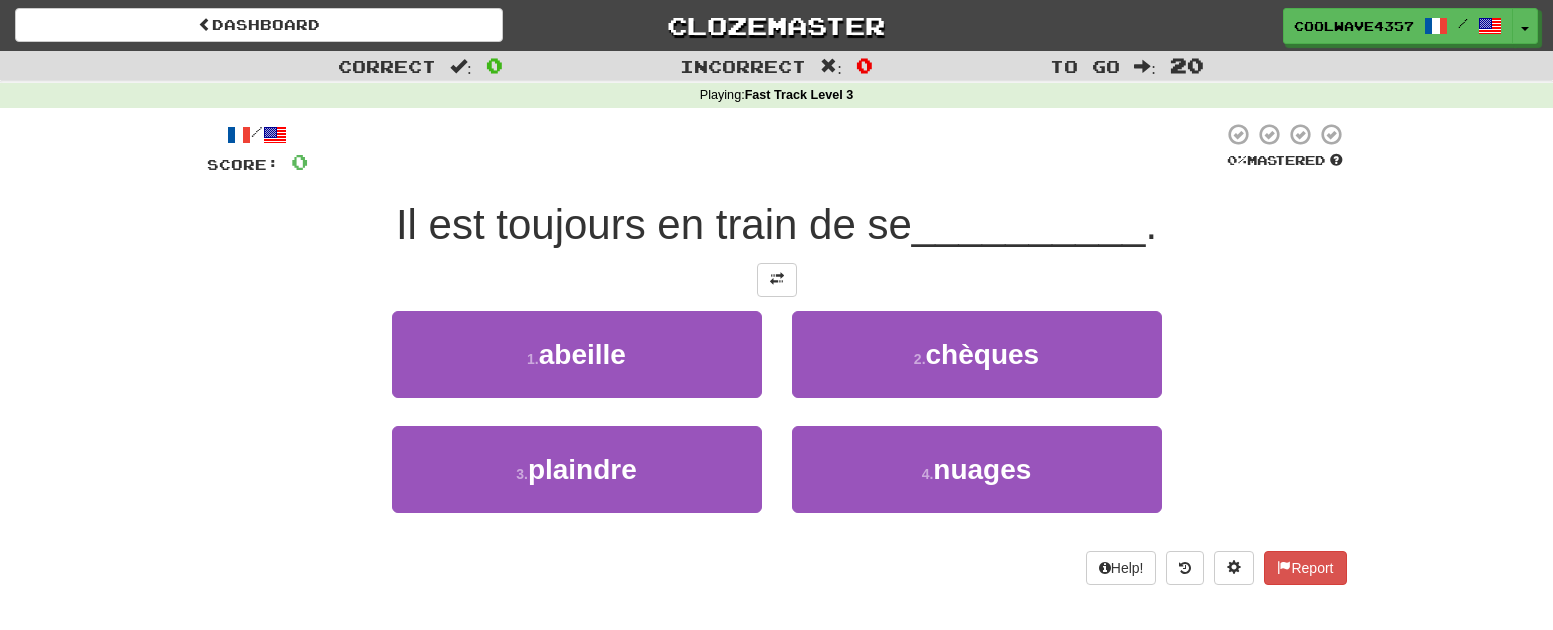 click on "Correct   :   0 Incorrect   :   0 To go   :   20 Playing :  Fast Track Level 3  /  Score:   0 0 %  Mastered Il est toujours en train de se  __________ . 1 .  abeille 2 .  chèques 3 .  plaindre 4 .  nuages  Help!  Report" at bounding box center (776, 332) 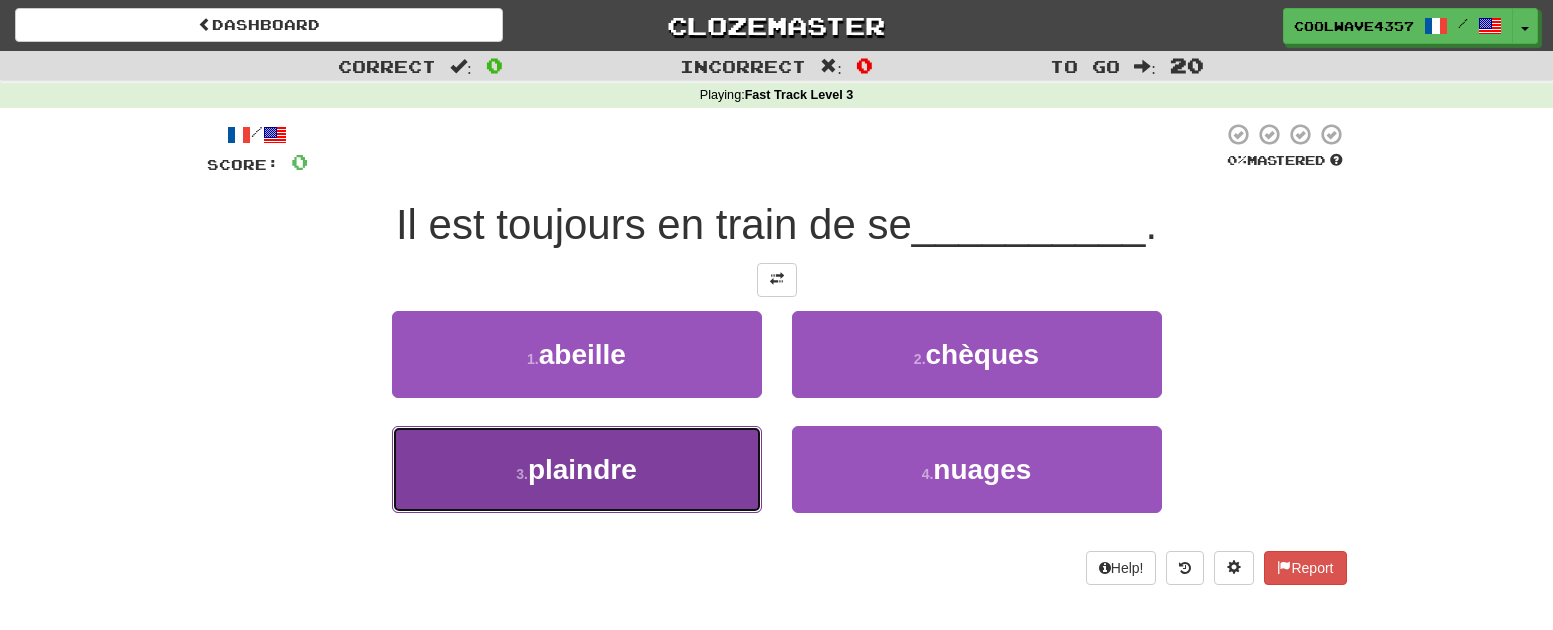 click on "3 .  plaindre" at bounding box center (577, 469) 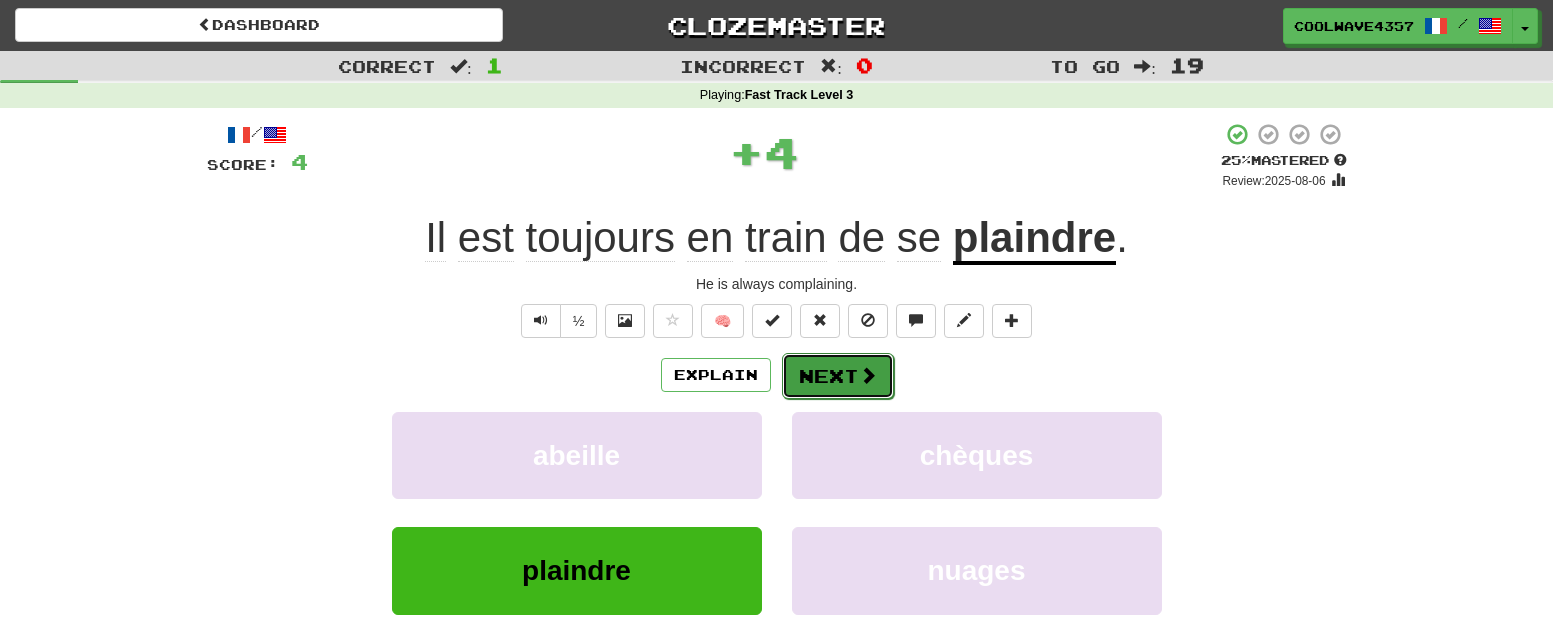 click at bounding box center (868, 375) 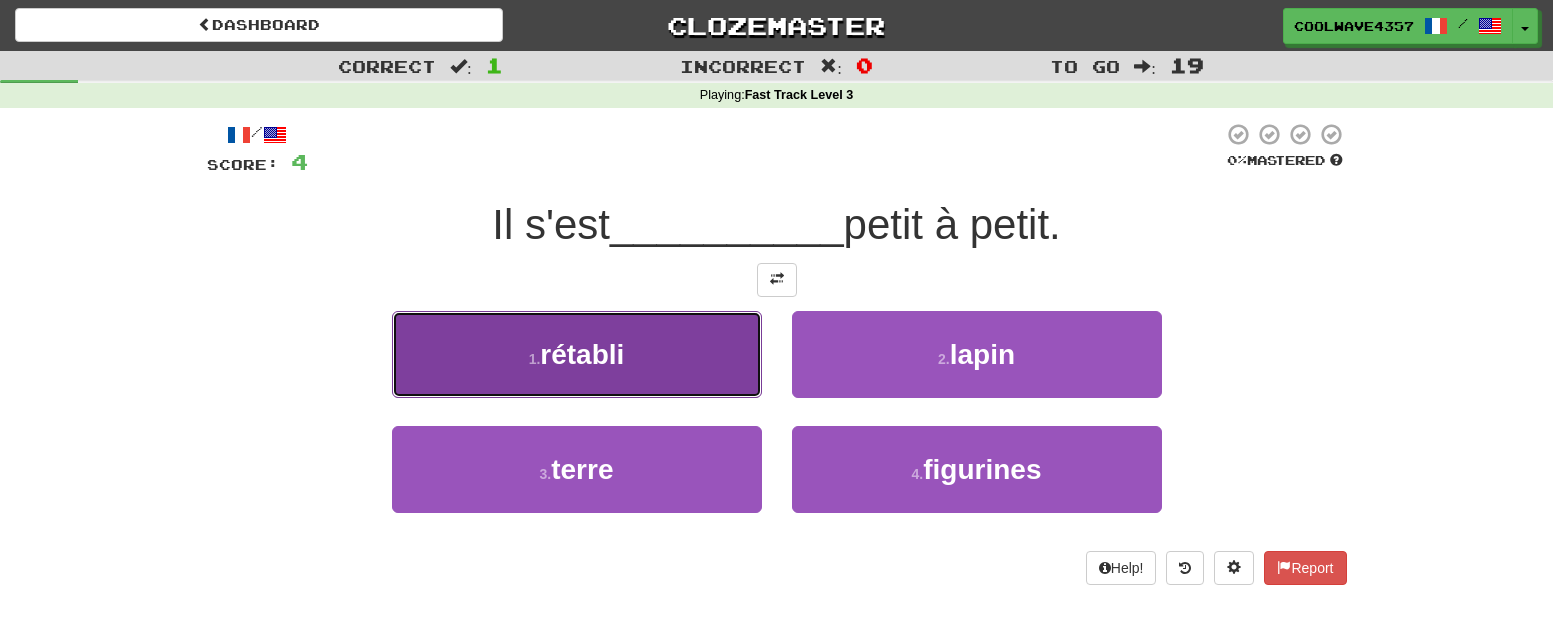 click on "1 .  rétabli" at bounding box center [577, 354] 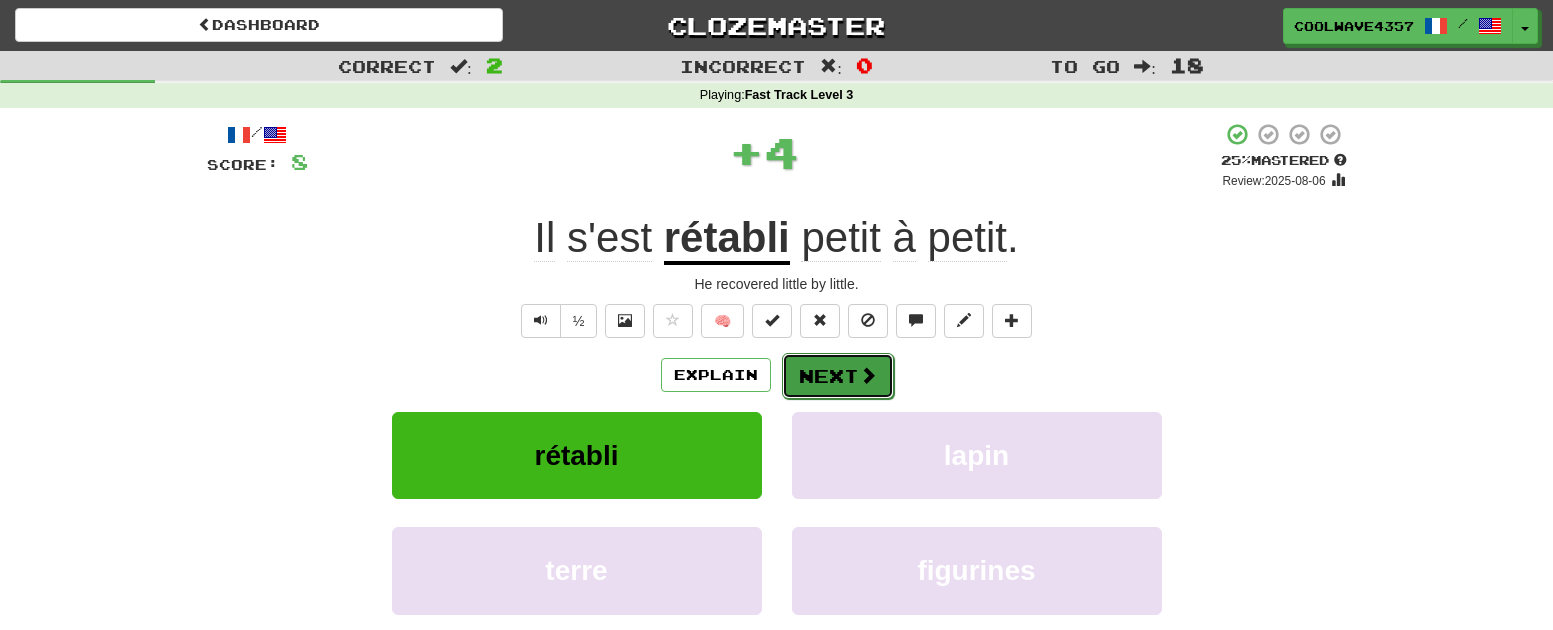 click on "Next" at bounding box center (838, 376) 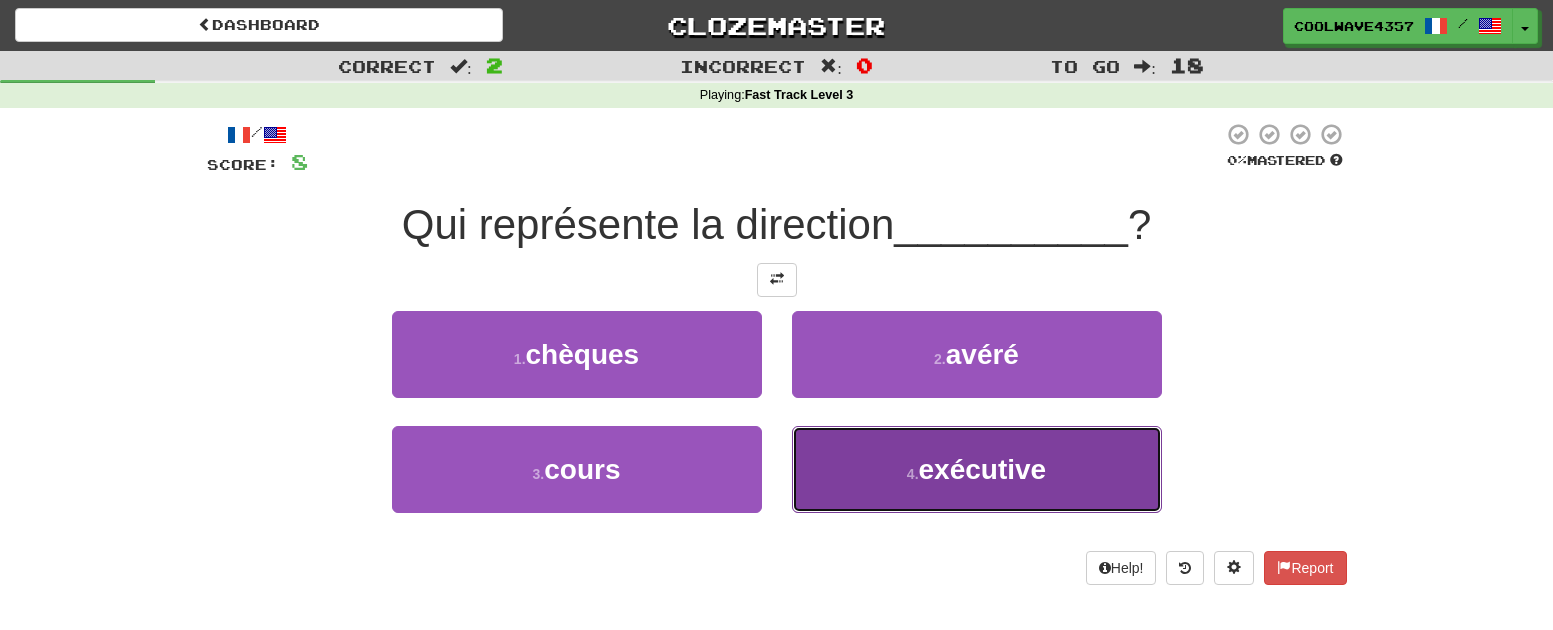 click on "exécutive" at bounding box center (983, 469) 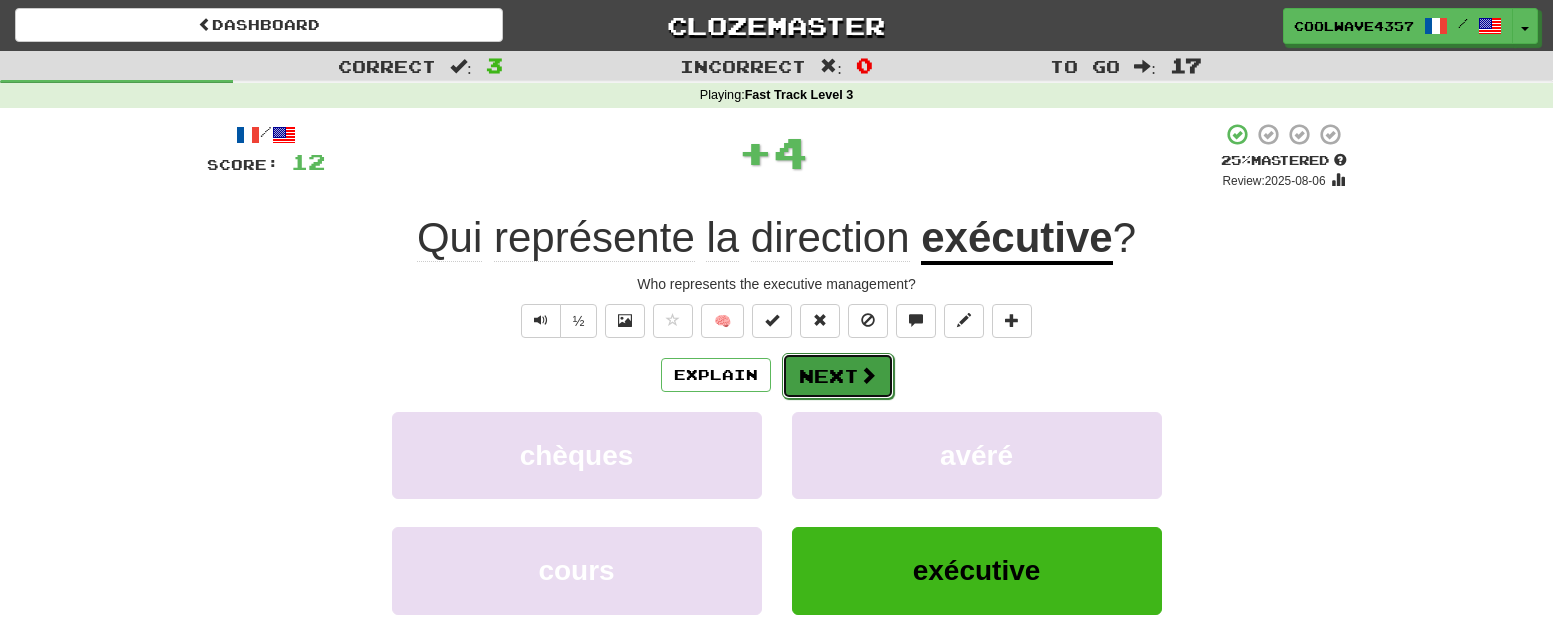 click on "Next" at bounding box center [838, 376] 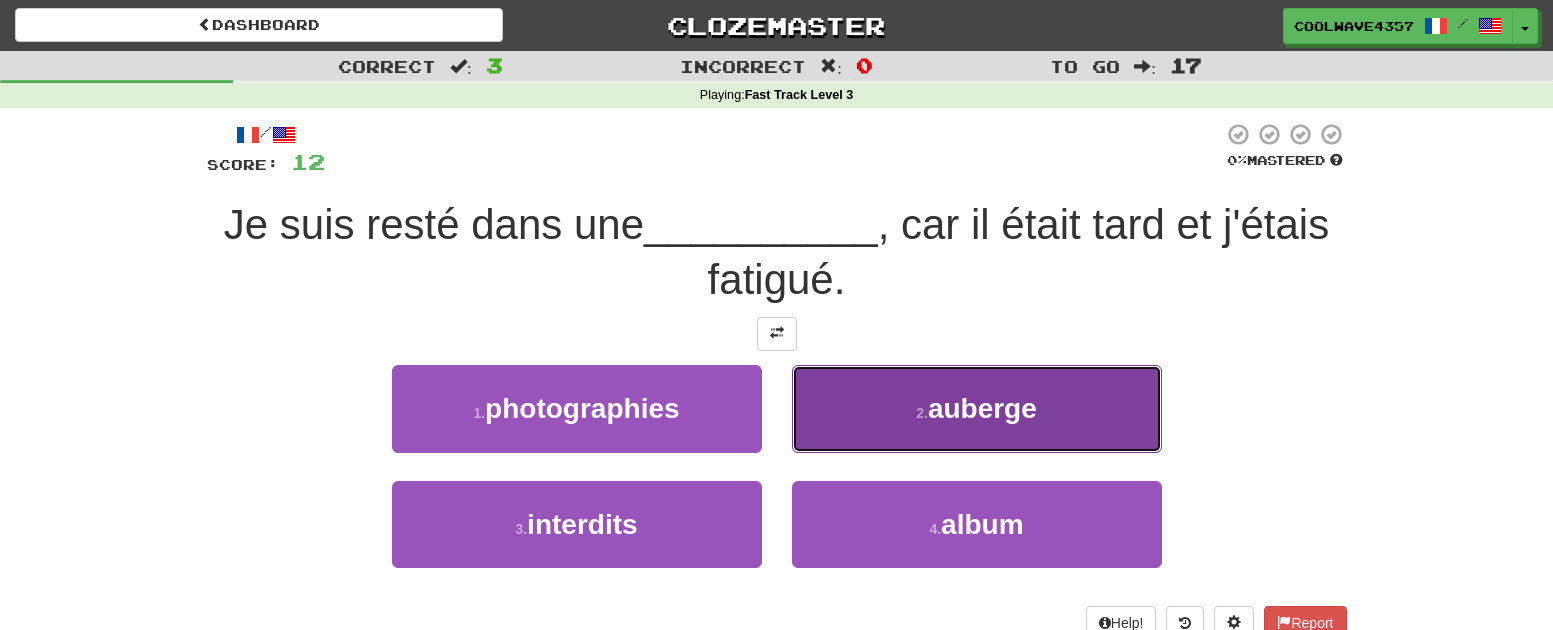 click on "auberge" at bounding box center [982, 408] 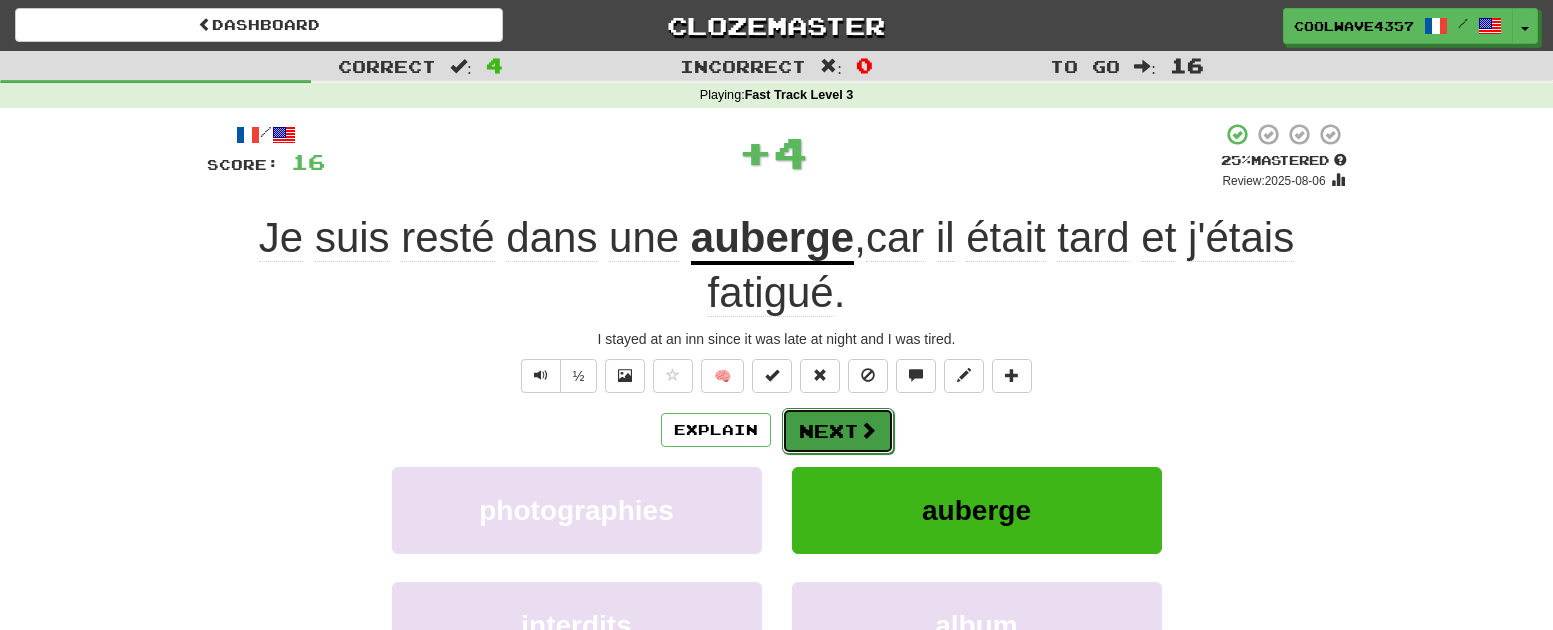 click on "Next" at bounding box center (838, 431) 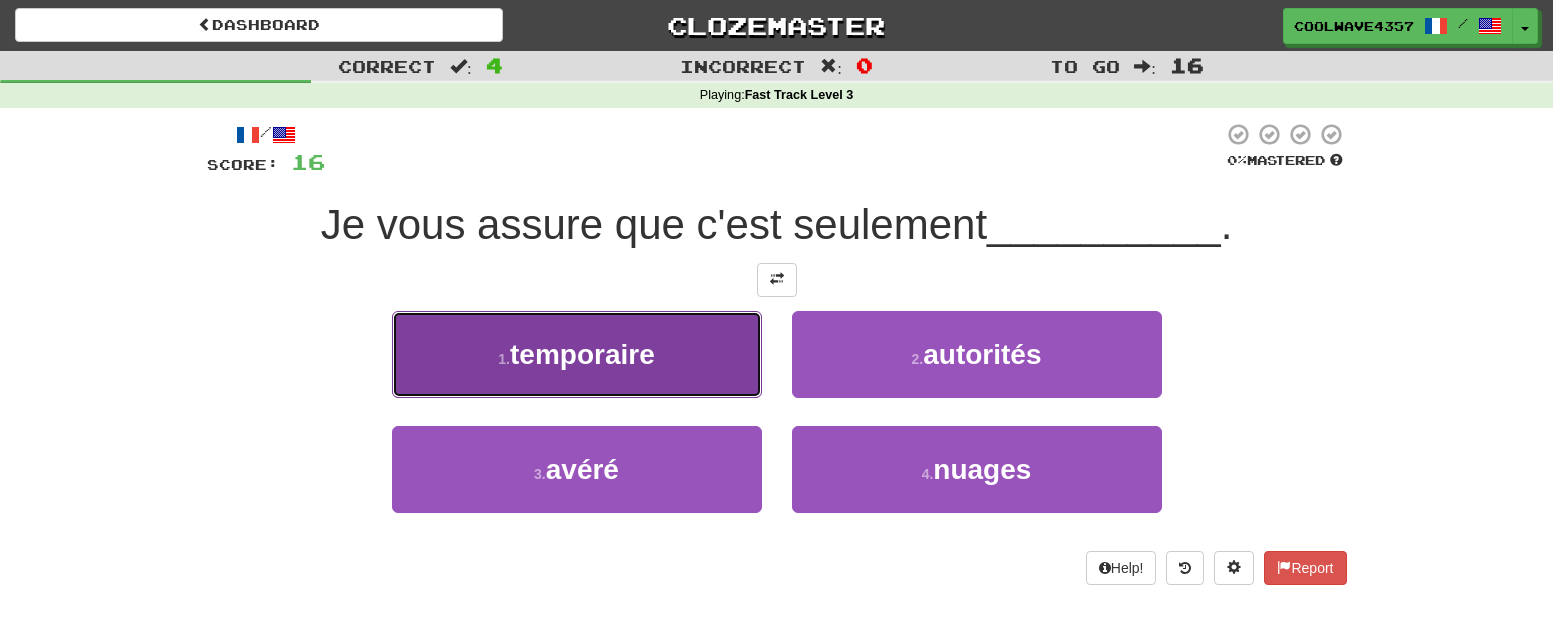 click on "1 .  temporaire" at bounding box center [577, 354] 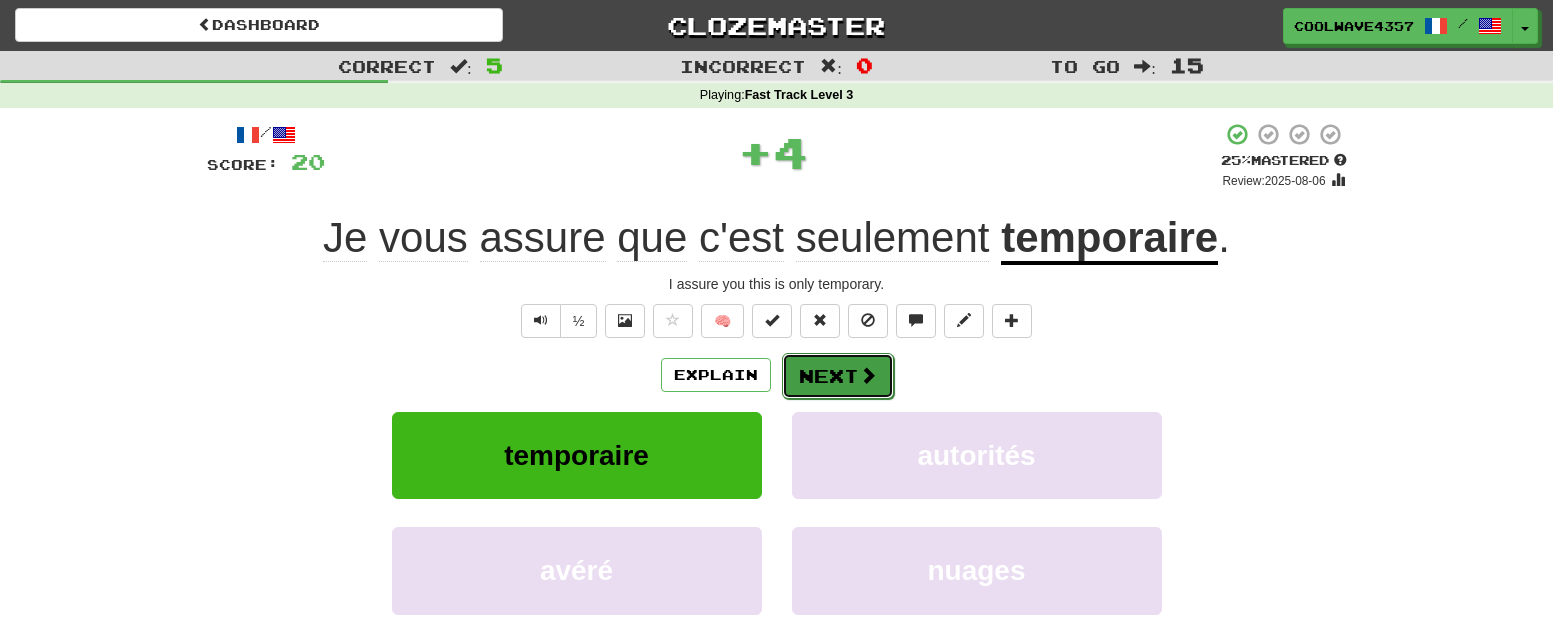 click on "Next" at bounding box center [838, 376] 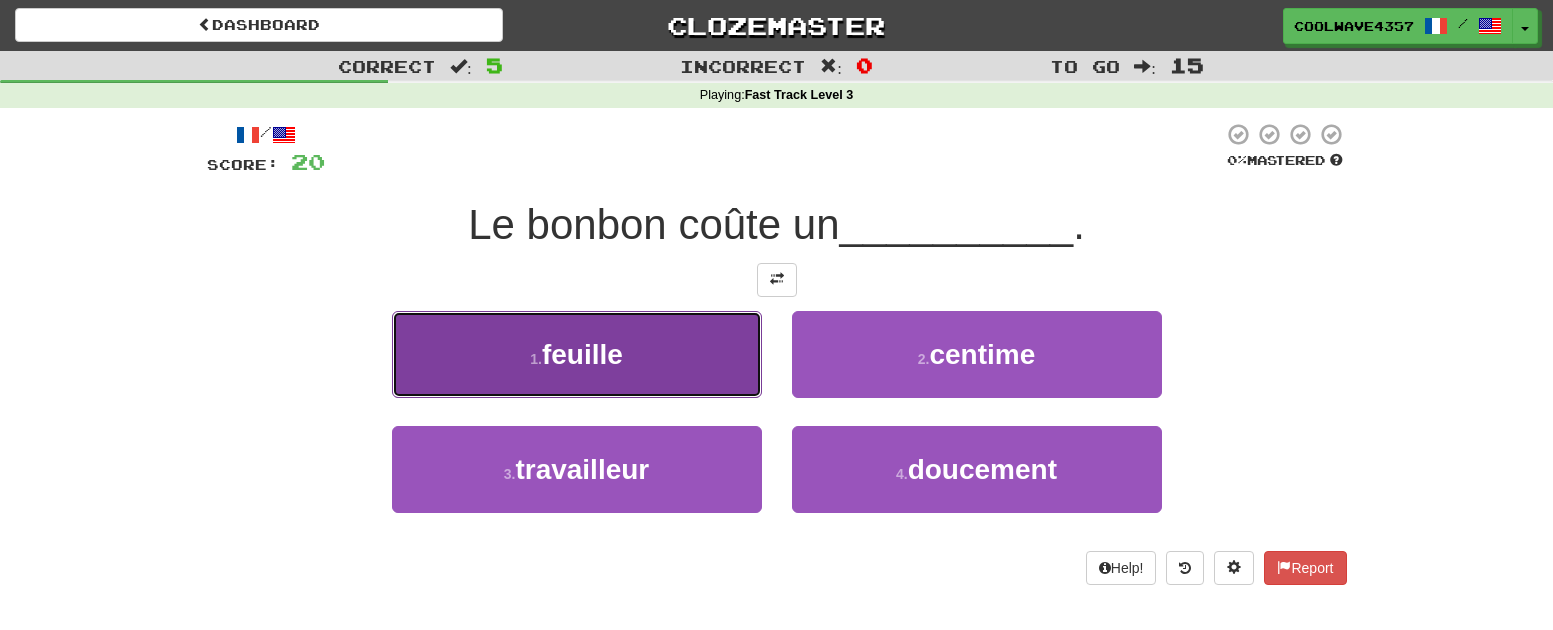 click on "1 .  feuille" at bounding box center [577, 354] 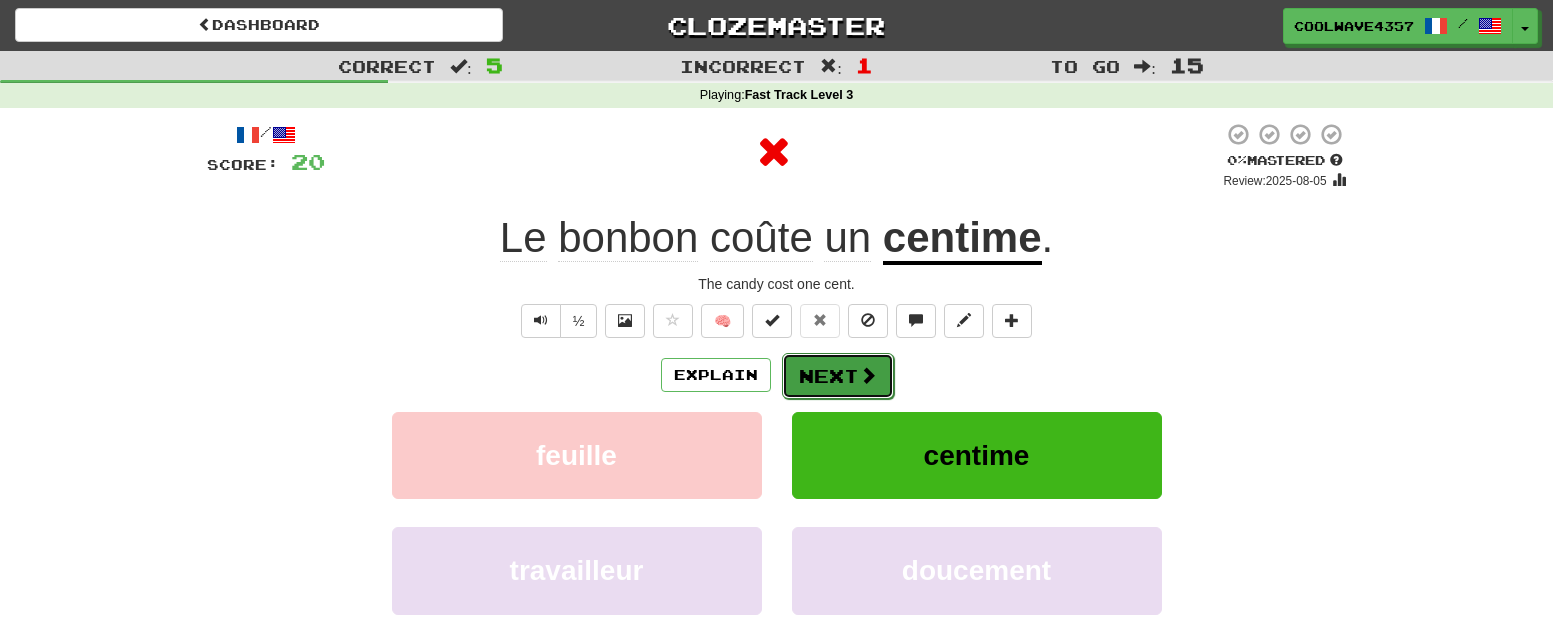 click on "Next" at bounding box center (838, 376) 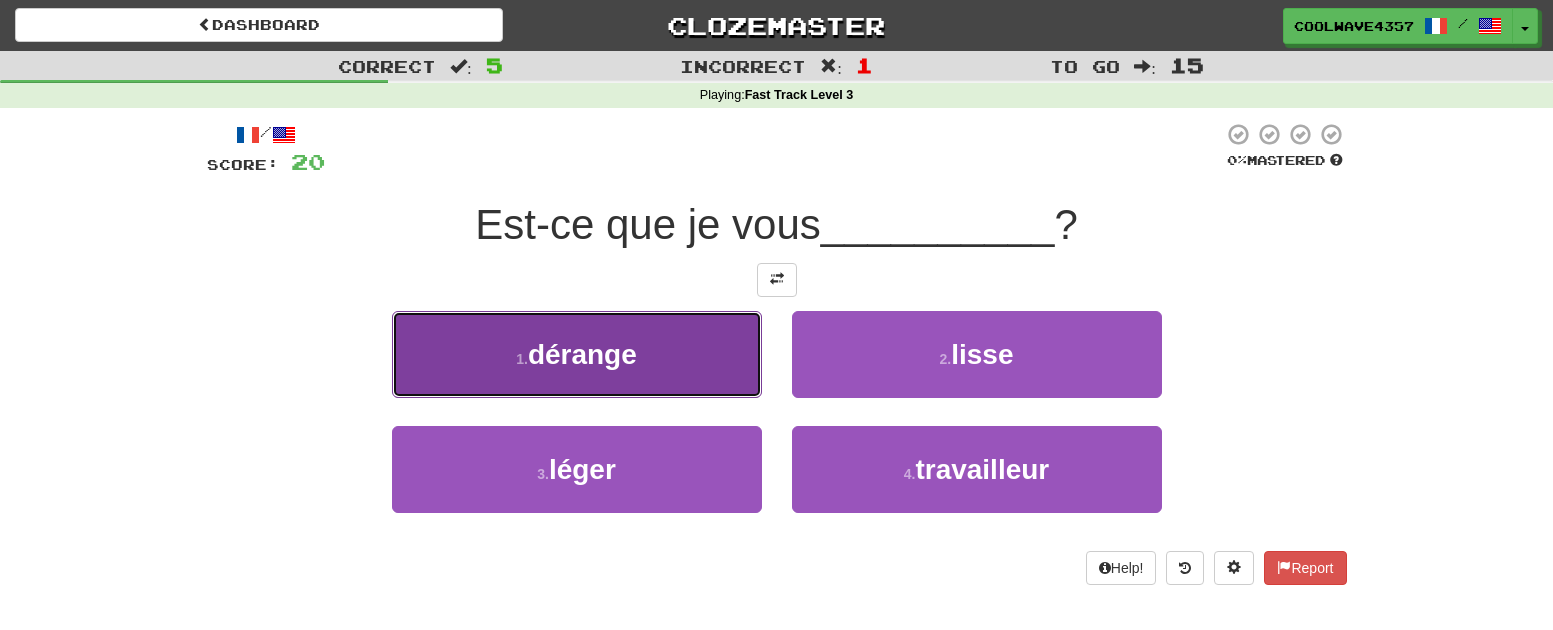 click on "1 .  dérange" at bounding box center [577, 354] 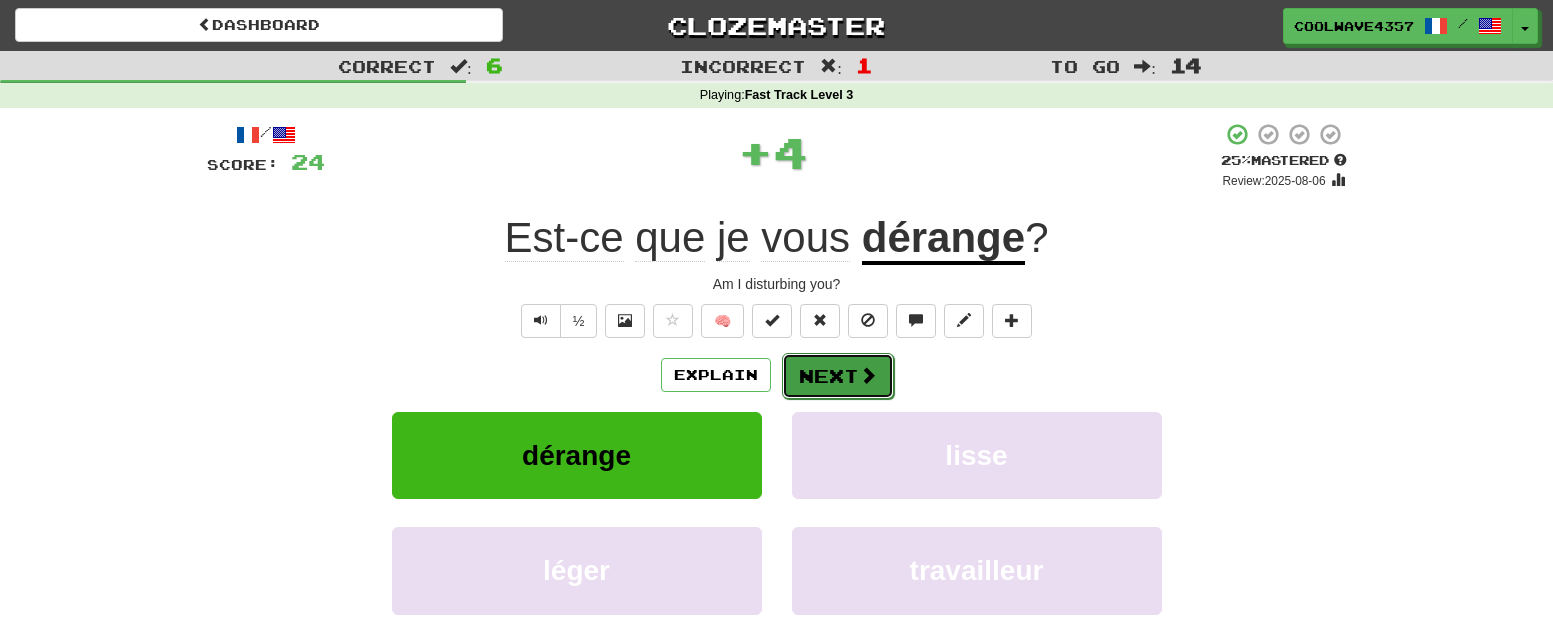 click on "Next" at bounding box center (838, 376) 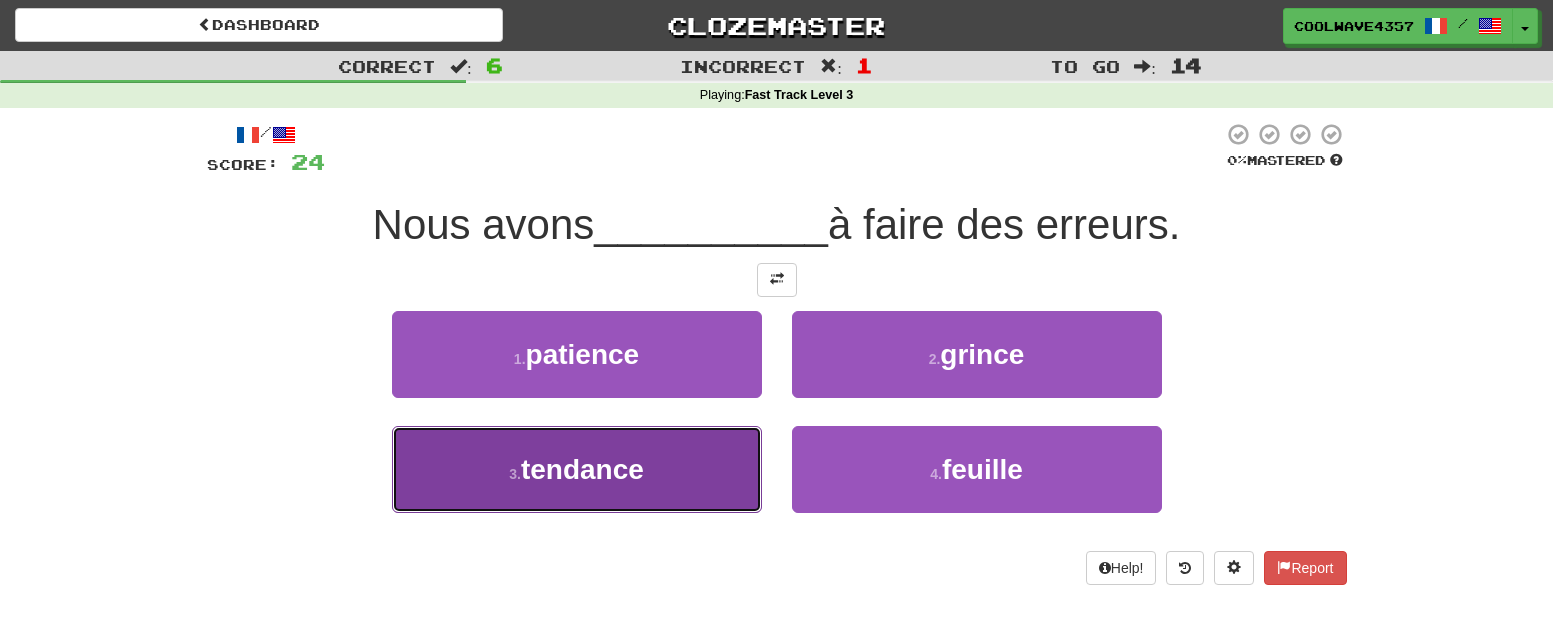 click on "3 .  tendance" at bounding box center (577, 469) 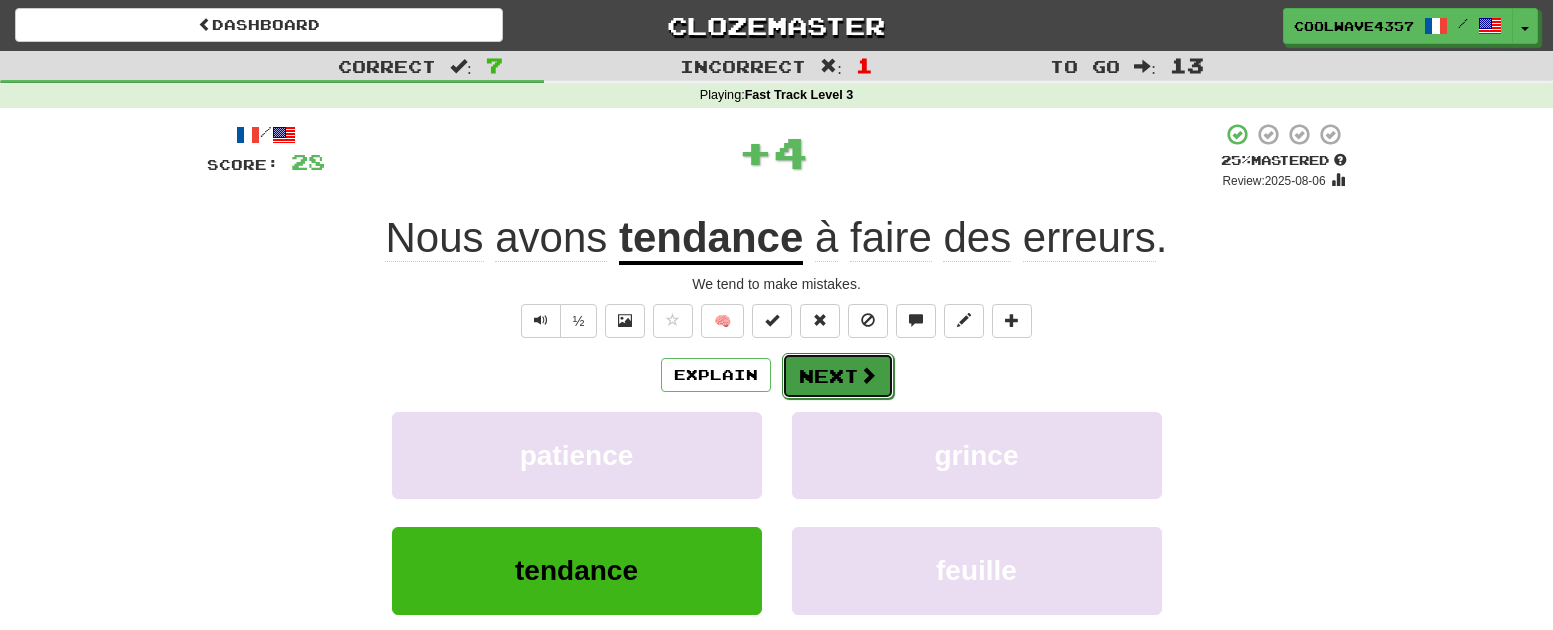 click on "Next" at bounding box center (838, 376) 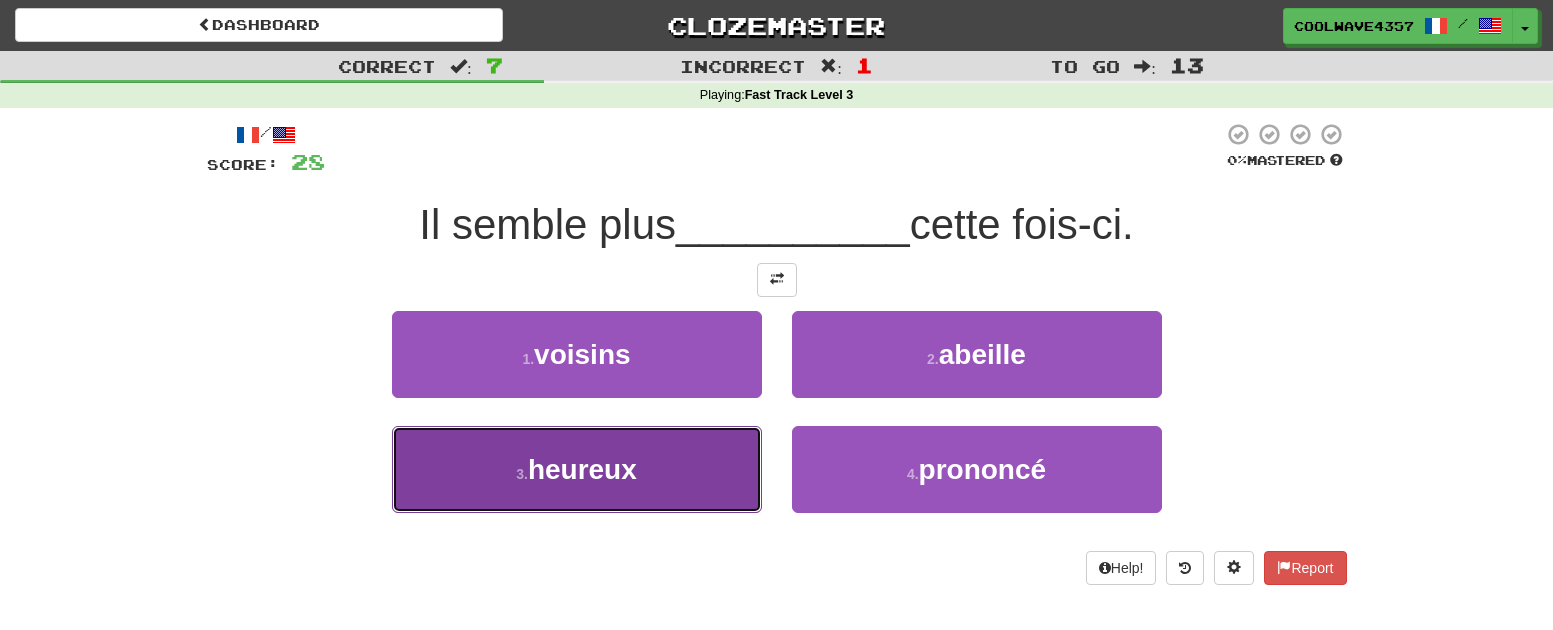 click on "3 .  heureux" at bounding box center [577, 469] 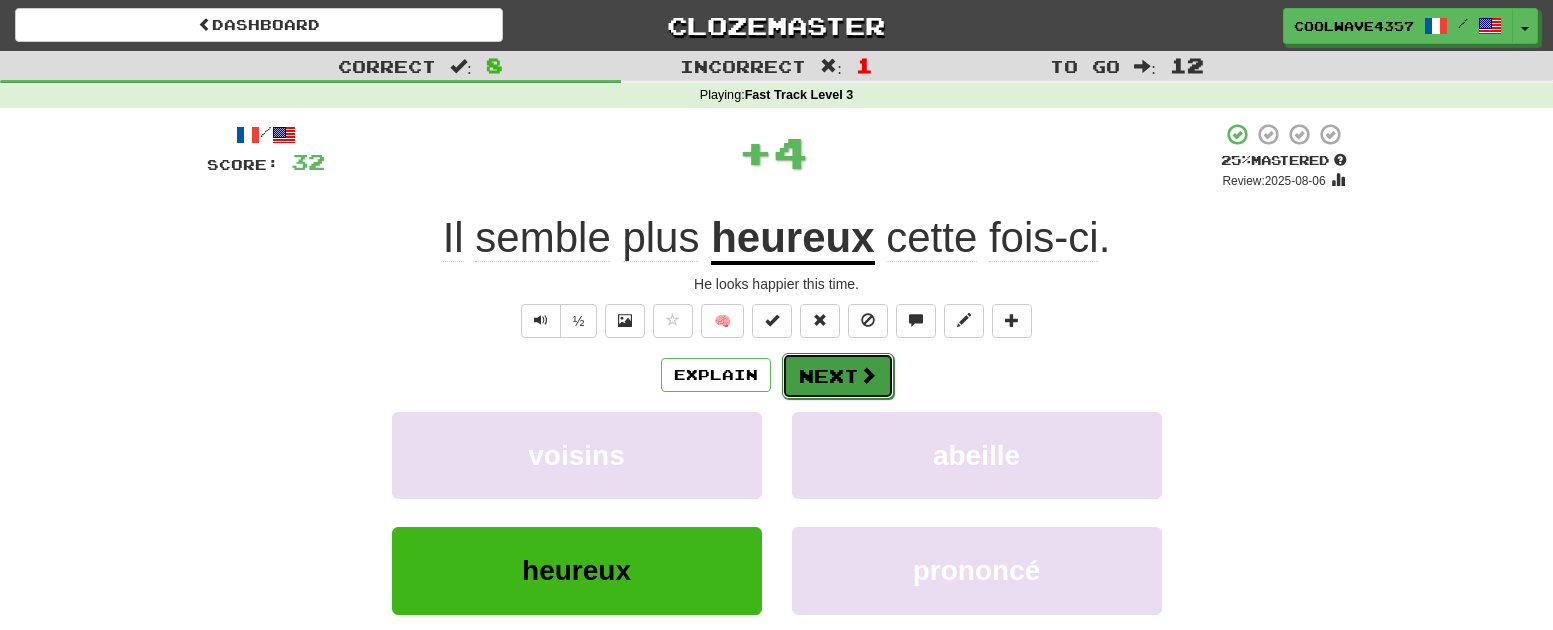 click on "Next" at bounding box center (838, 376) 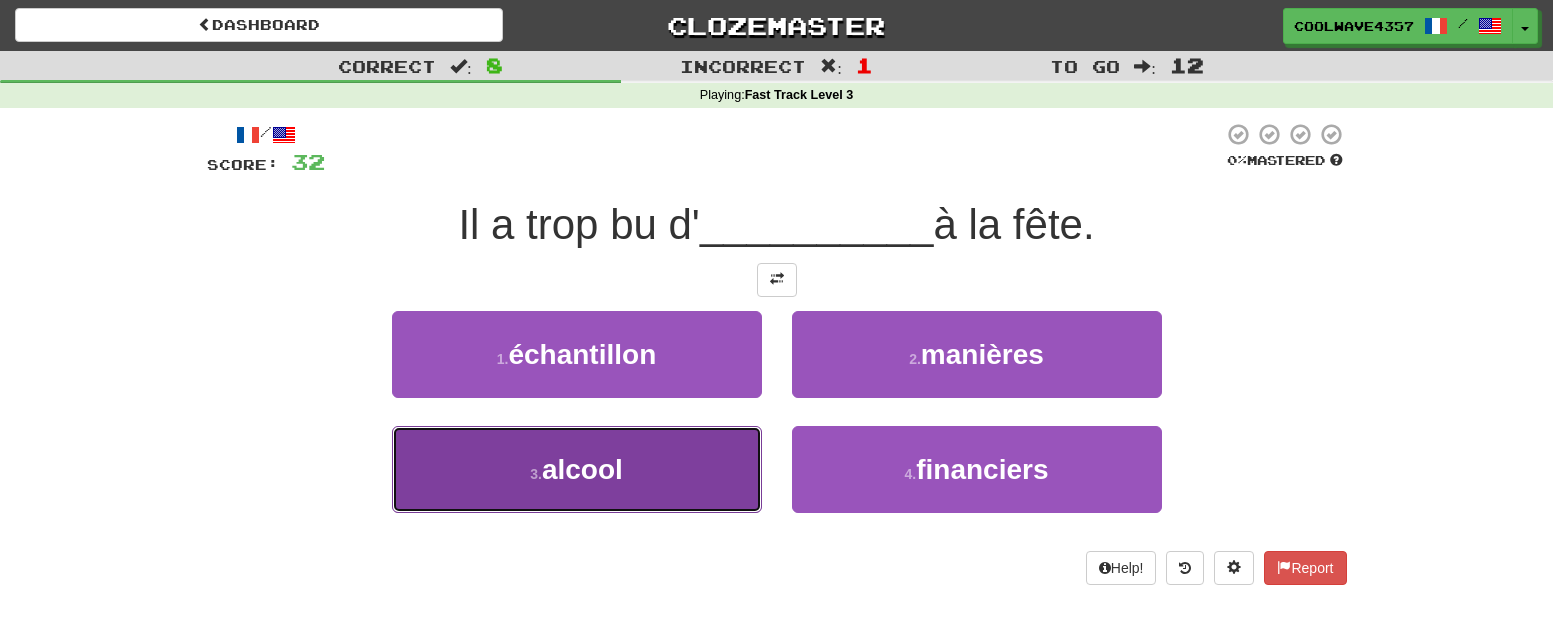 click on "3 .  alcool" at bounding box center [577, 469] 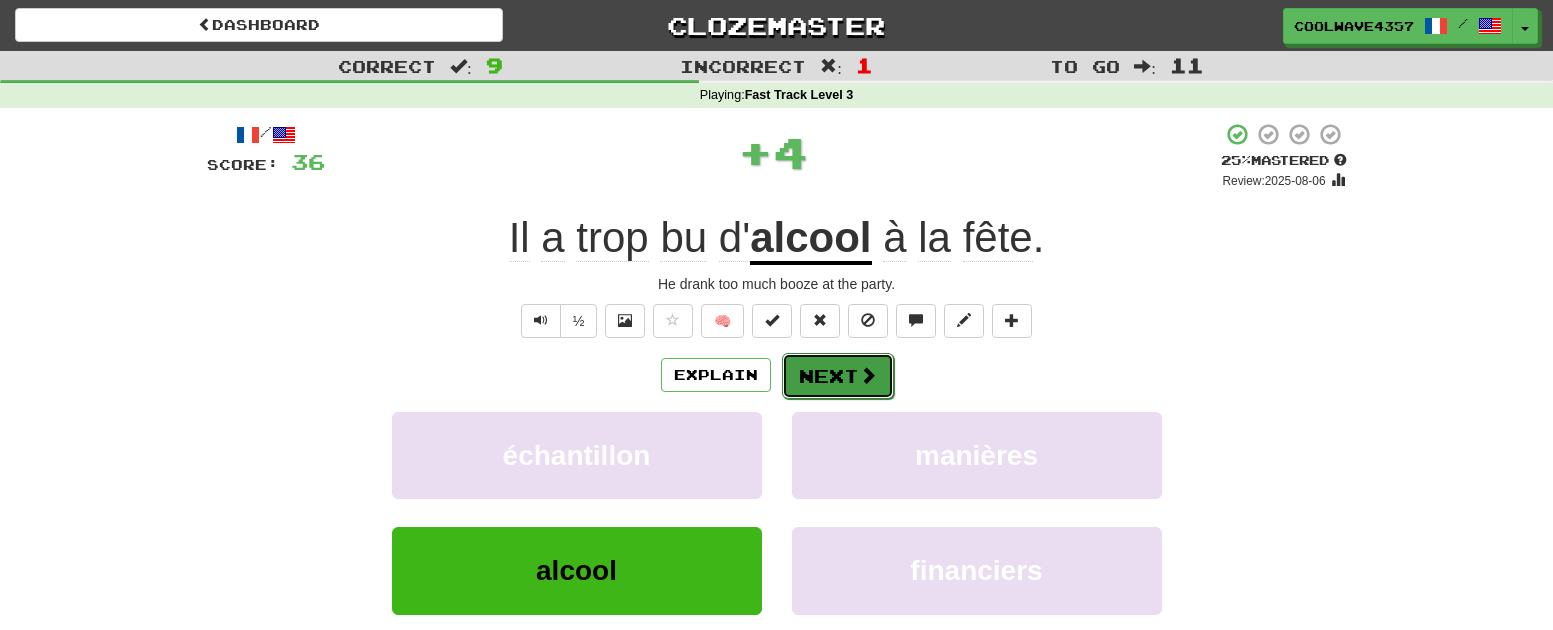 click on "Next" at bounding box center [838, 376] 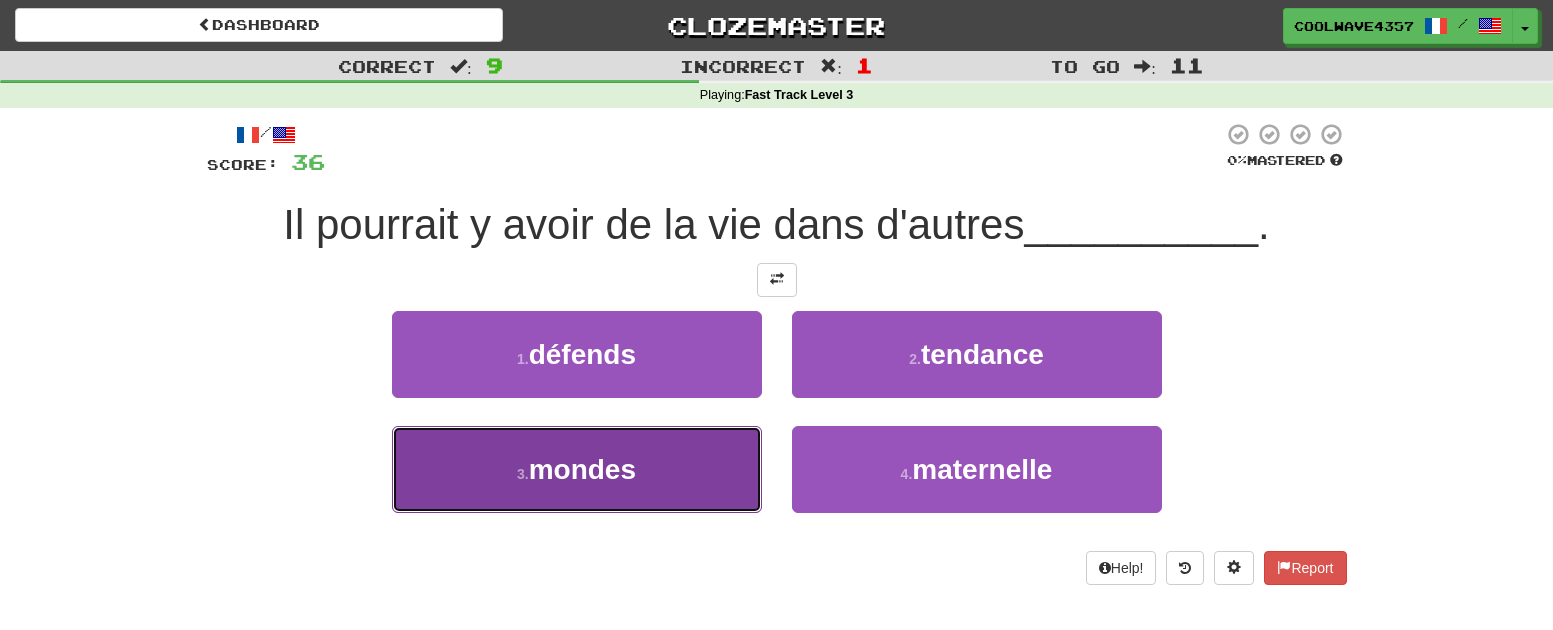 click on "mondes" at bounding box center (582, 469) 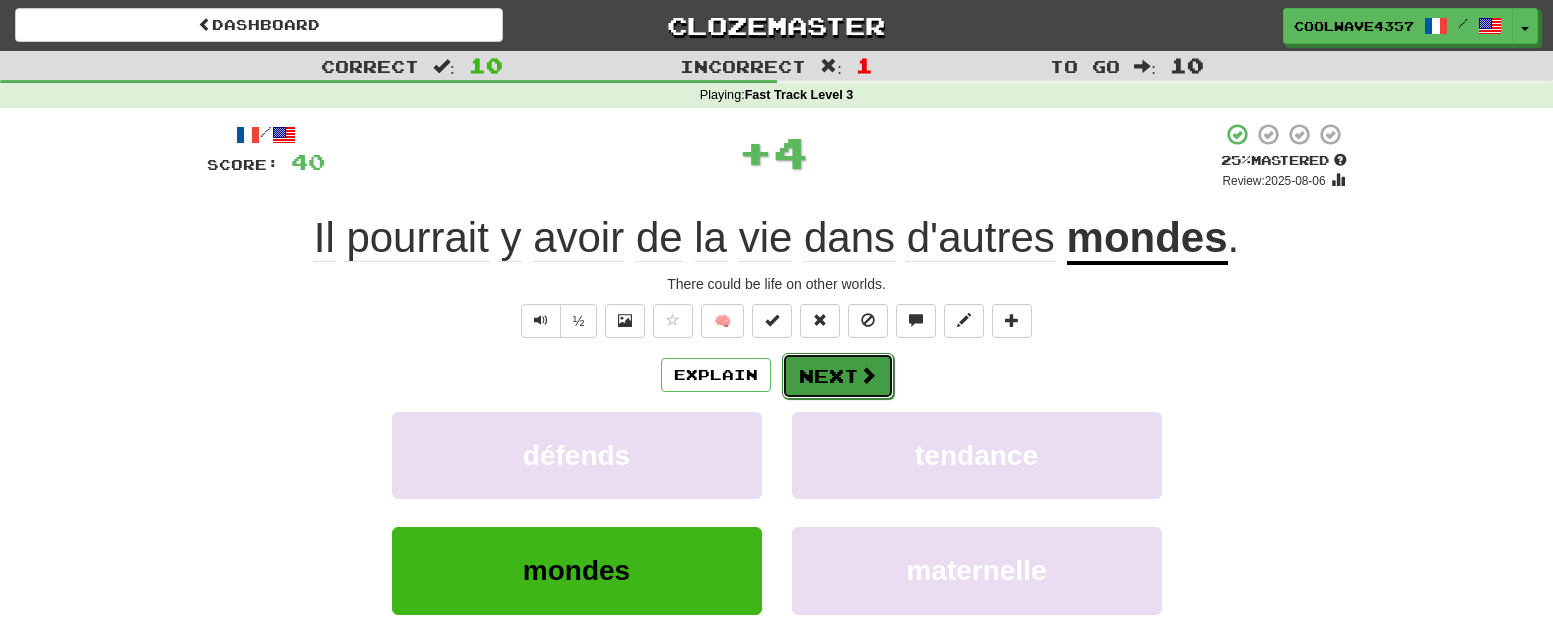 click on "Next" at bounding box center (838, 376) 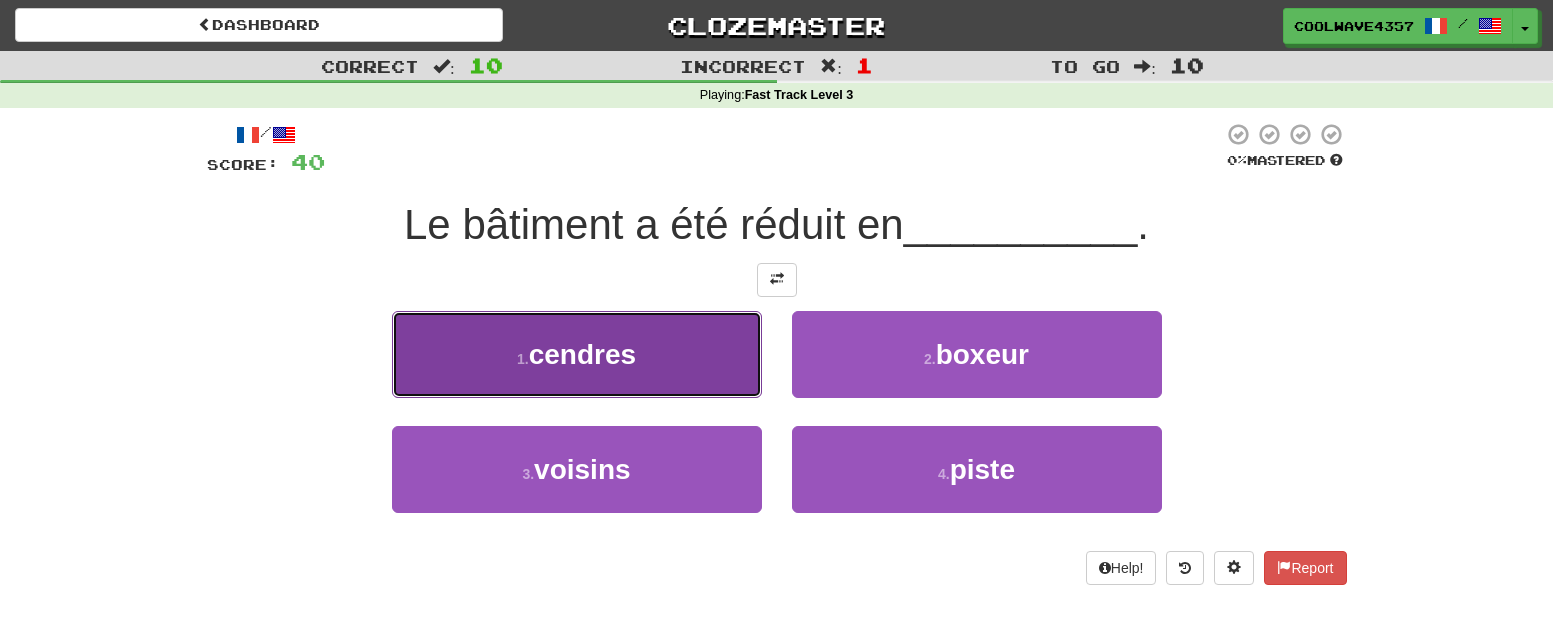 click on "cendres" at bounding box center (582, 354) 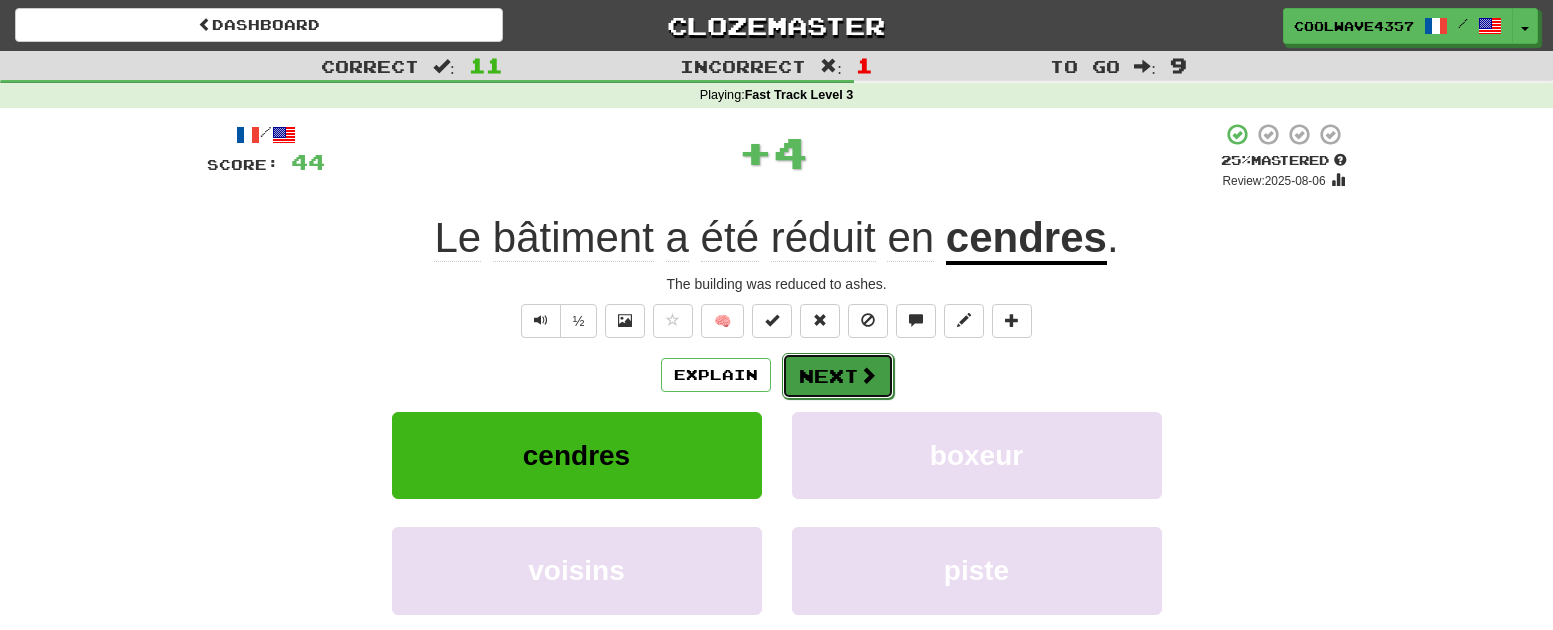 click on "Next" at bounding box center [838, 376] 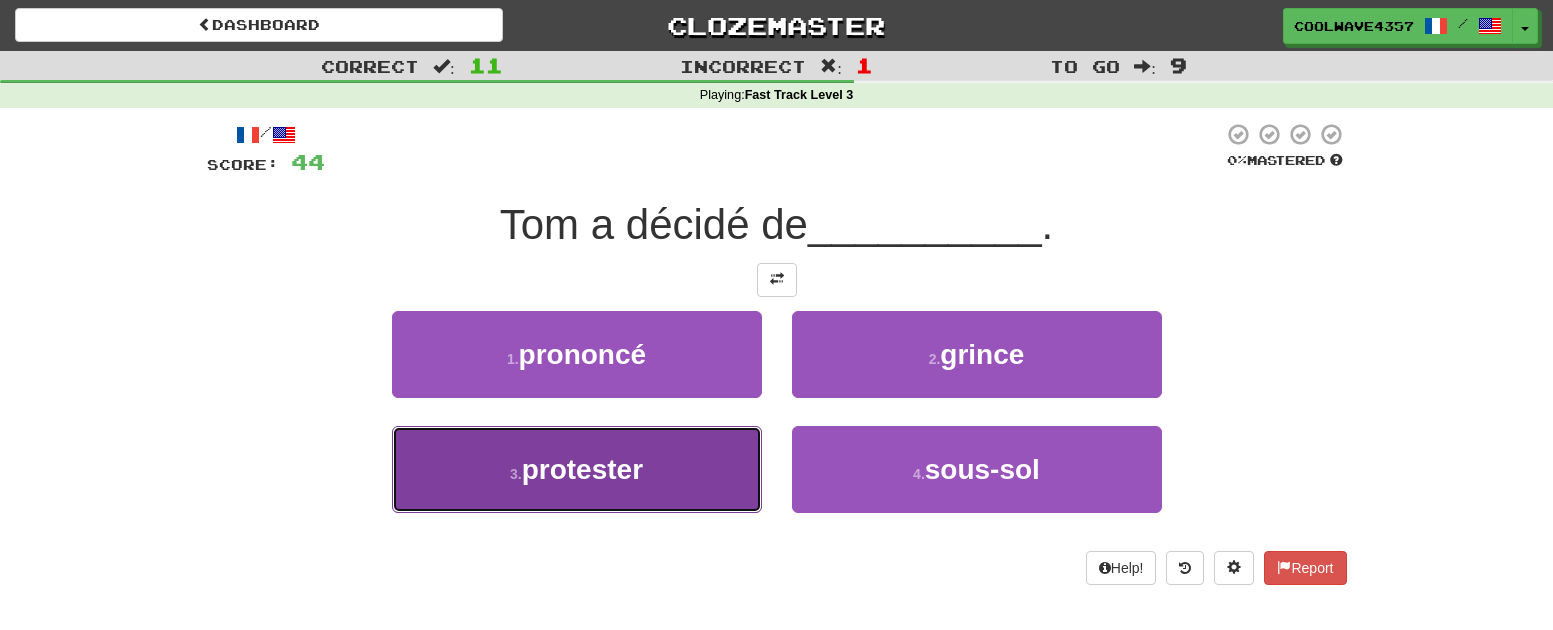 click on "3 .  protester" at bounding box center [577, 469] 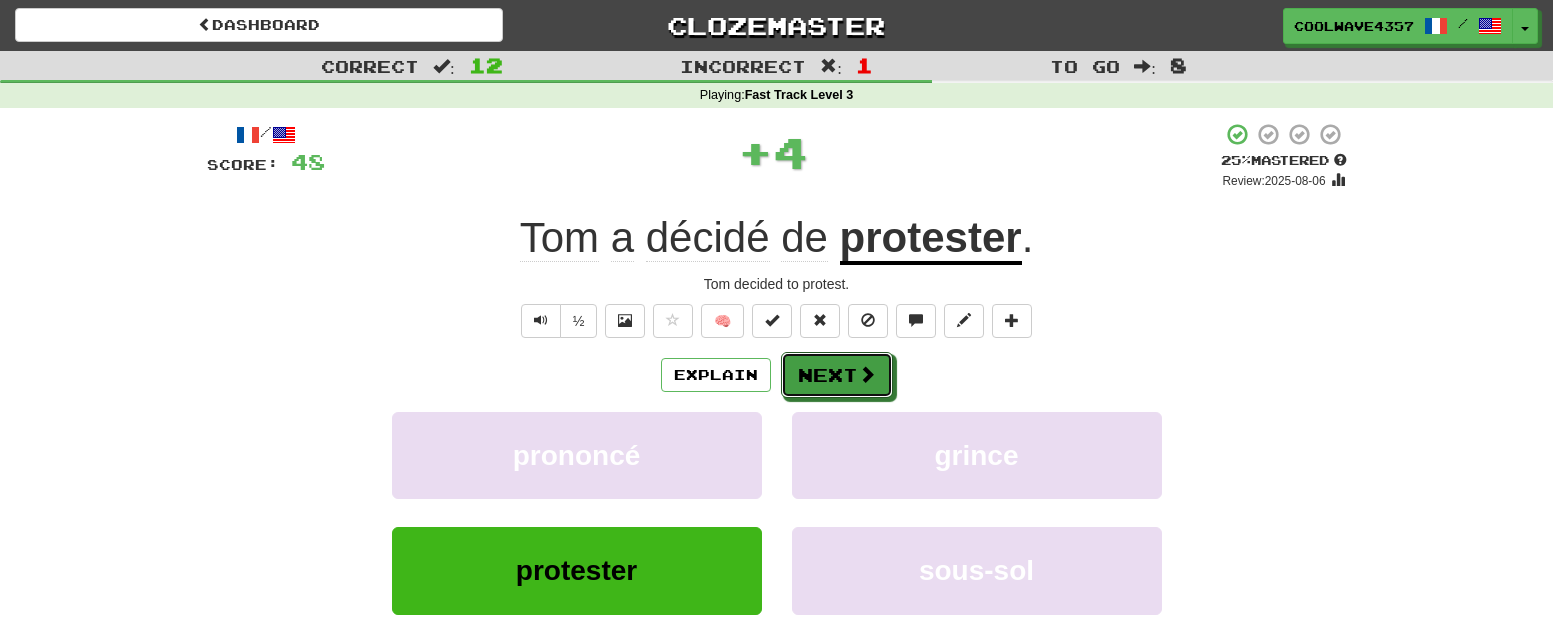 click on "Next" at bounding box center [837, 375] 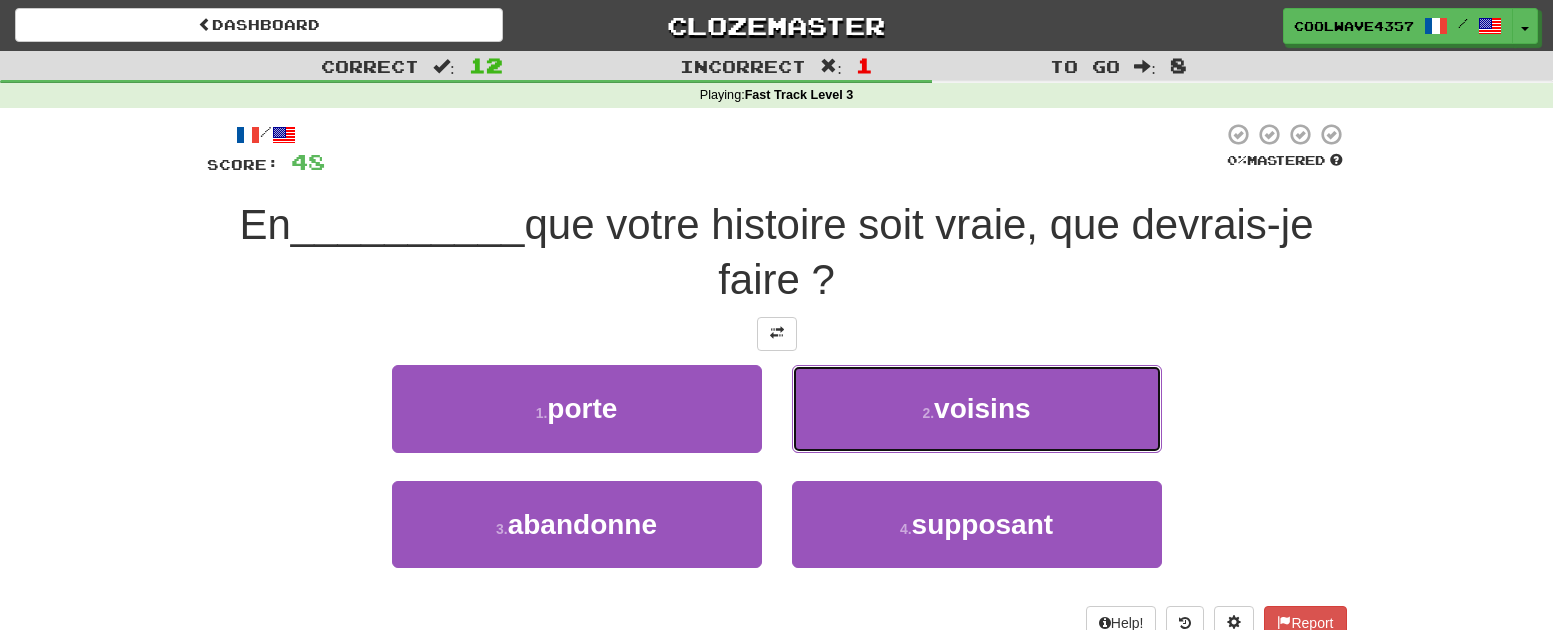 click on "2 .  voisins" at bounding box center (977, 408) 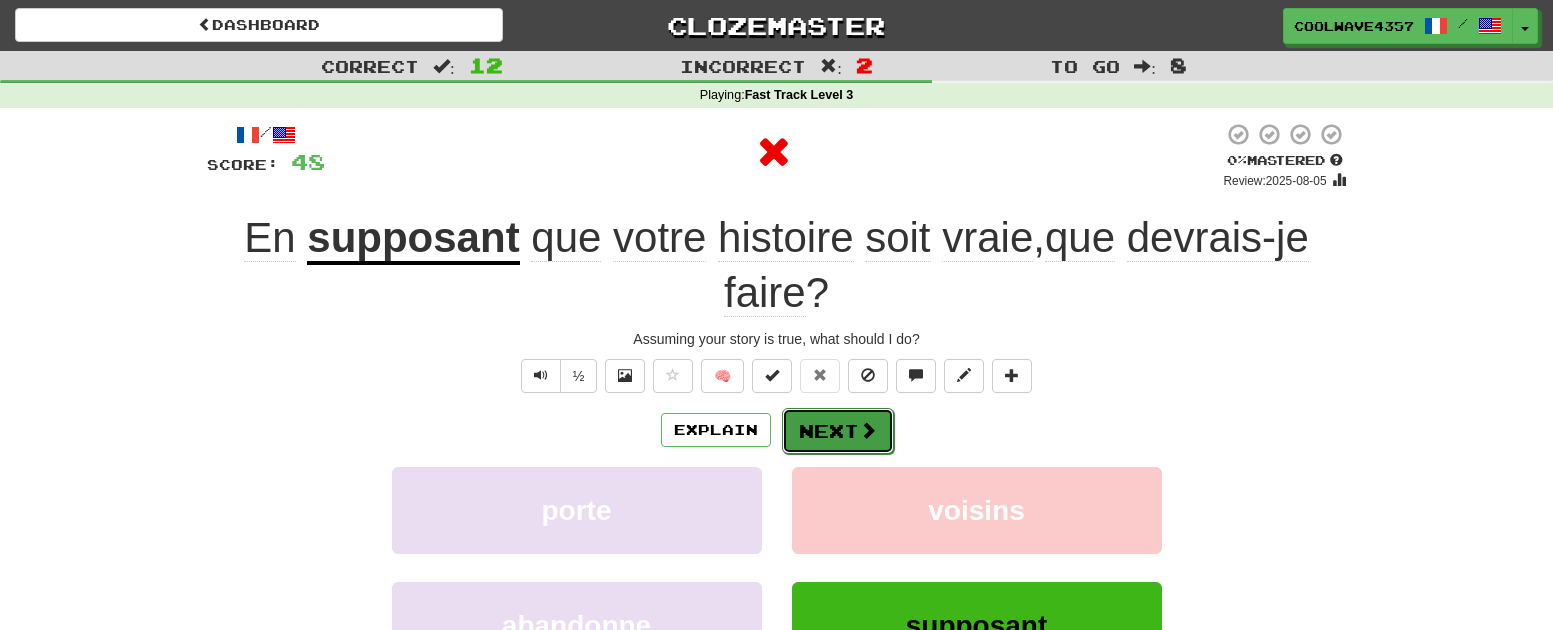 click on "Next" at bounding box center [838, 431] 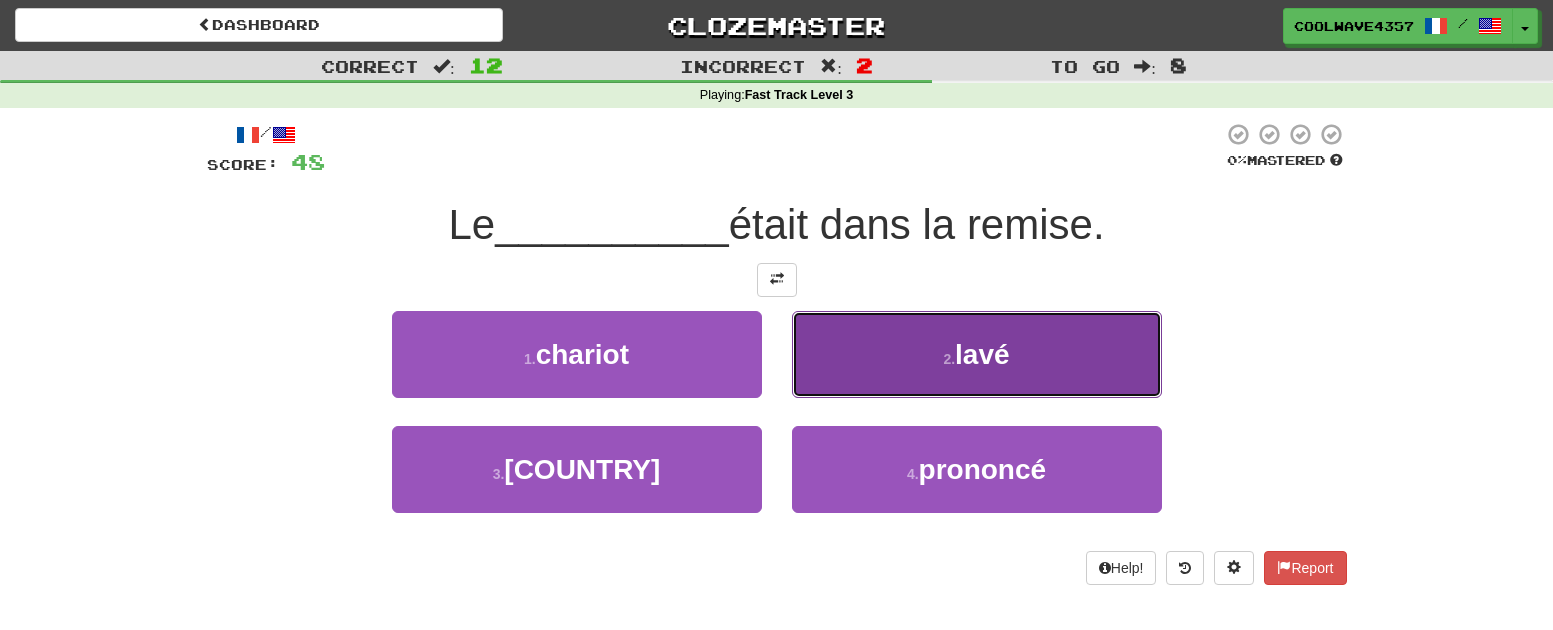 click on "2 .  lavé" at bounding box center [977, 354] 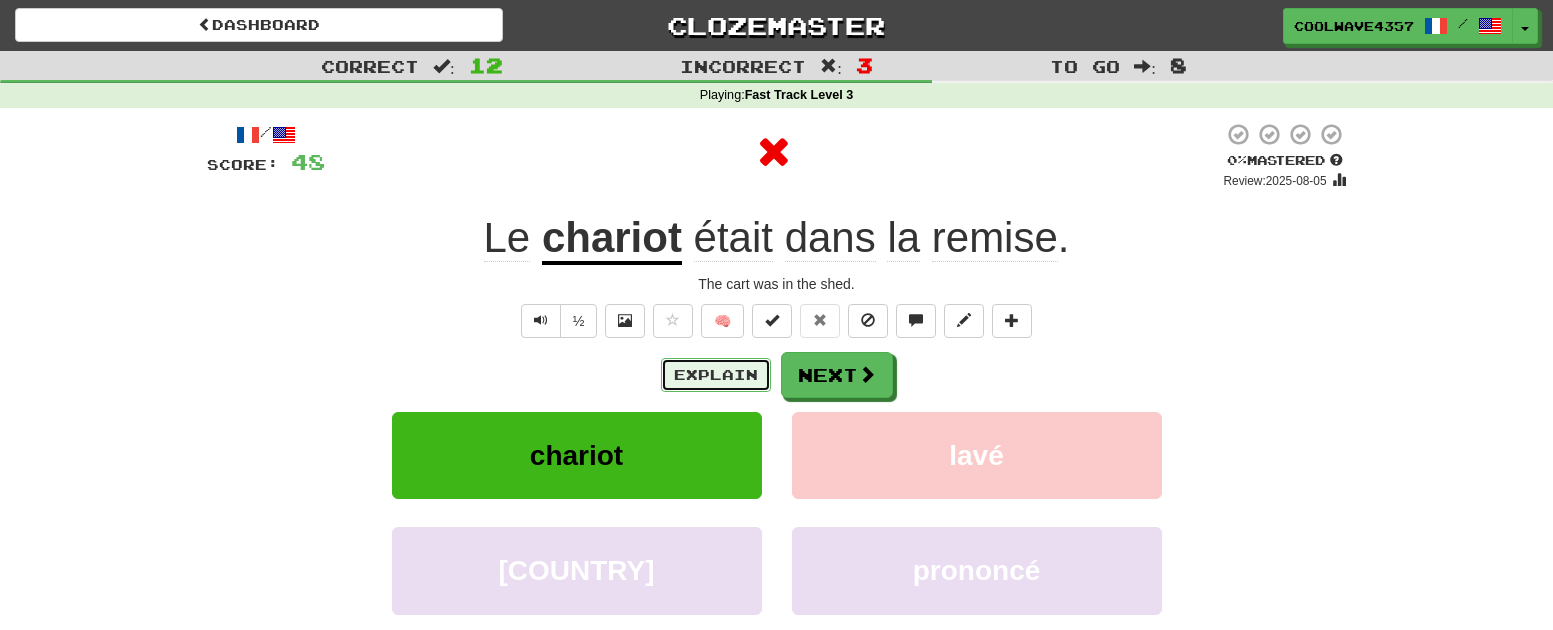 click on "Explain" at bounding box center (716, 375) 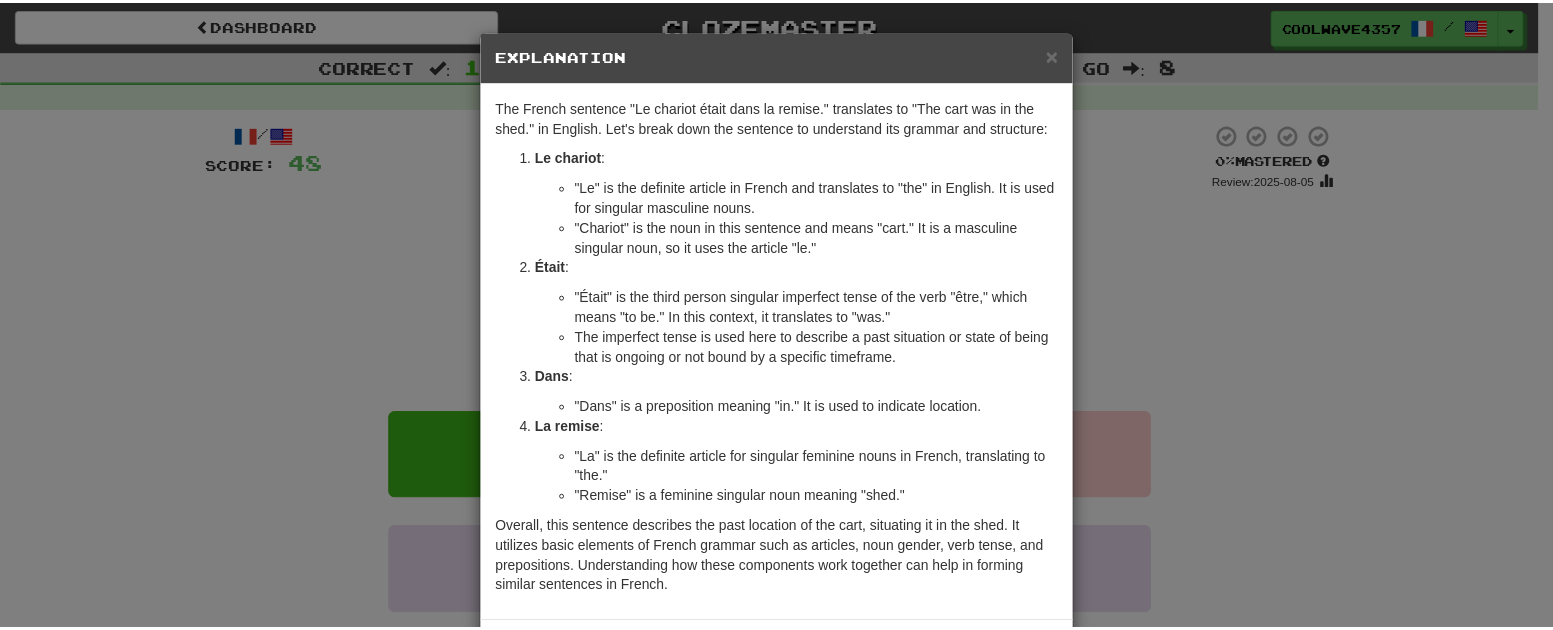 scroll, scrollTop: 88, scrollLeft: 0, axis: vertical 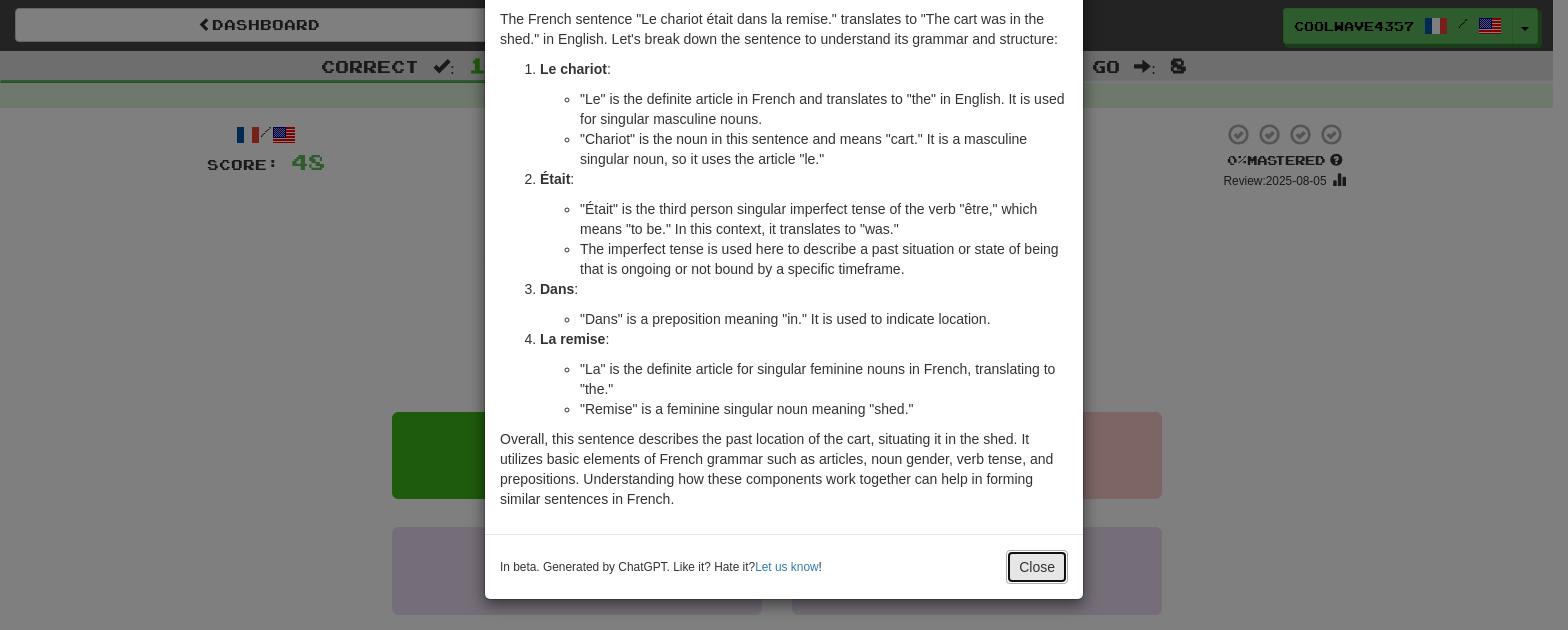 click on "Close" at bounding box center [1037, 567] 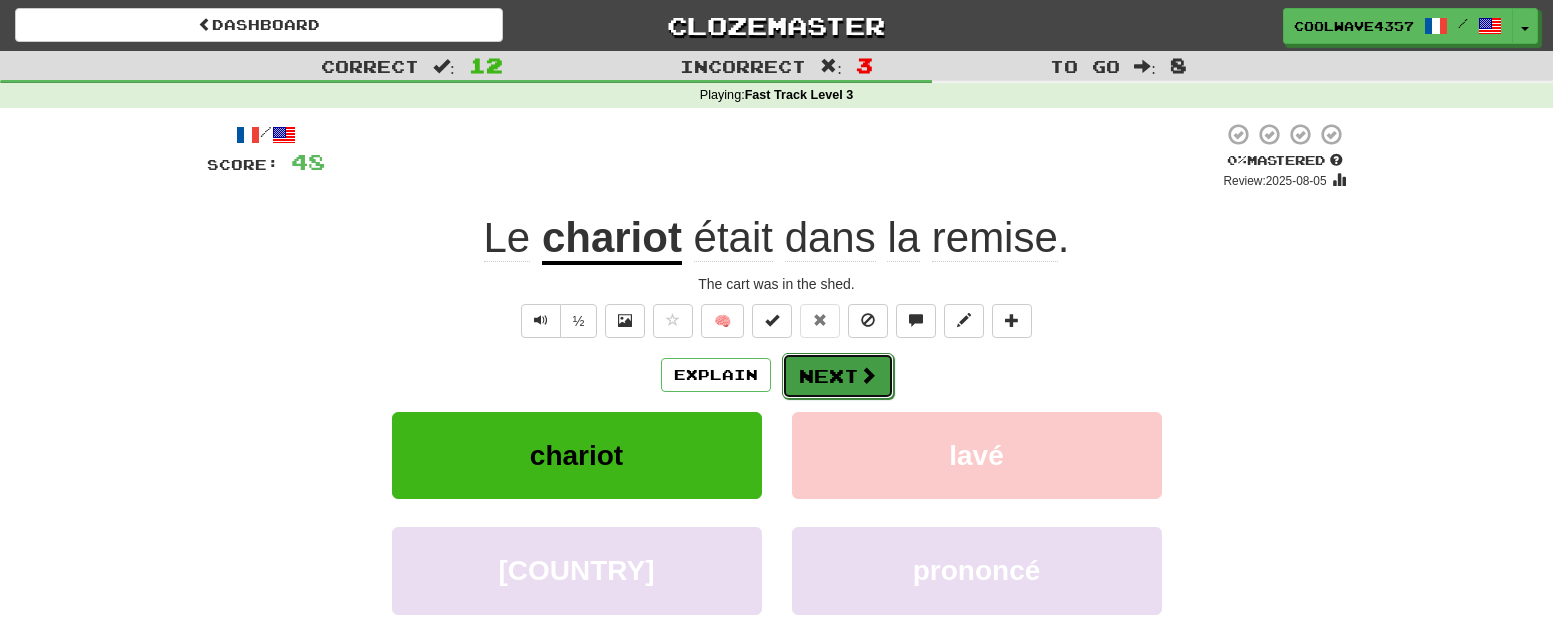 click on "Next" at bounding box center [838, 376] 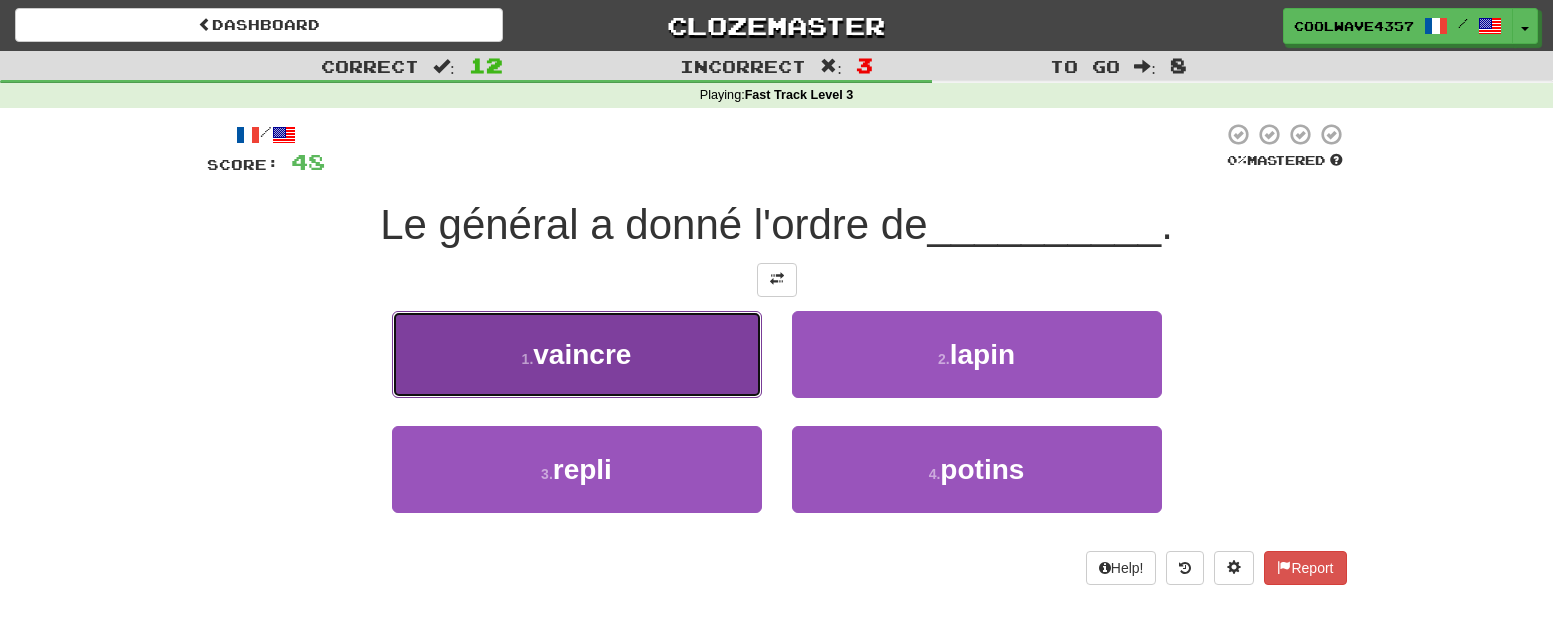 click on "vaincre" at bounding box center [582, 354] 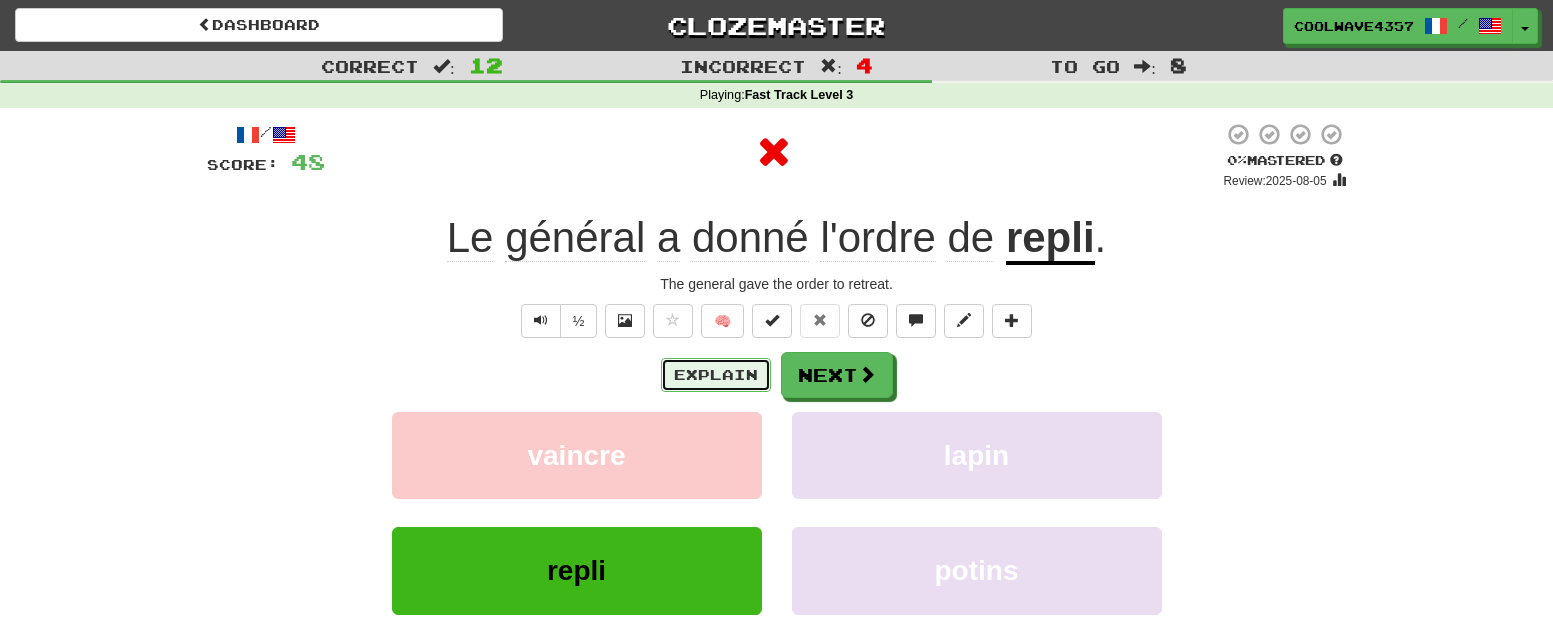 click on "Explain" at bounding box center [716, 375] 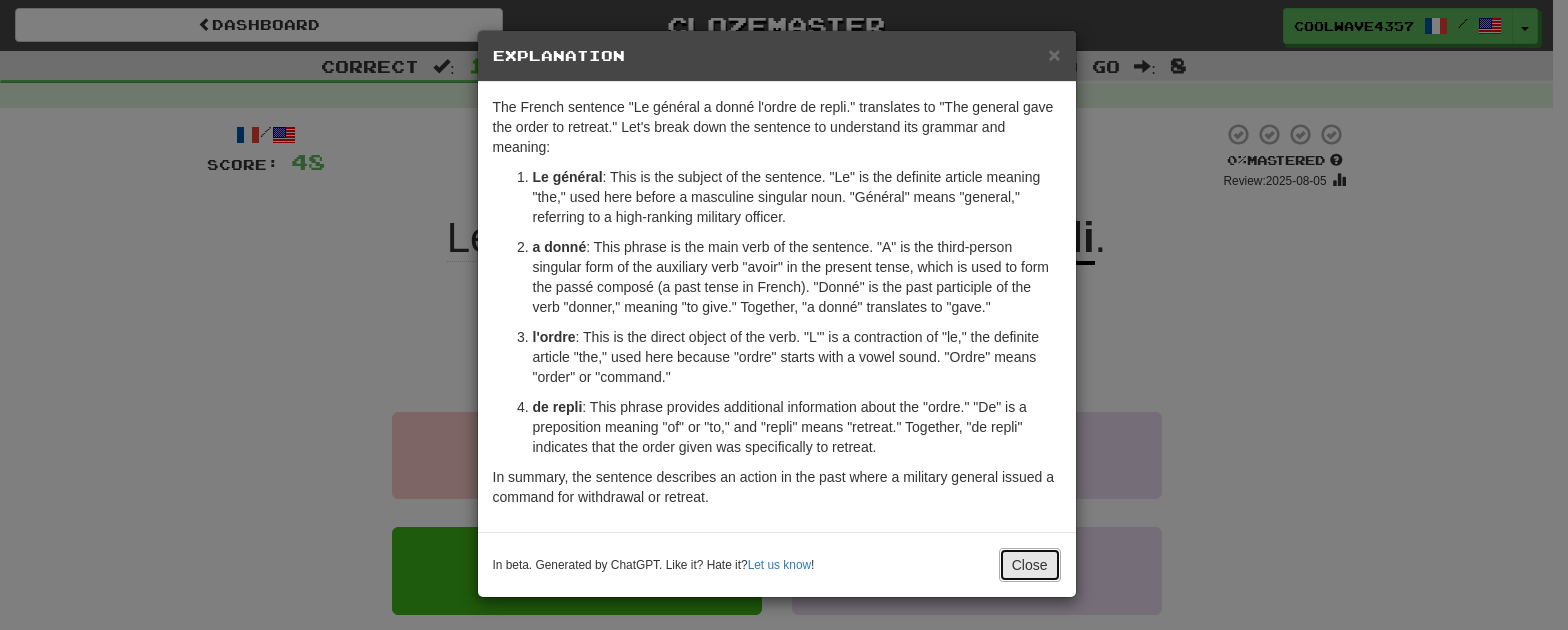 click on "Close" at bounding box center [1030, 565] 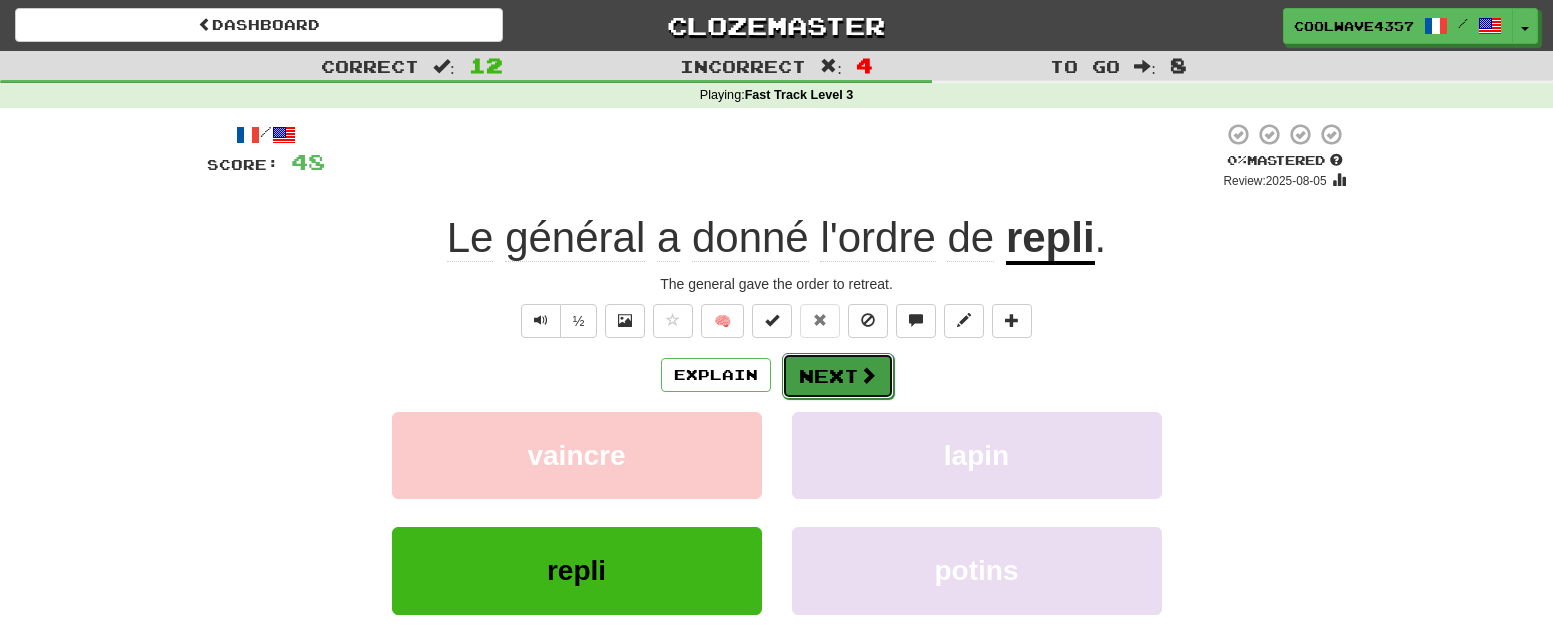 click on "Next" at bounding box center (838, 376) 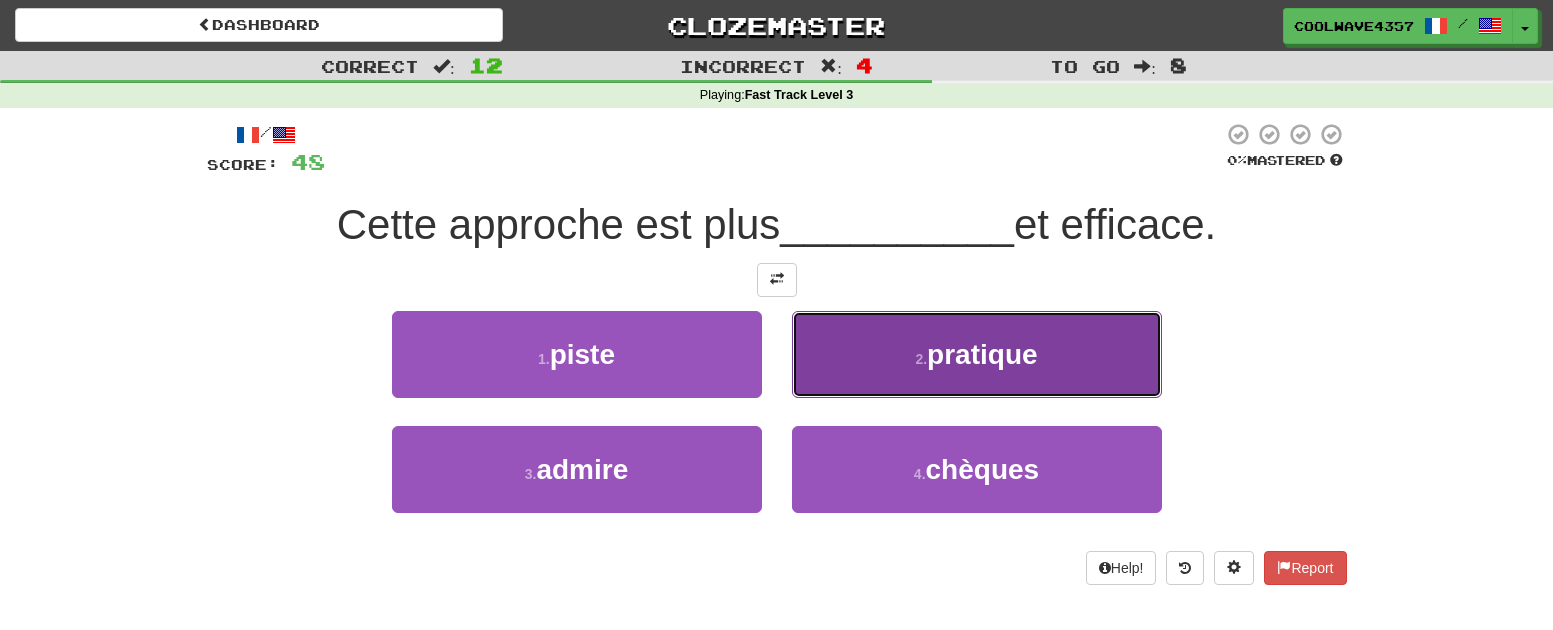 click on "2 .  pratique" at bounding box center [977, 354] 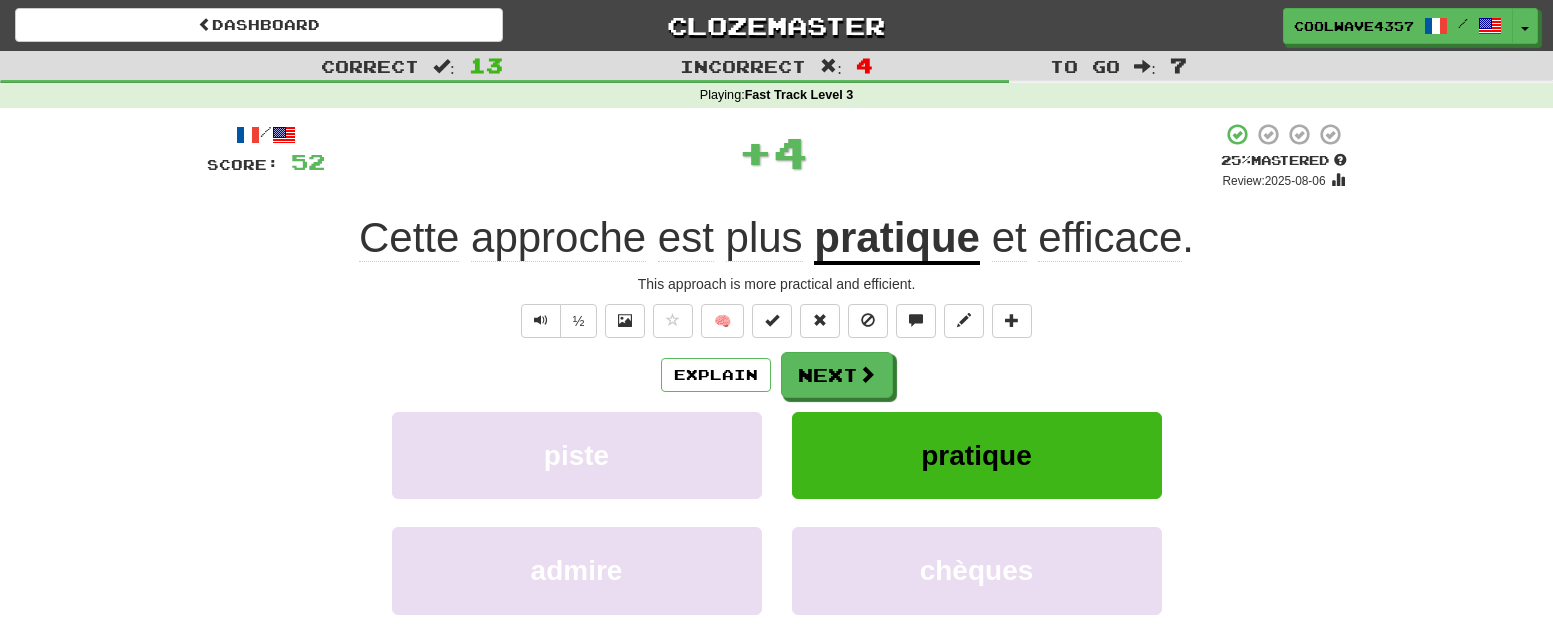 click on "Explain Next" at bounding box center (777, 375) 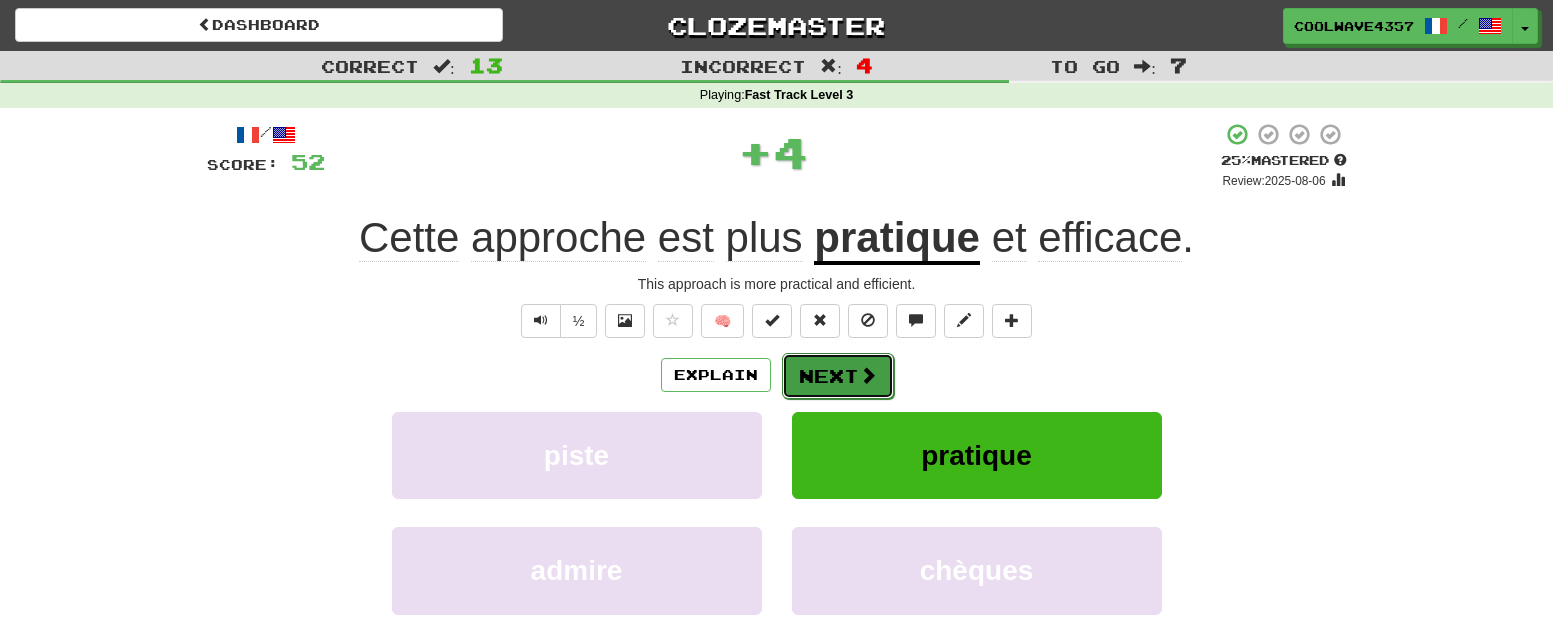 click at bounding box center [868, 375] 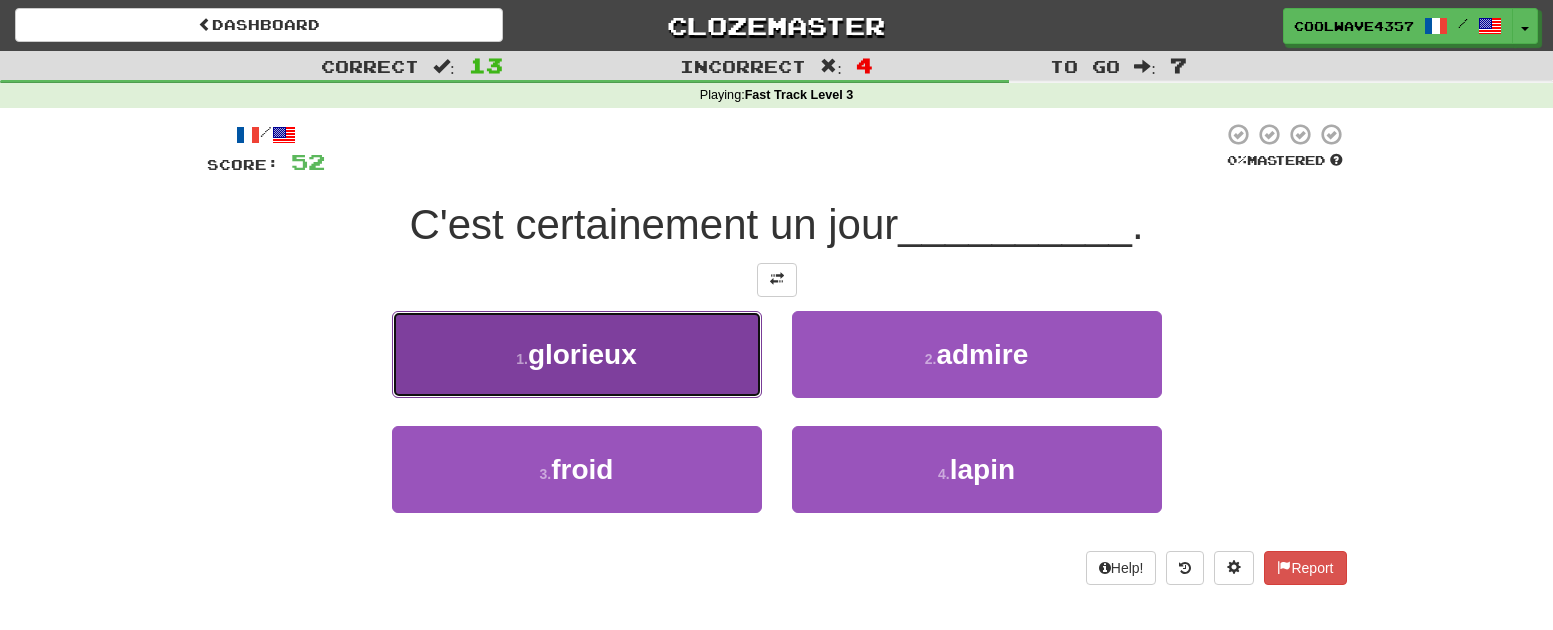 click on "1 .  glorieux" at bounding box center [577, 354] 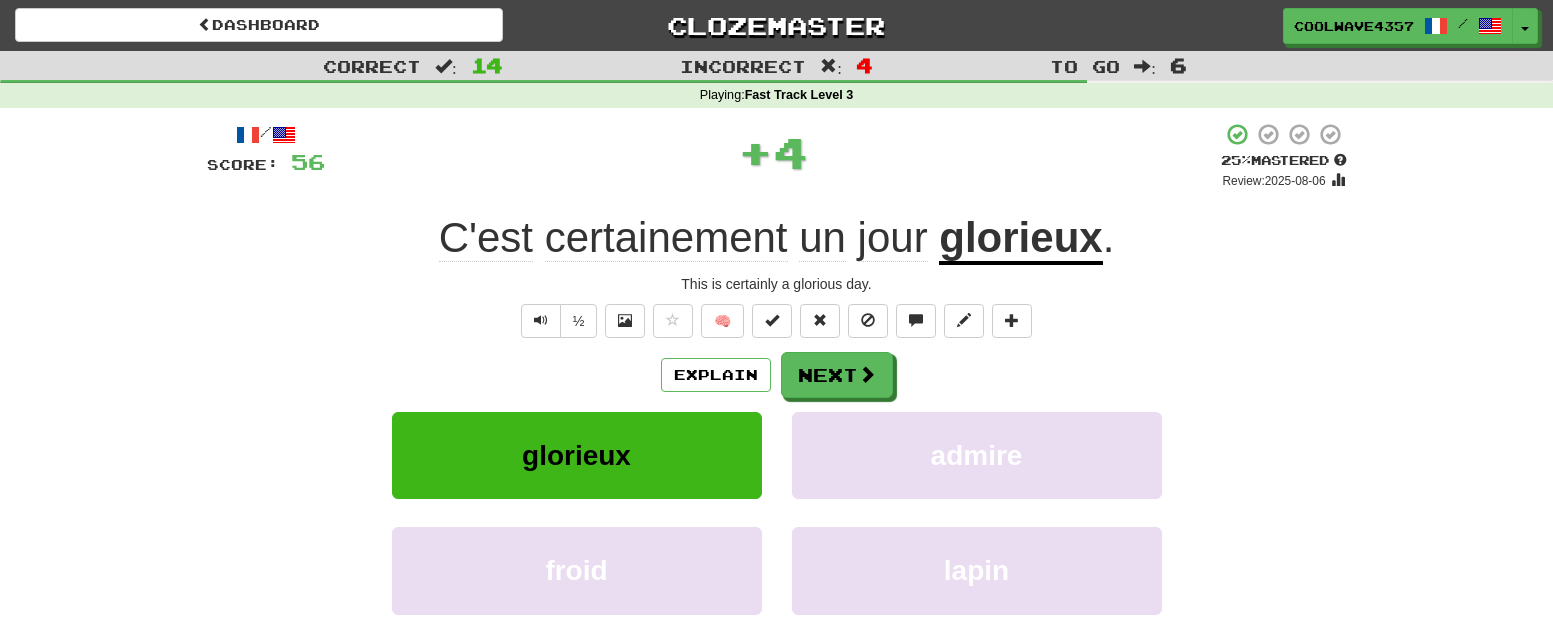click on "Explain Next glorieux admire froid lapin Learn more: glorieux admire froid lapin" at bounding box center (777, 512) 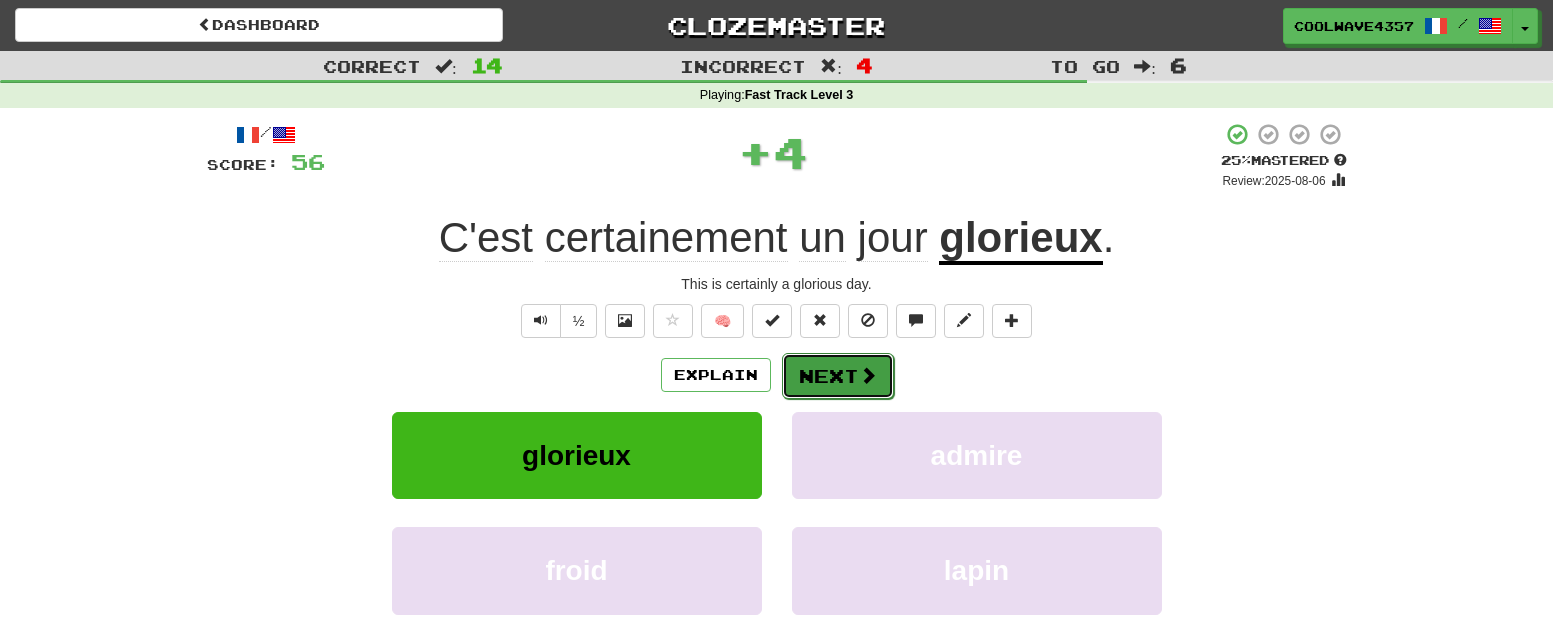 click at bounding box center (868, 375) 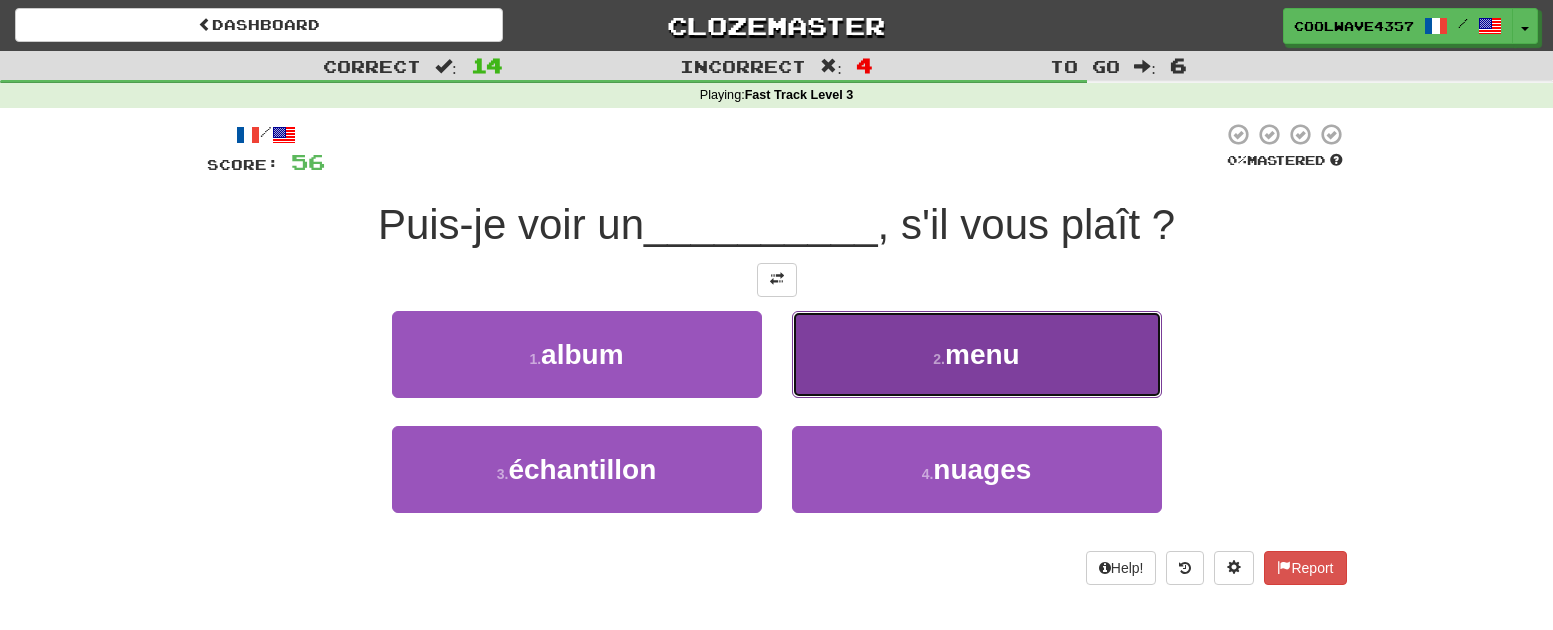 click on "2 .  menu" at bounding box center (977, 354) 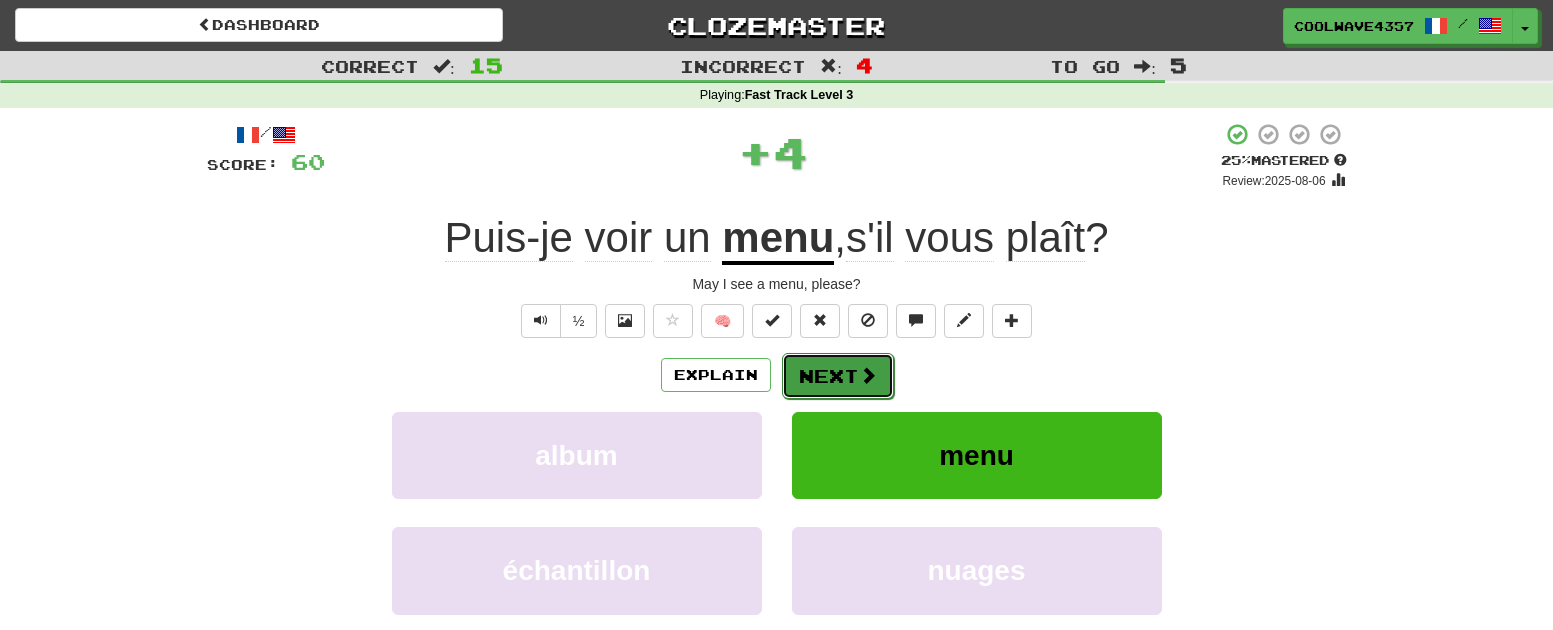 click on "Next" at bounding box center [838, 376] 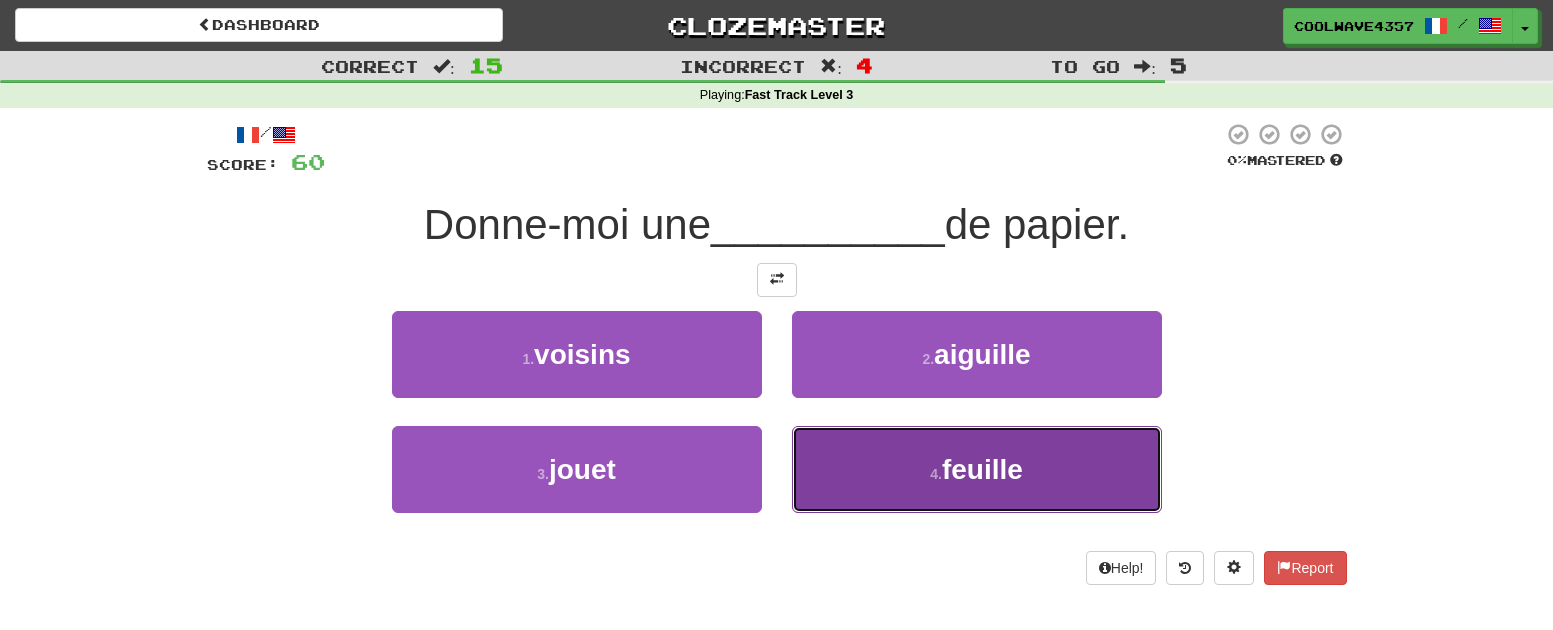 click on "feuille" at bounding box center (982, 469) 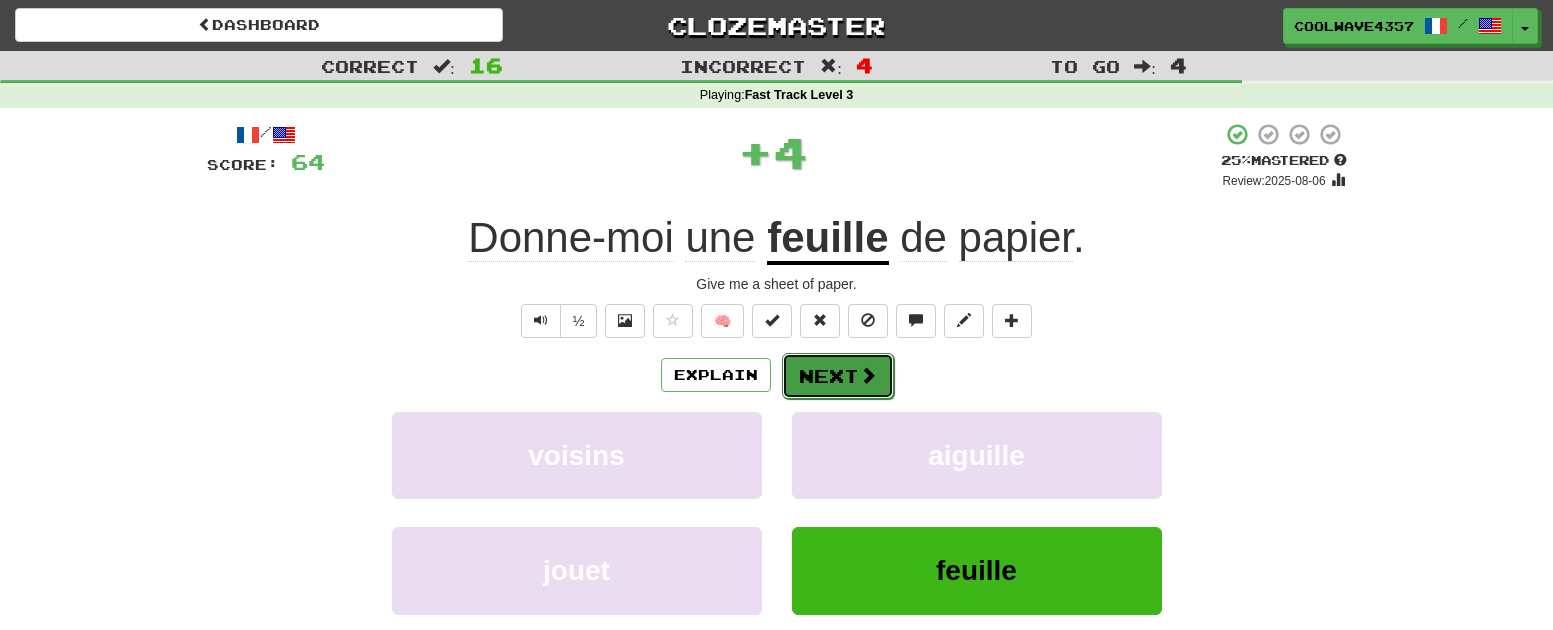 click on "Next" at bounding box center [838, 376] 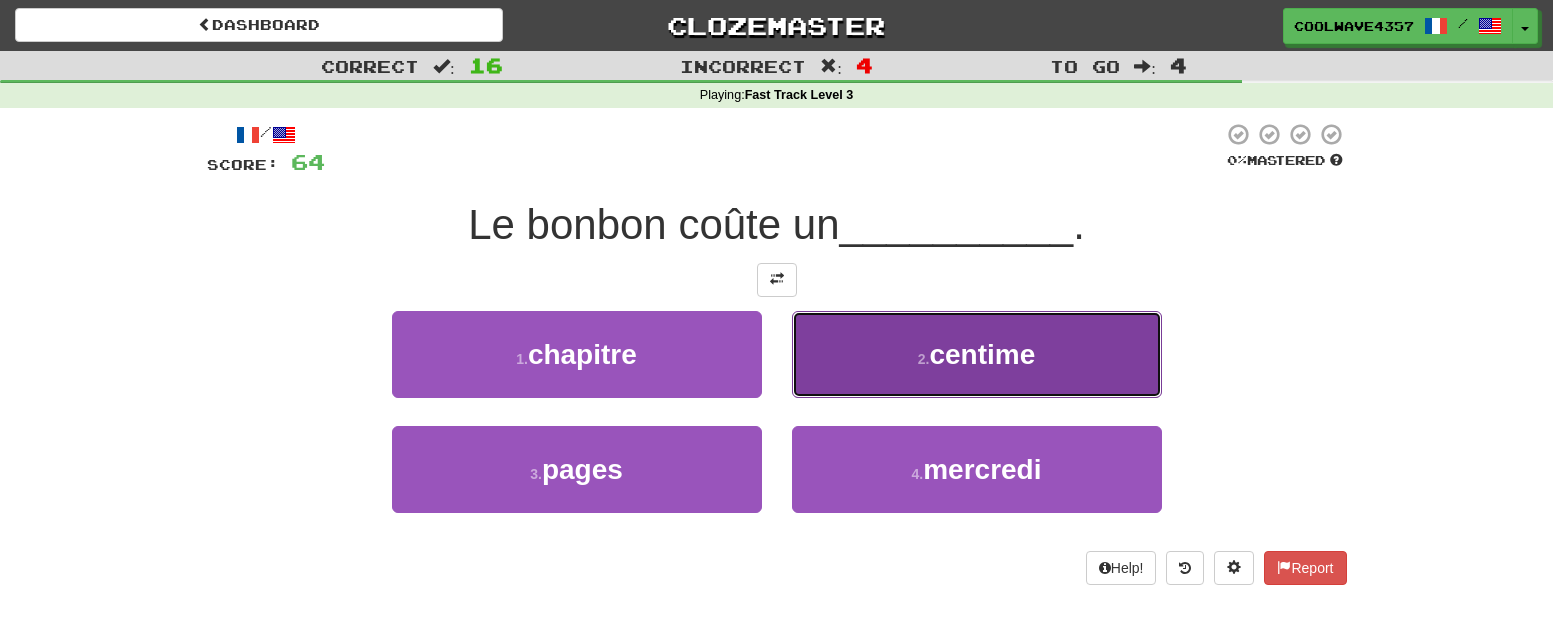 click on "centime" at bounding box center (982, 354) 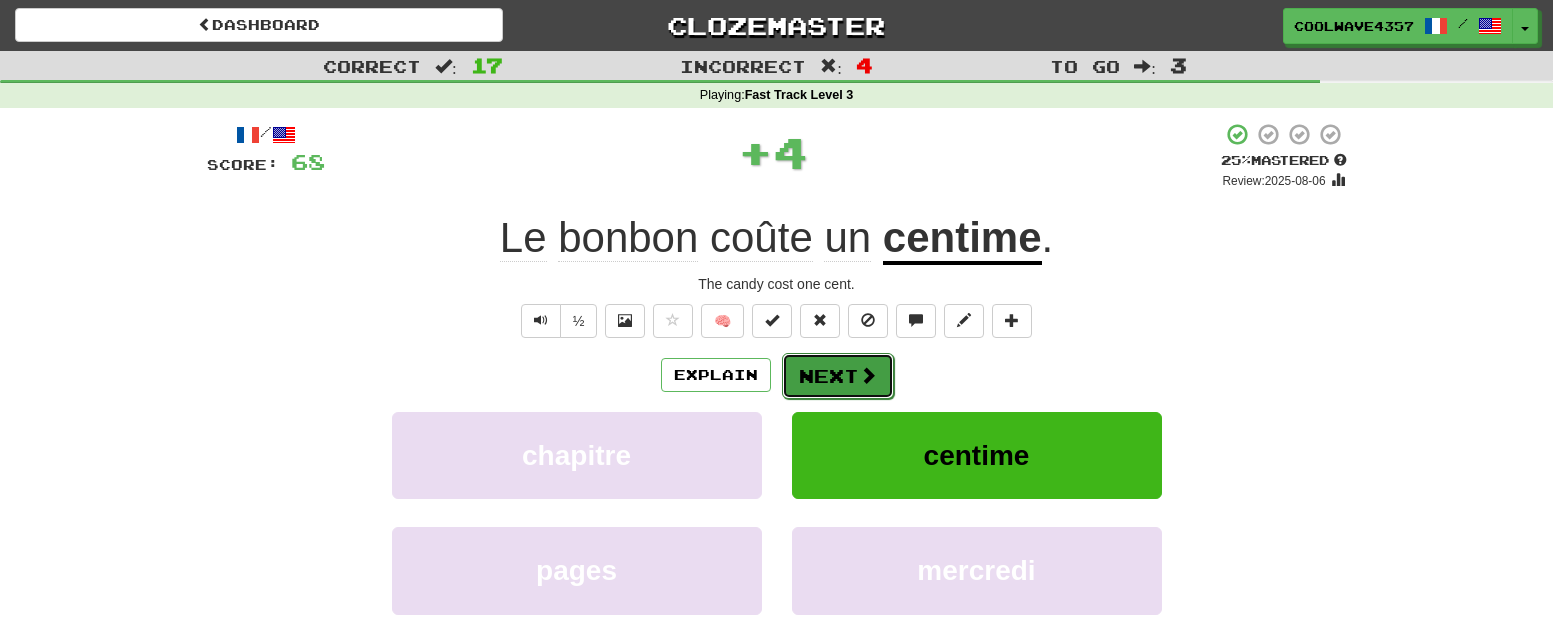 click on "Next" at bounding box center (838, 376) 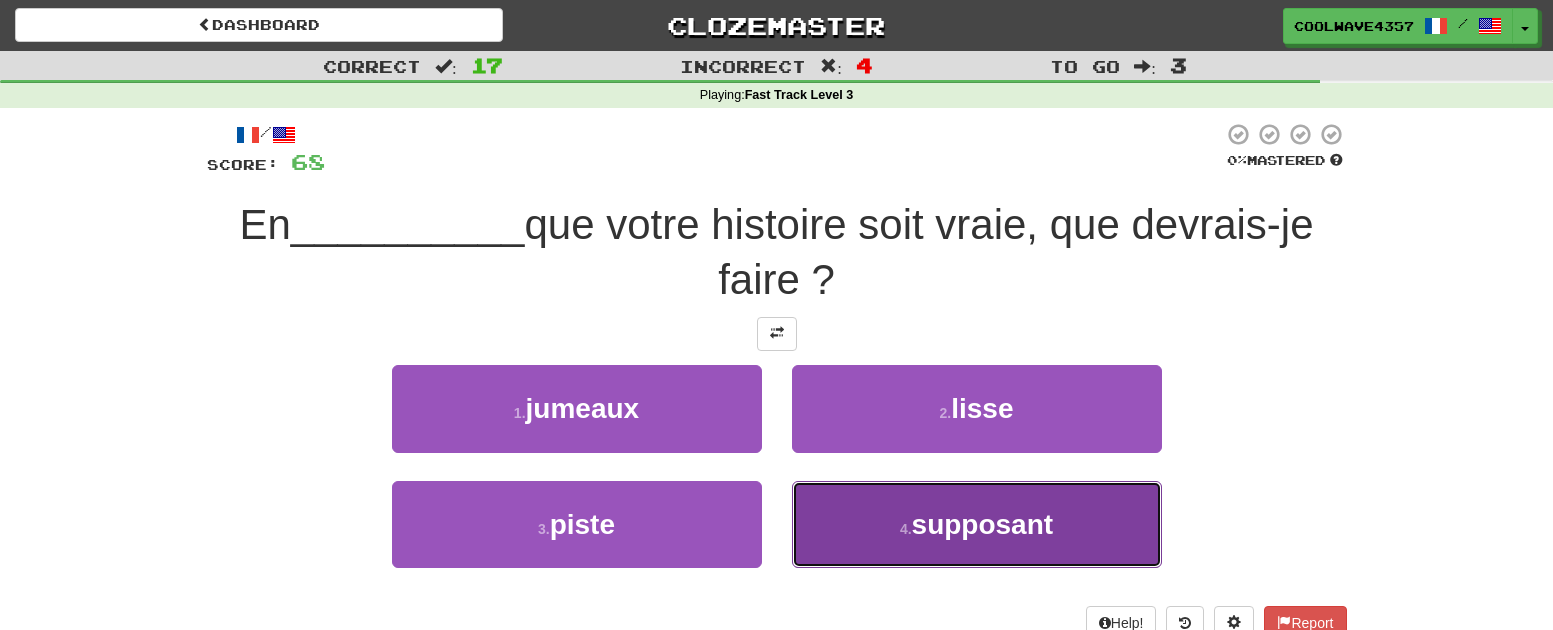 click on "supposant" at bounding box center (983, 524) 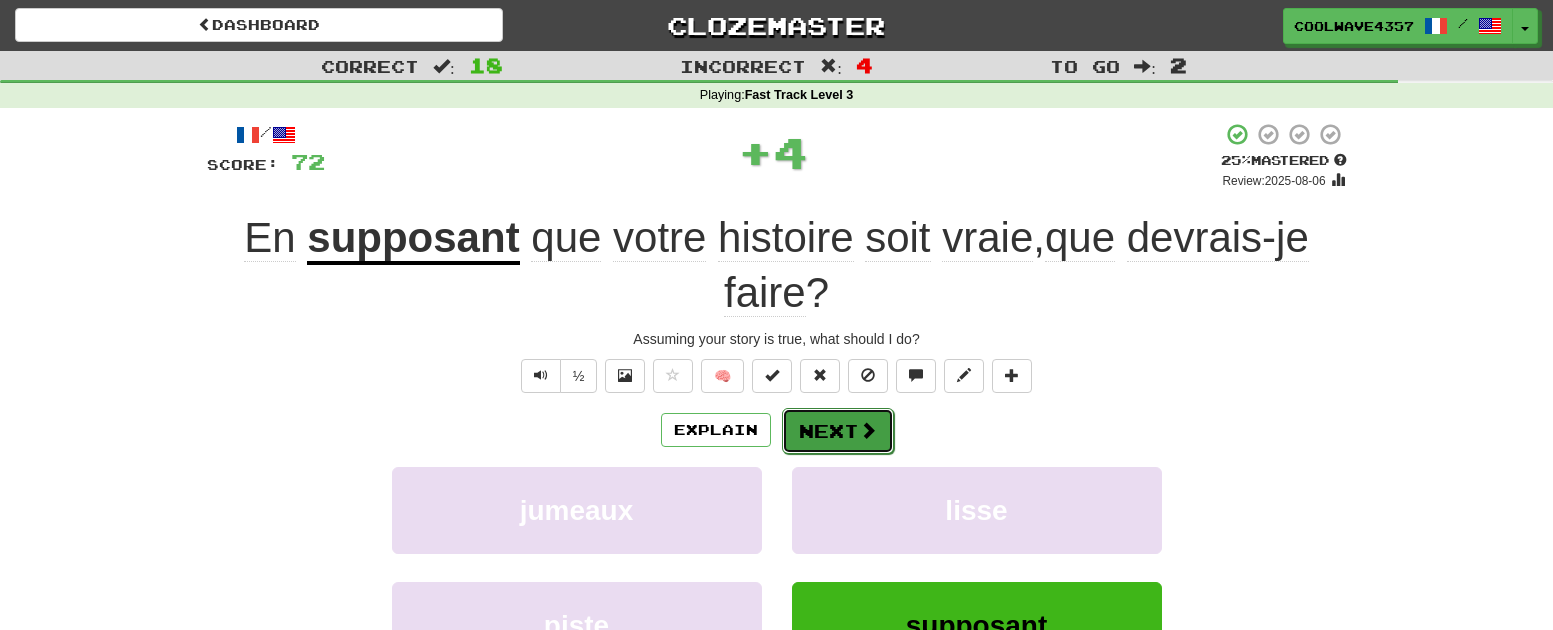 click on "Next" at bounding box center [838, 431] 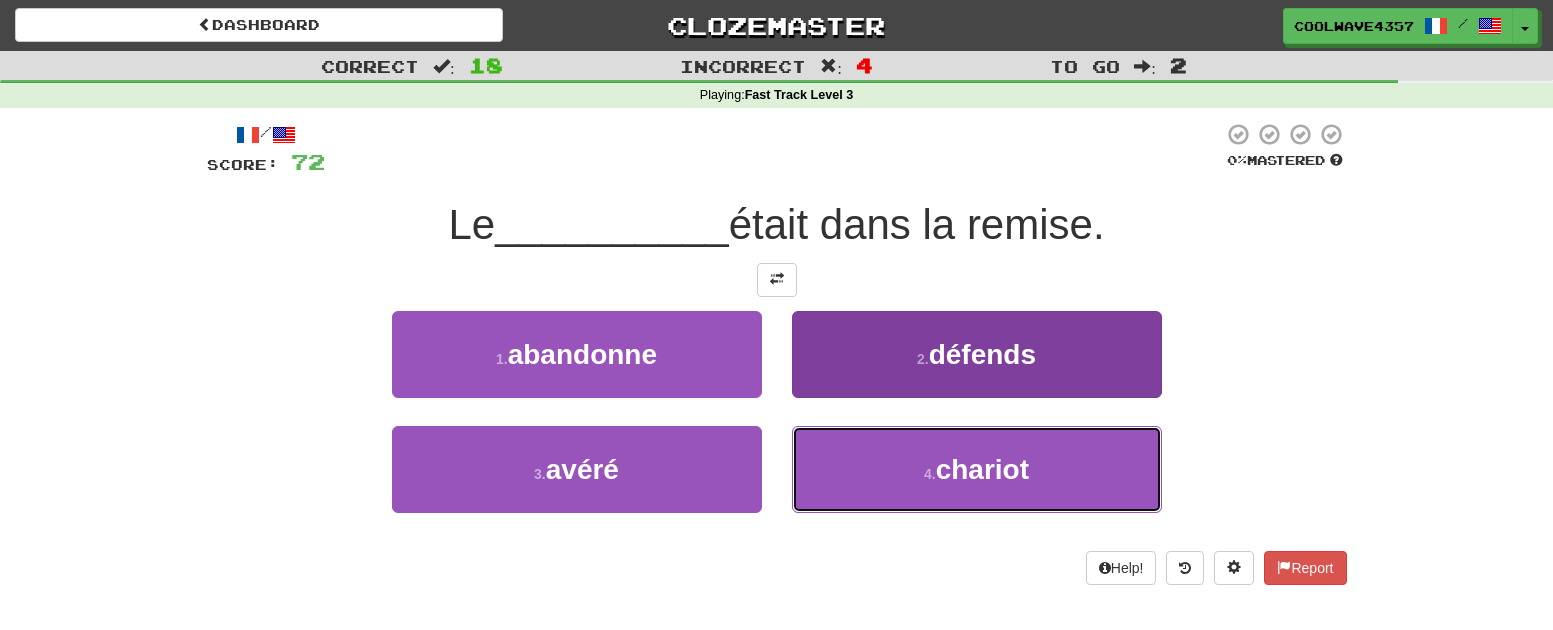 click on "4 .  chariot" at bounding box center (977, 469) 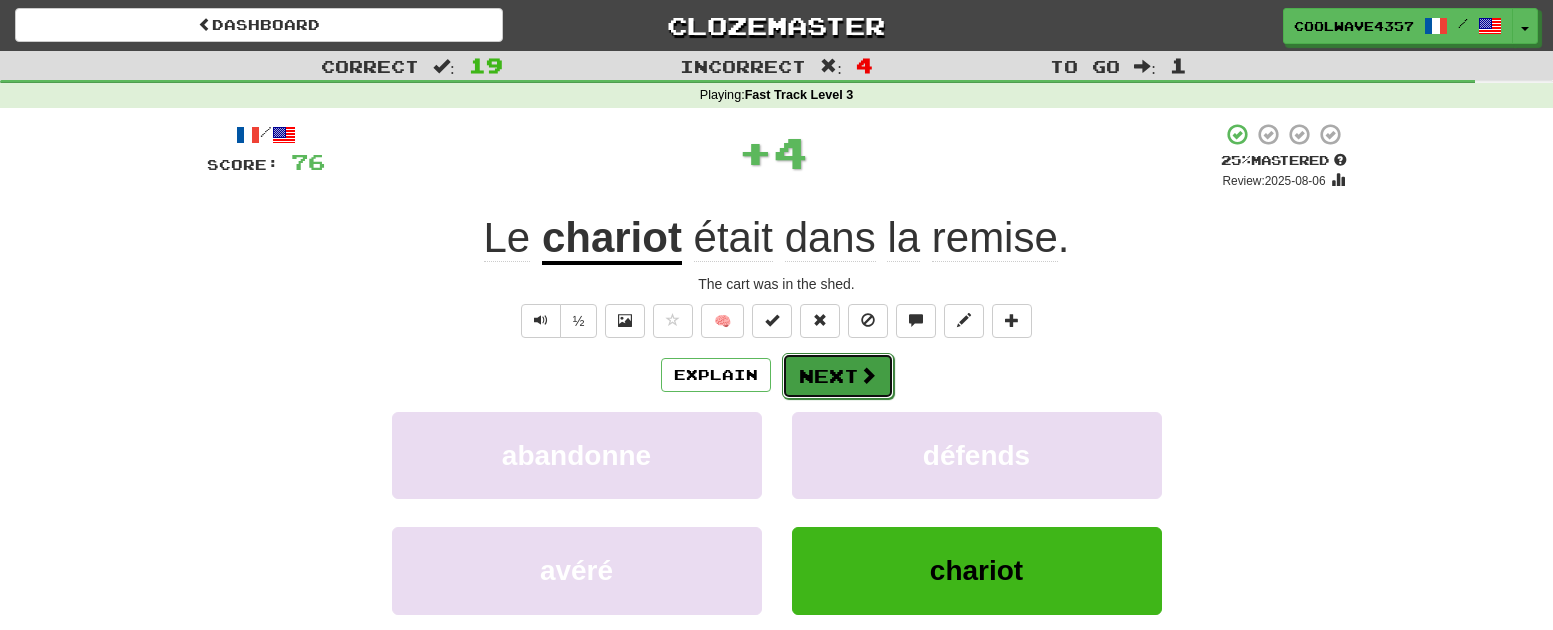 click on "Next" at bounding box center (838, 376) 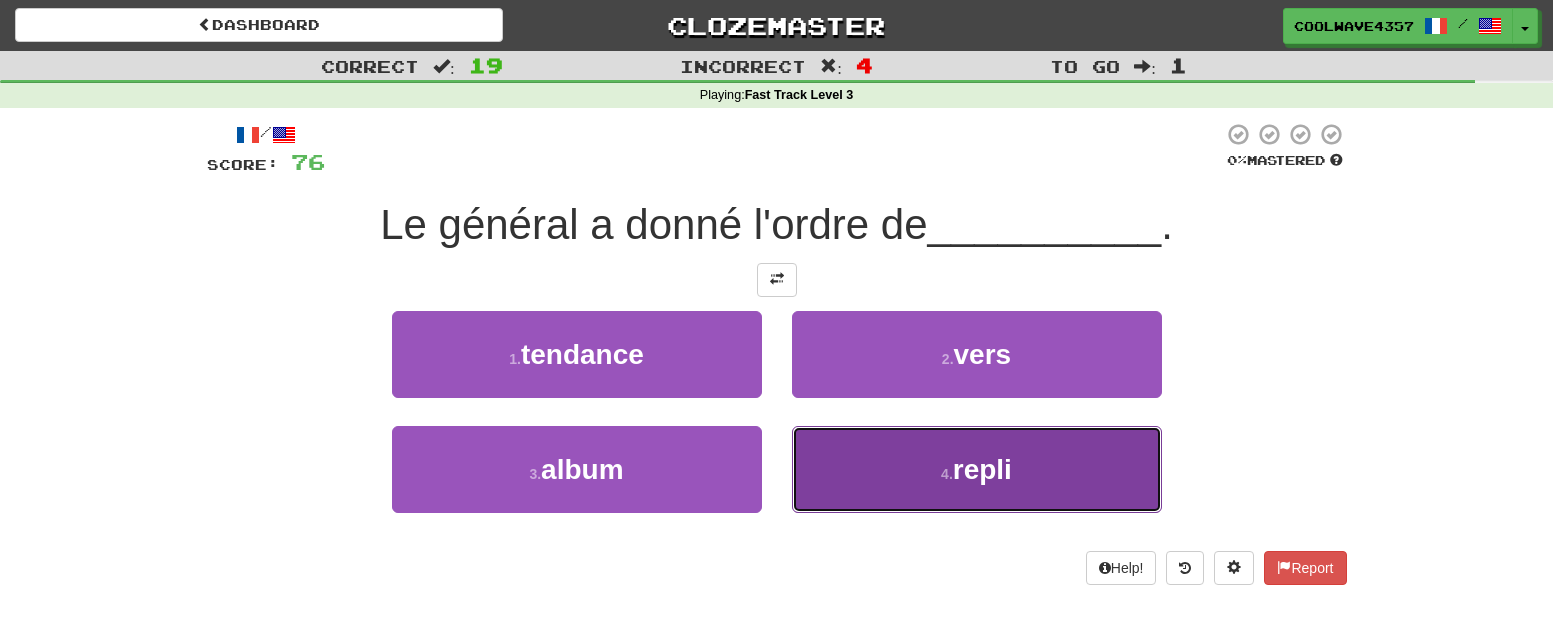 click on "repli" at bounding box center [982, 469] 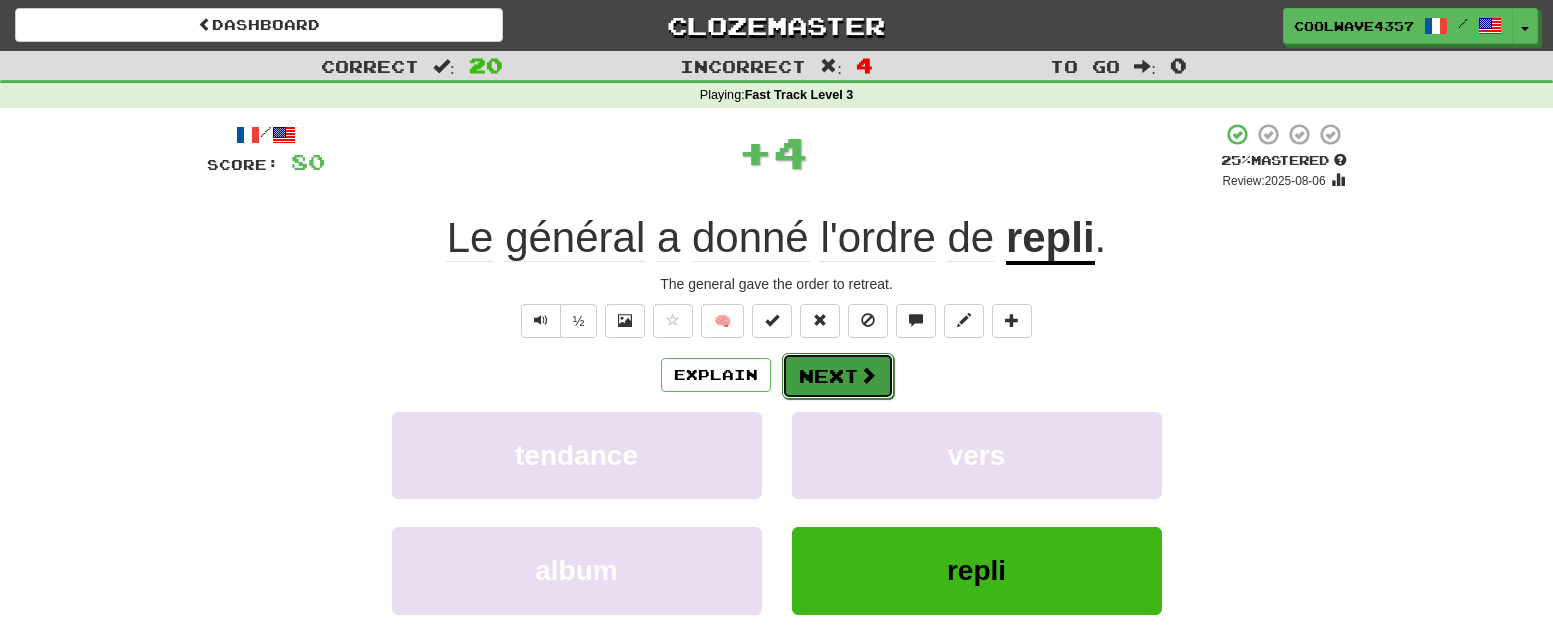 click at bounding box center (868, 375) 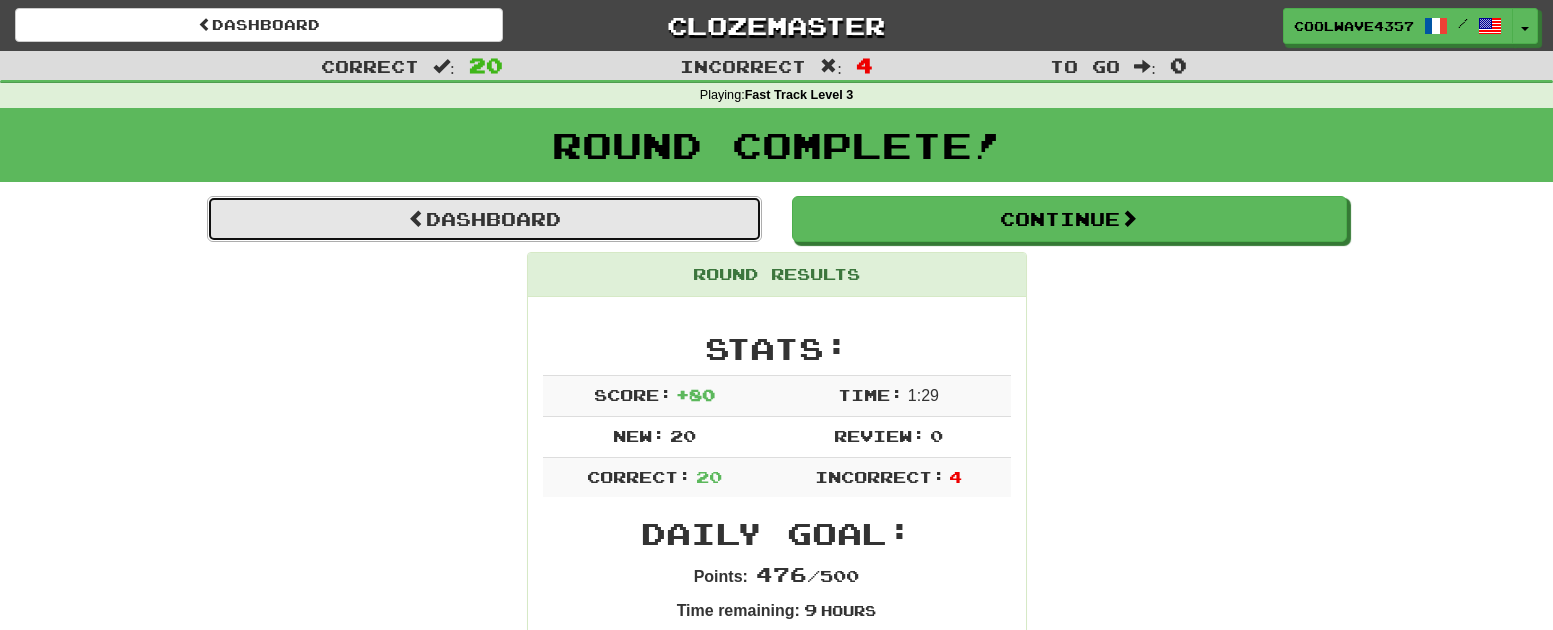 click on "Dashboard" at bounding box center (484, 219) 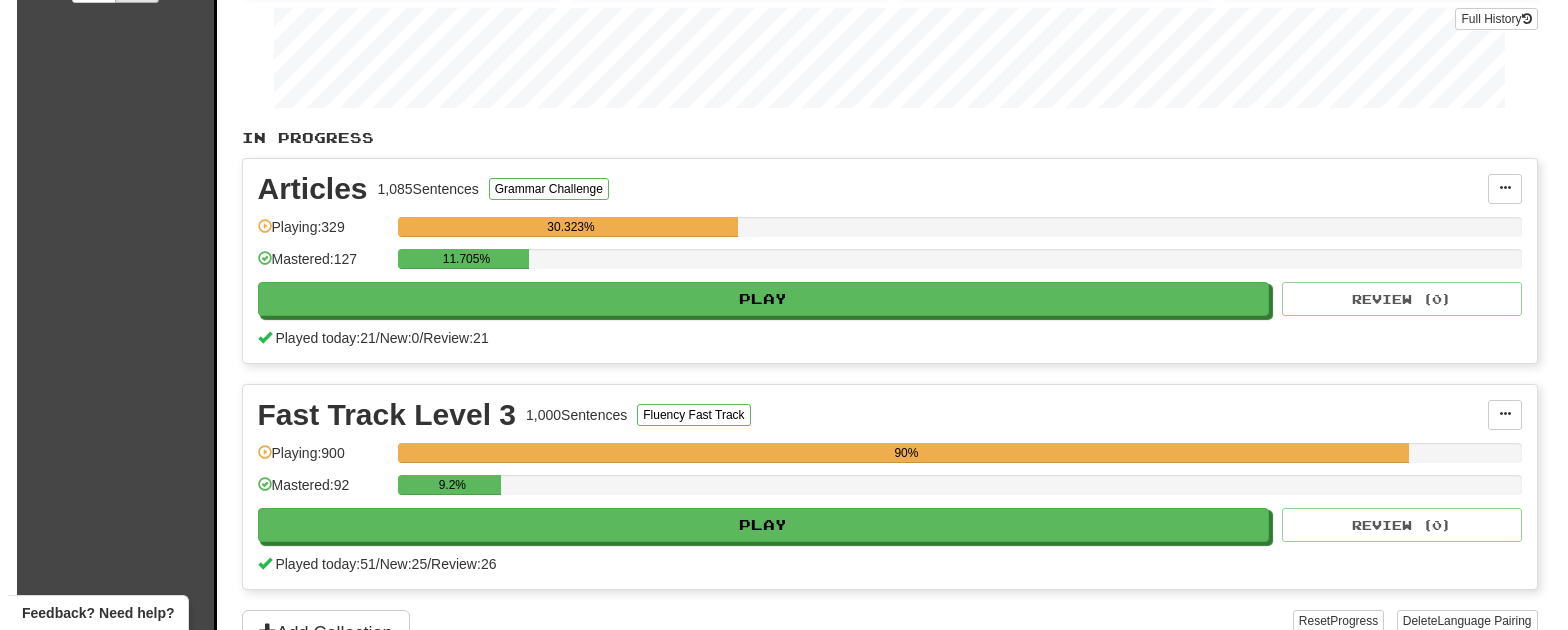 scroll, scrollTop: 500, scrollLeft: 0, axis: vertical 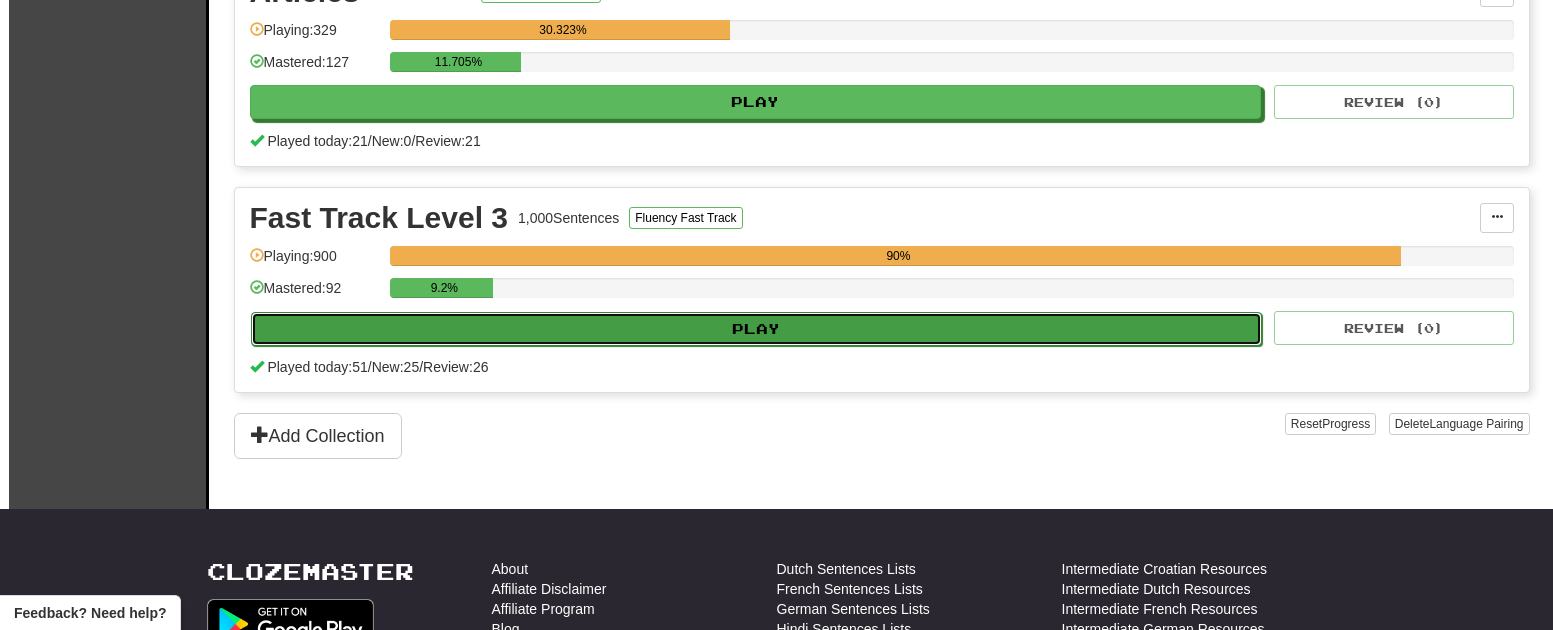 click on "Play" at bounding box center [757, 329] 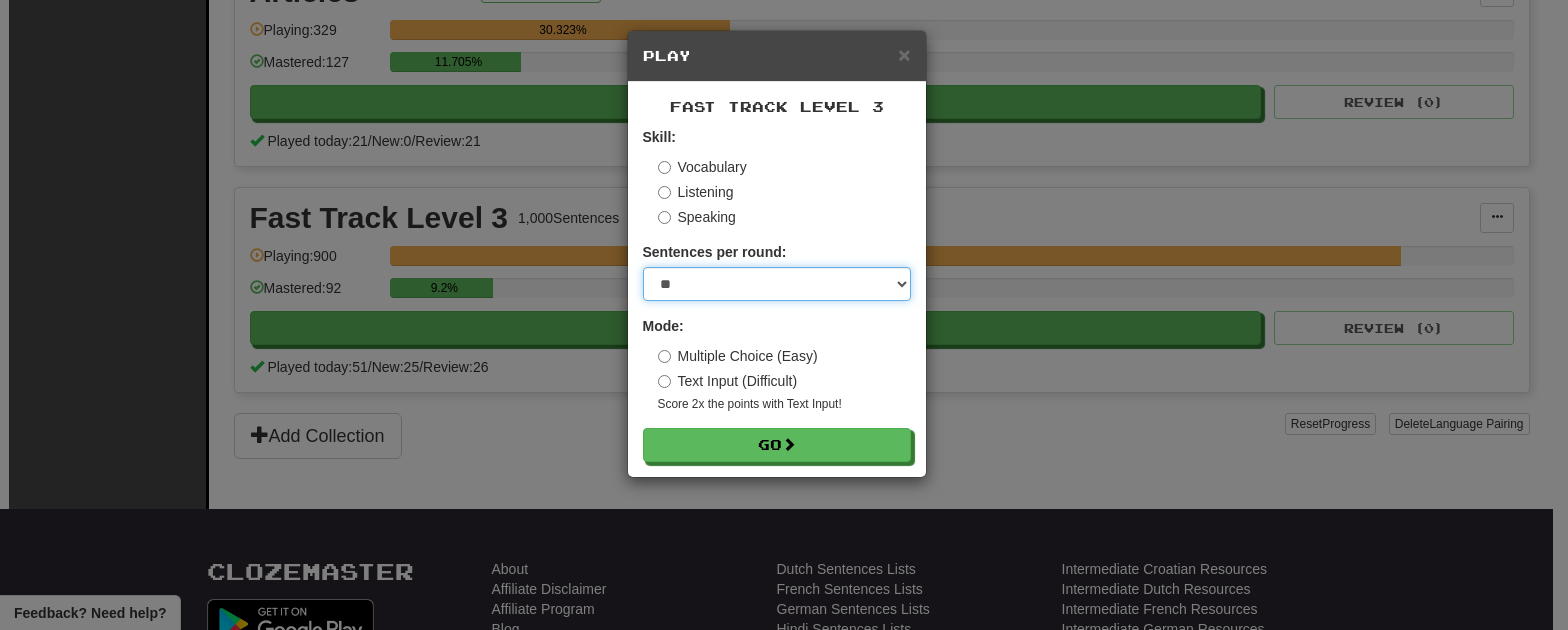 click on "* ** ** ** ** ** *** ********" at bounding box center [777, 284] 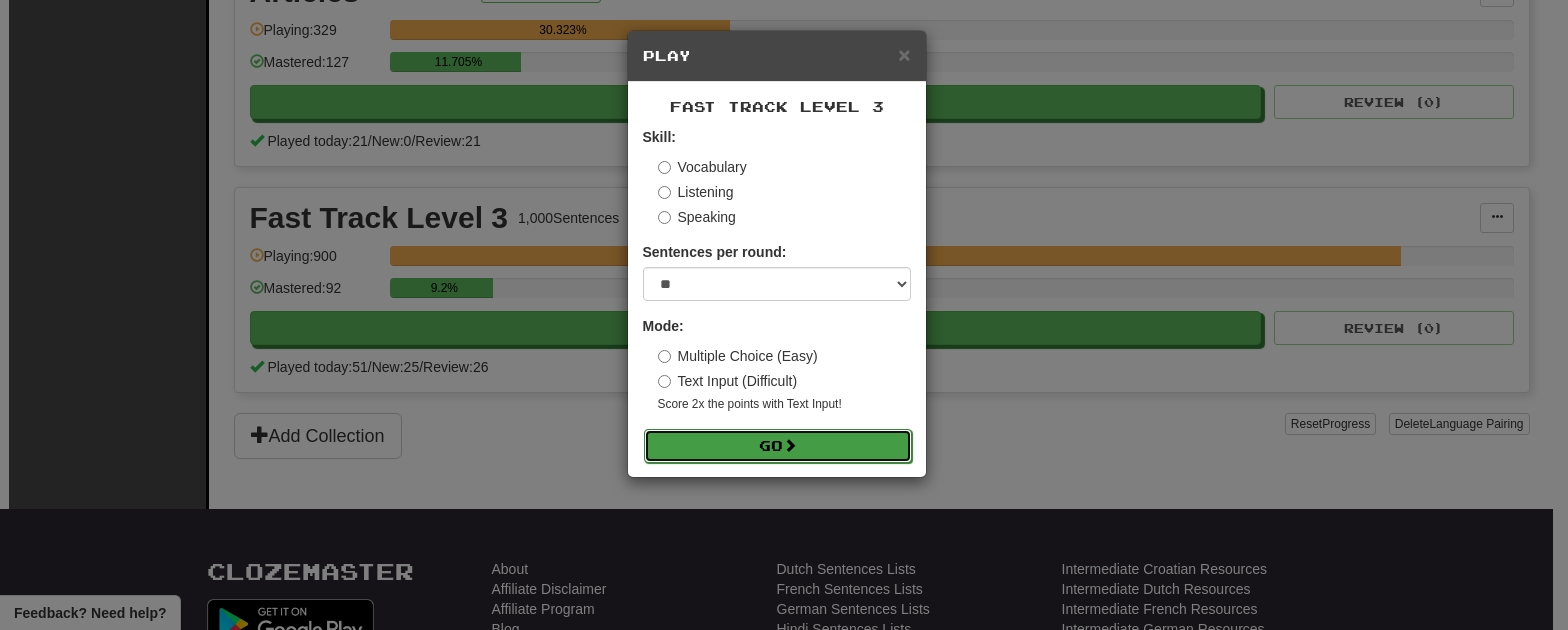 click on "Go" at bounding box center [778, 446] 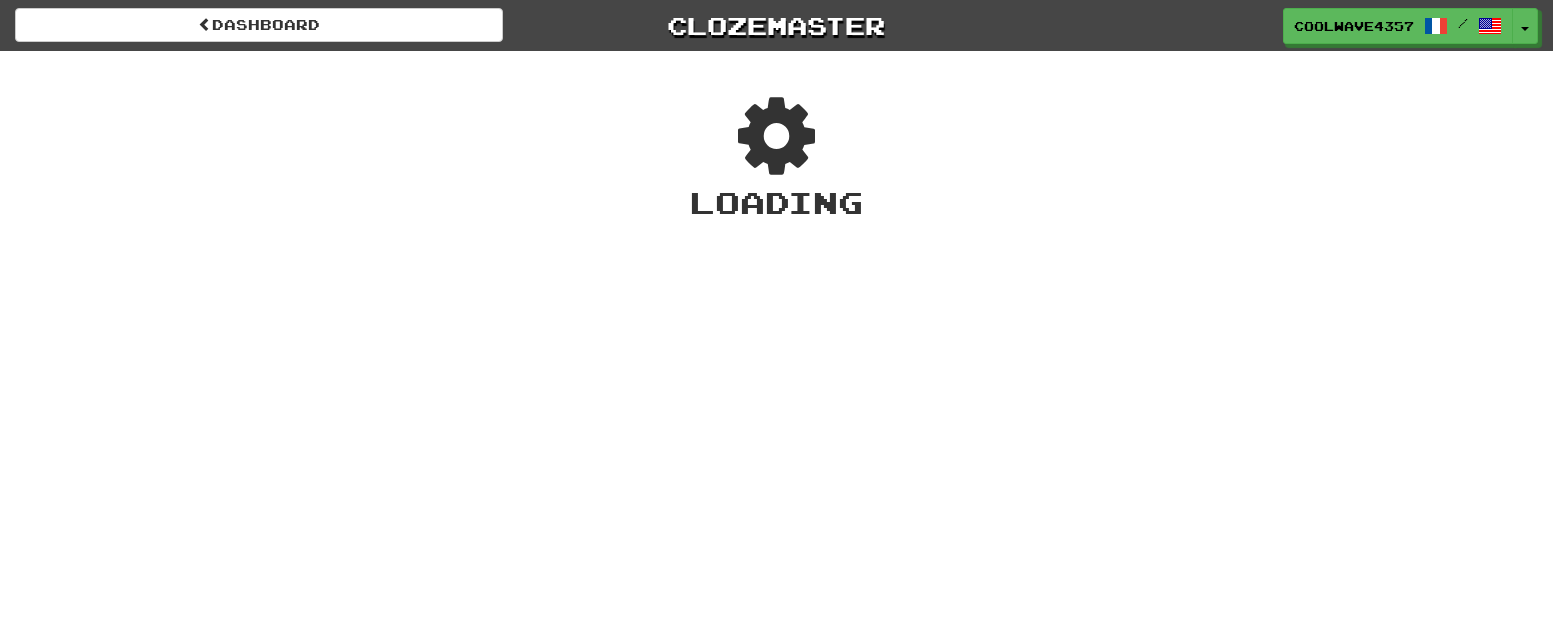 scroll, scrollTop: 0, scrollLeft: 0, axis: both 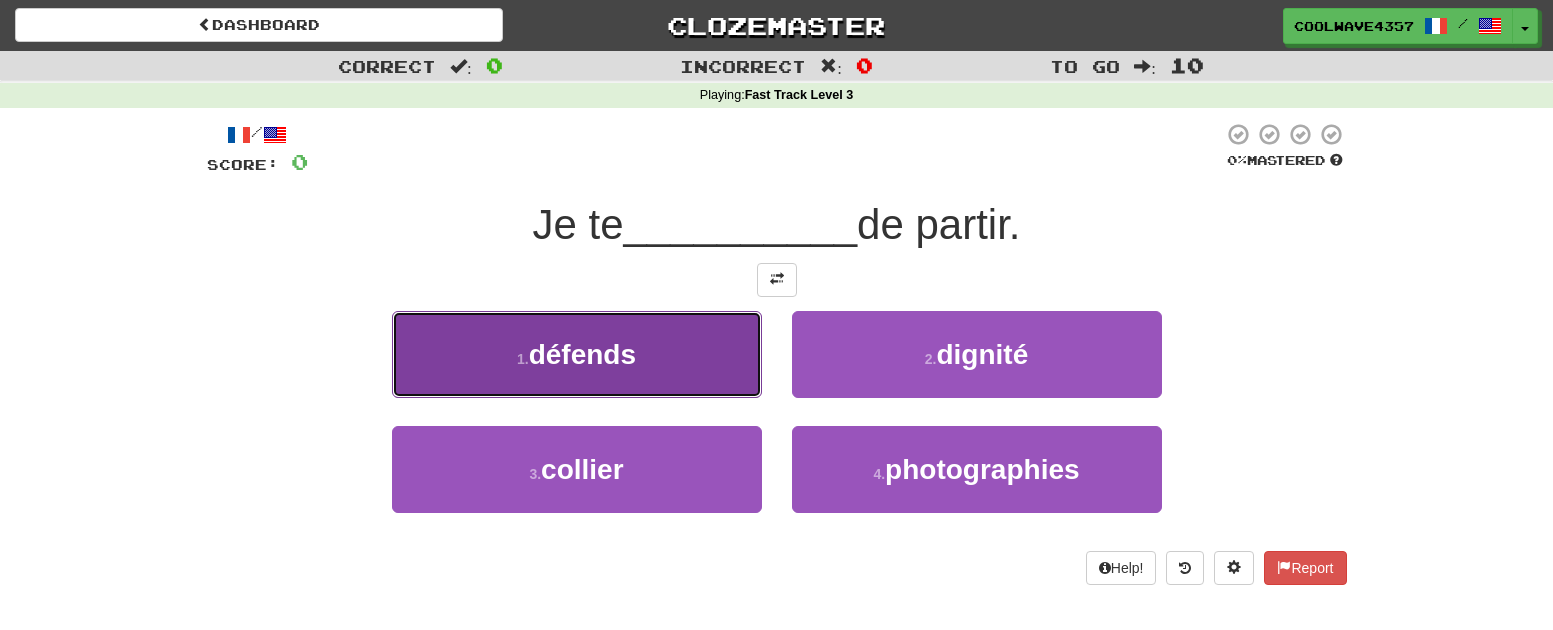 click on "1 .  défends" at bounding box center (577, 354) 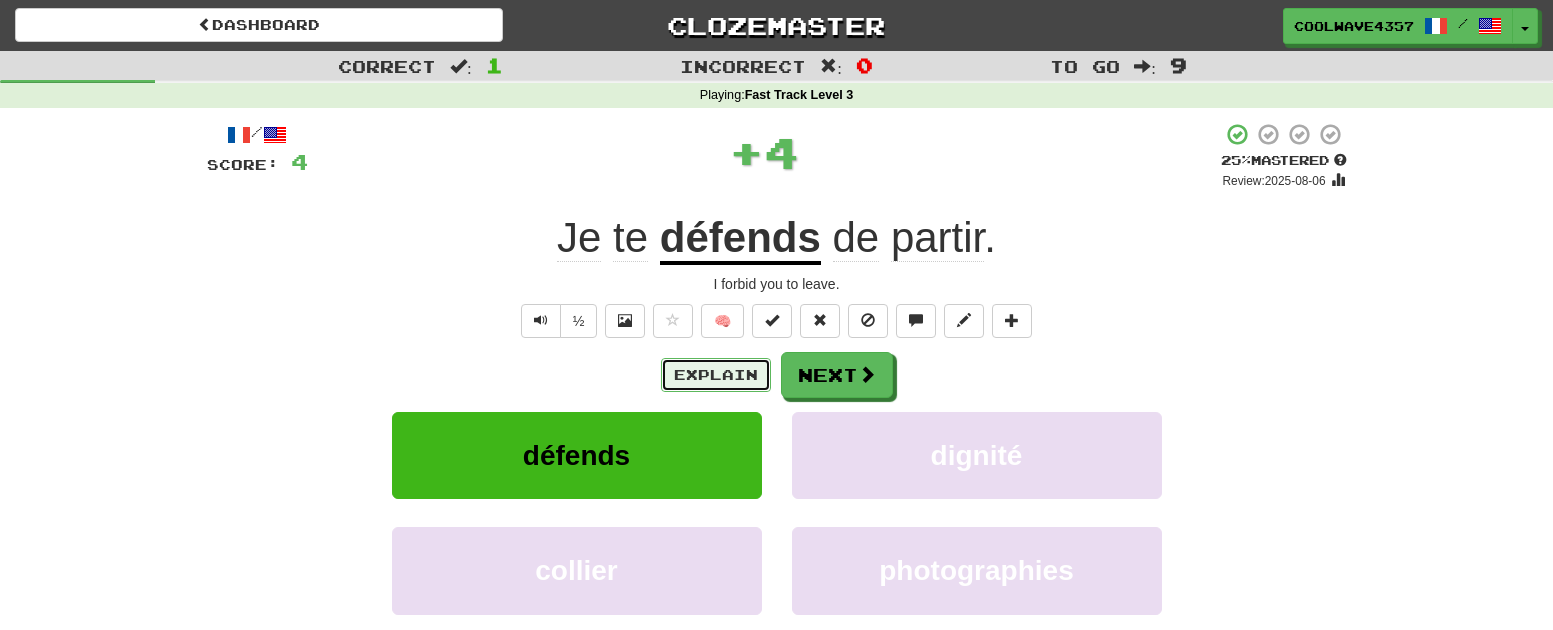 click on "Explain" at bounding box center [716, 375] 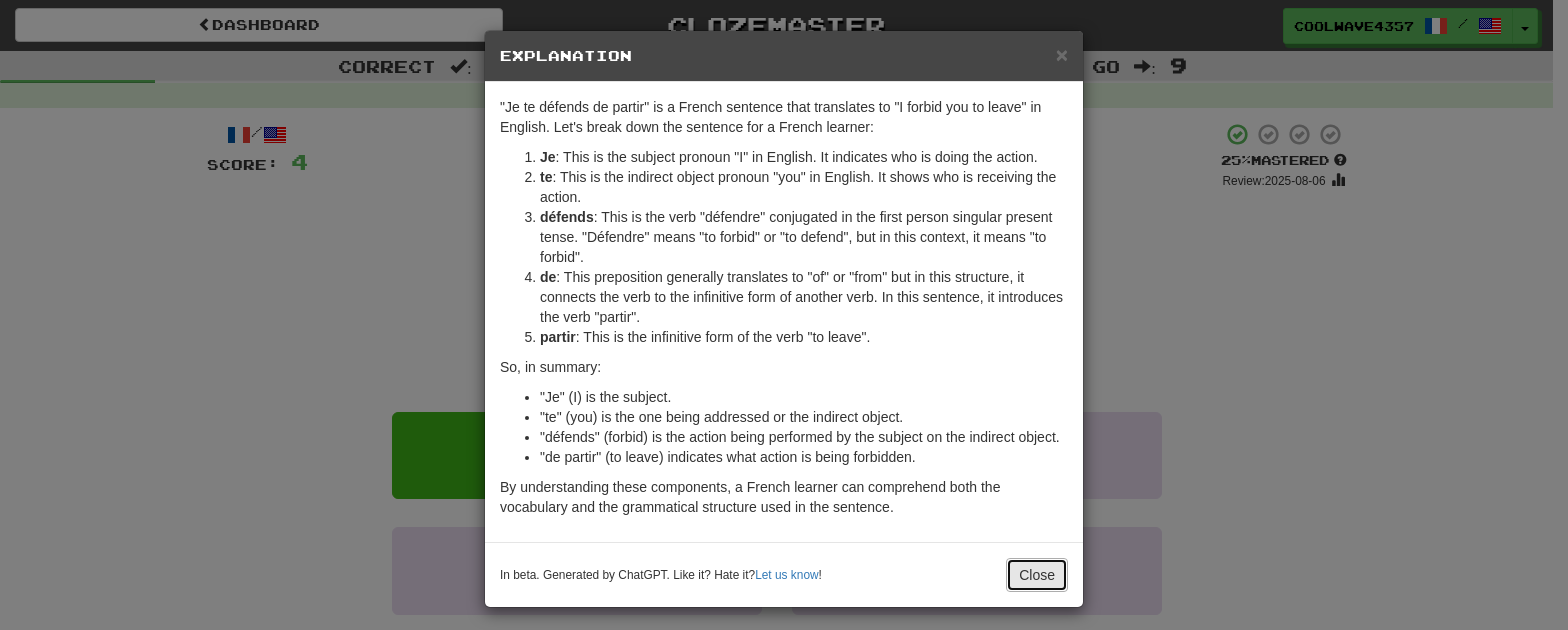 click on "Close" at bounding box center [1037, 575] 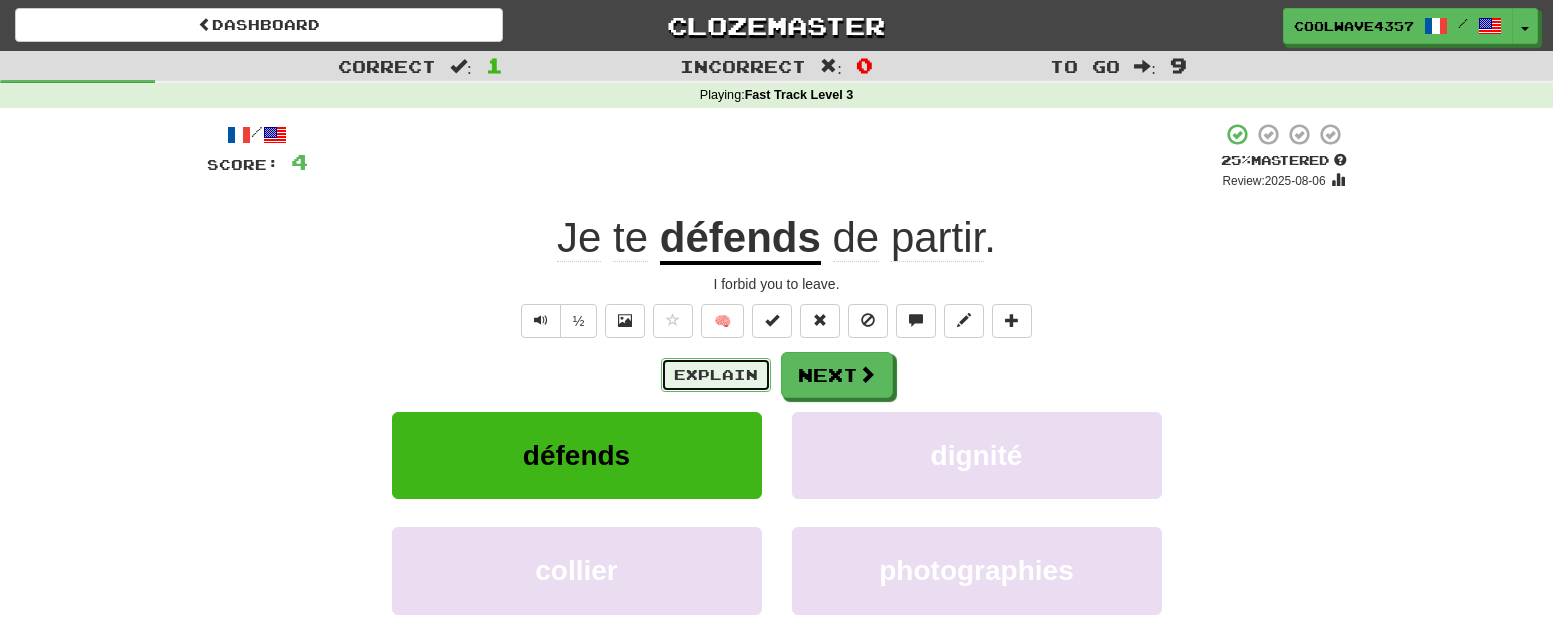click on "Explain" at bounding box center (716, 375) 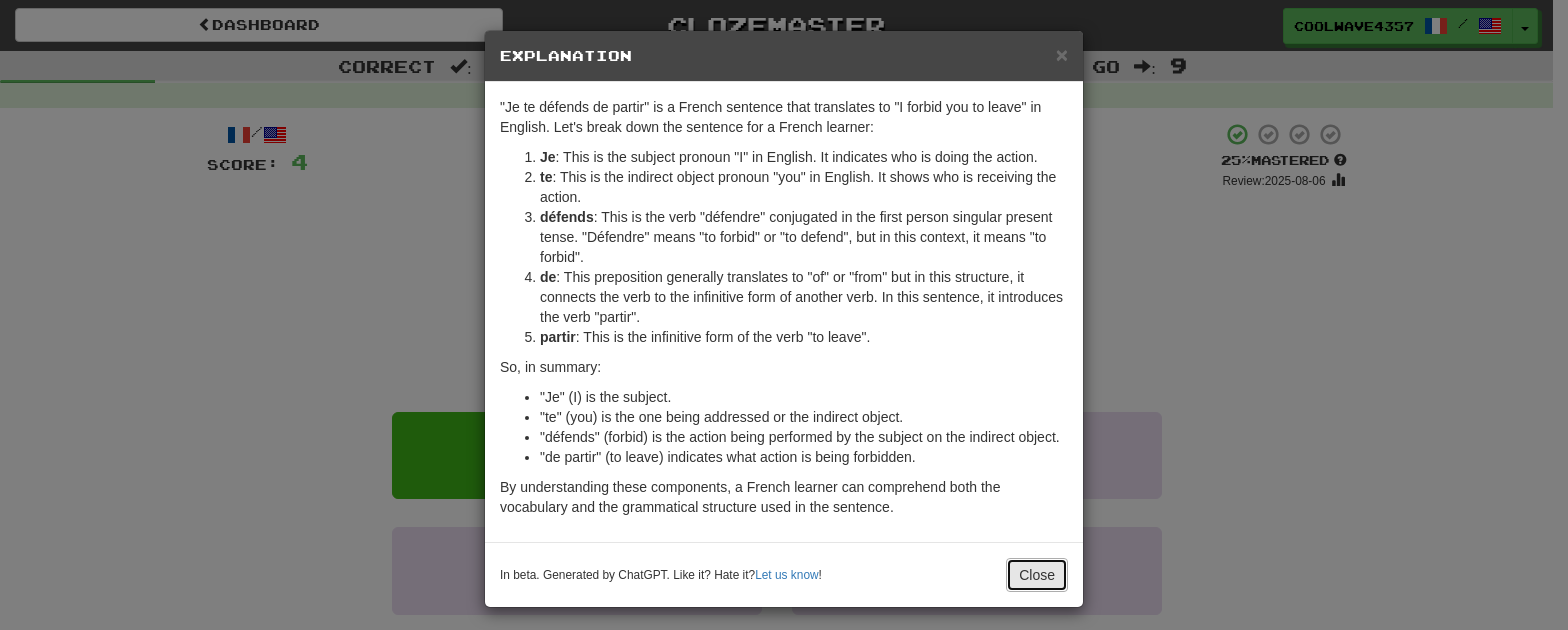 click on "Close" at bounding box center [1037, 575] 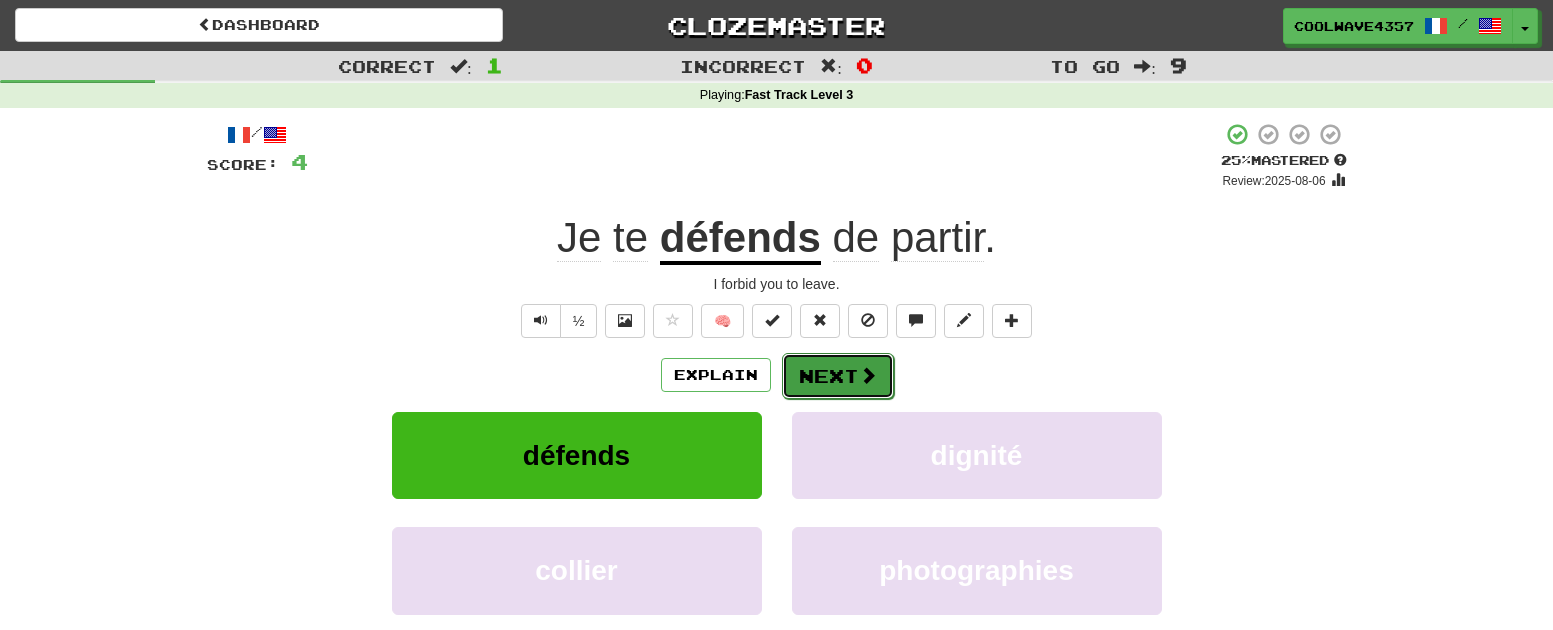 click at bounding box center [868, 375] 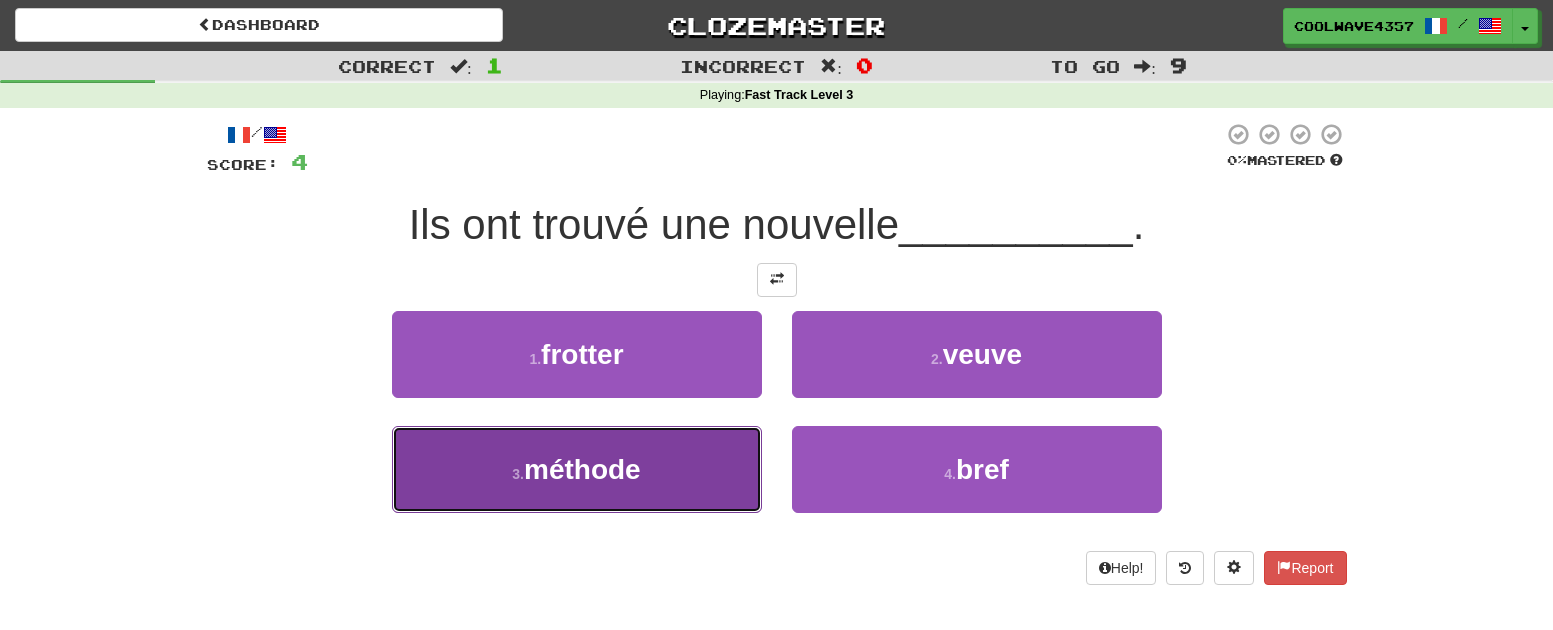 click on "3 .  méthode" at bounding box center (577, 469) 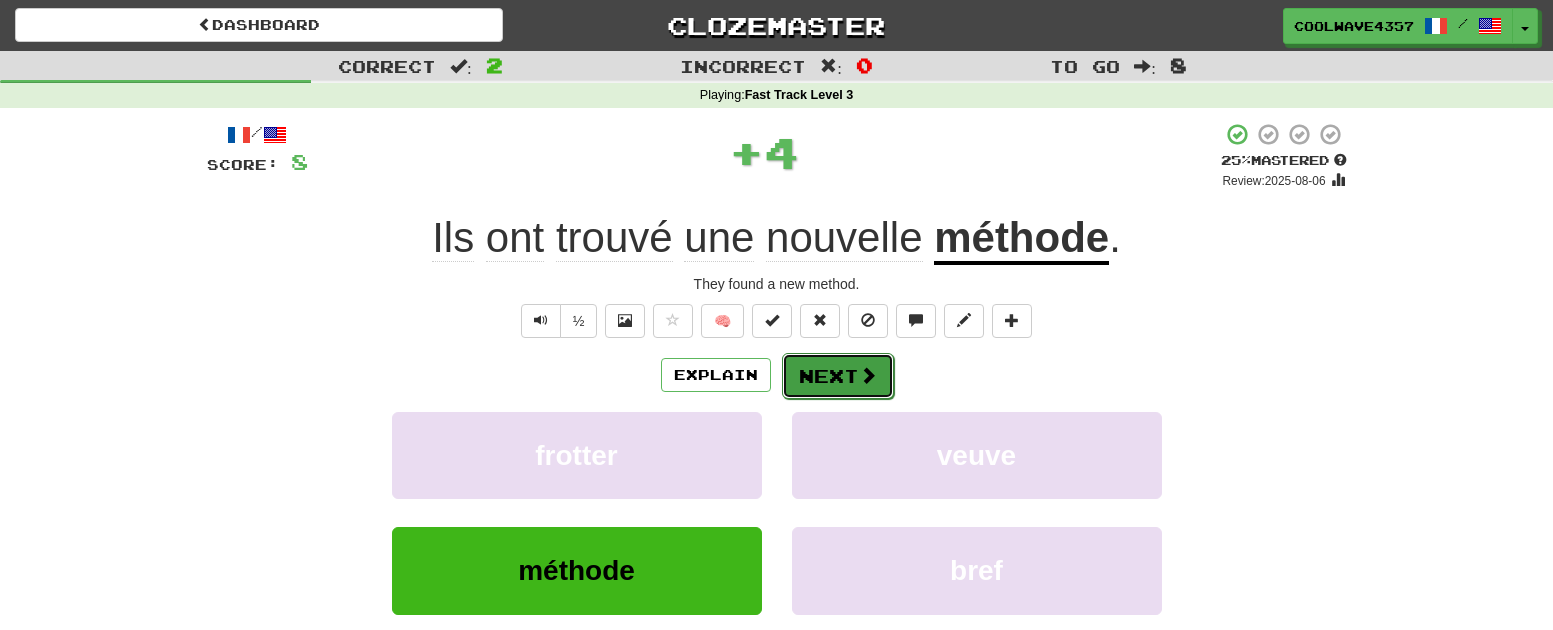 click on "Next" at bounding box center (838, 376) 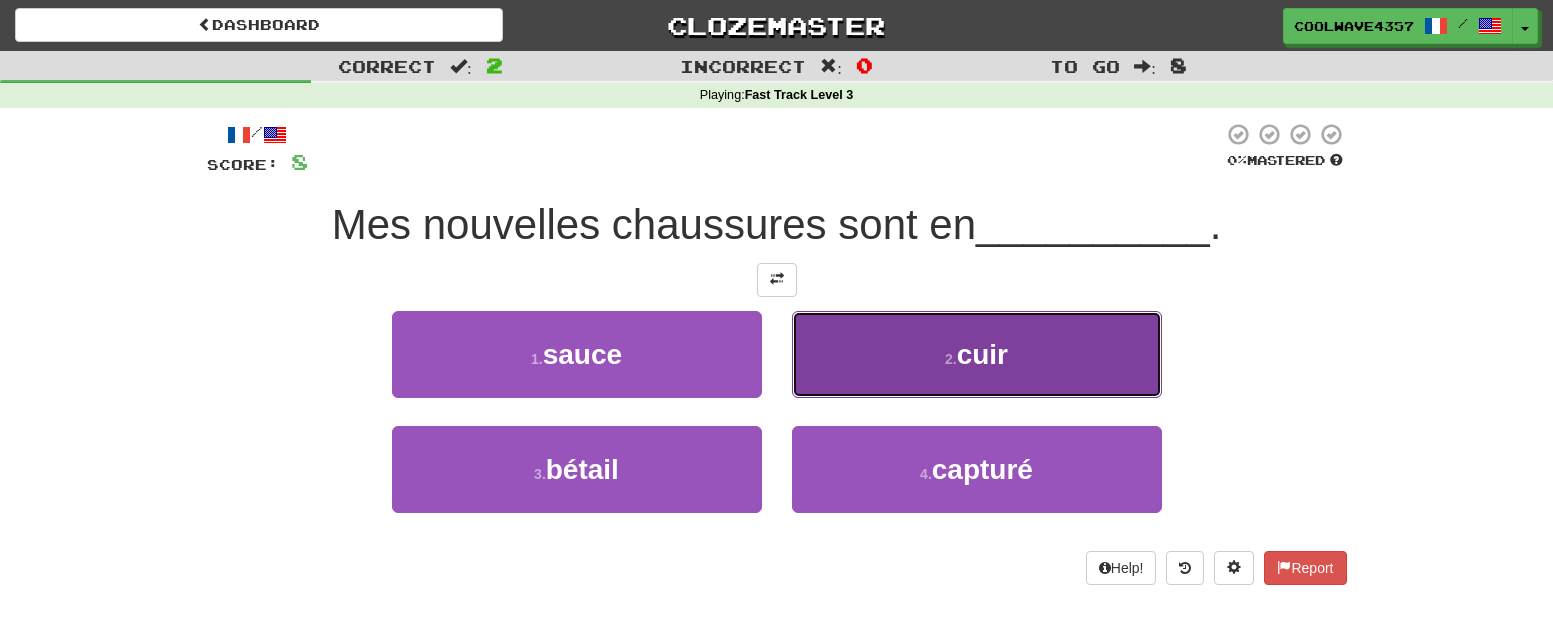 click on "cuir" at bounding box center (982, 354) 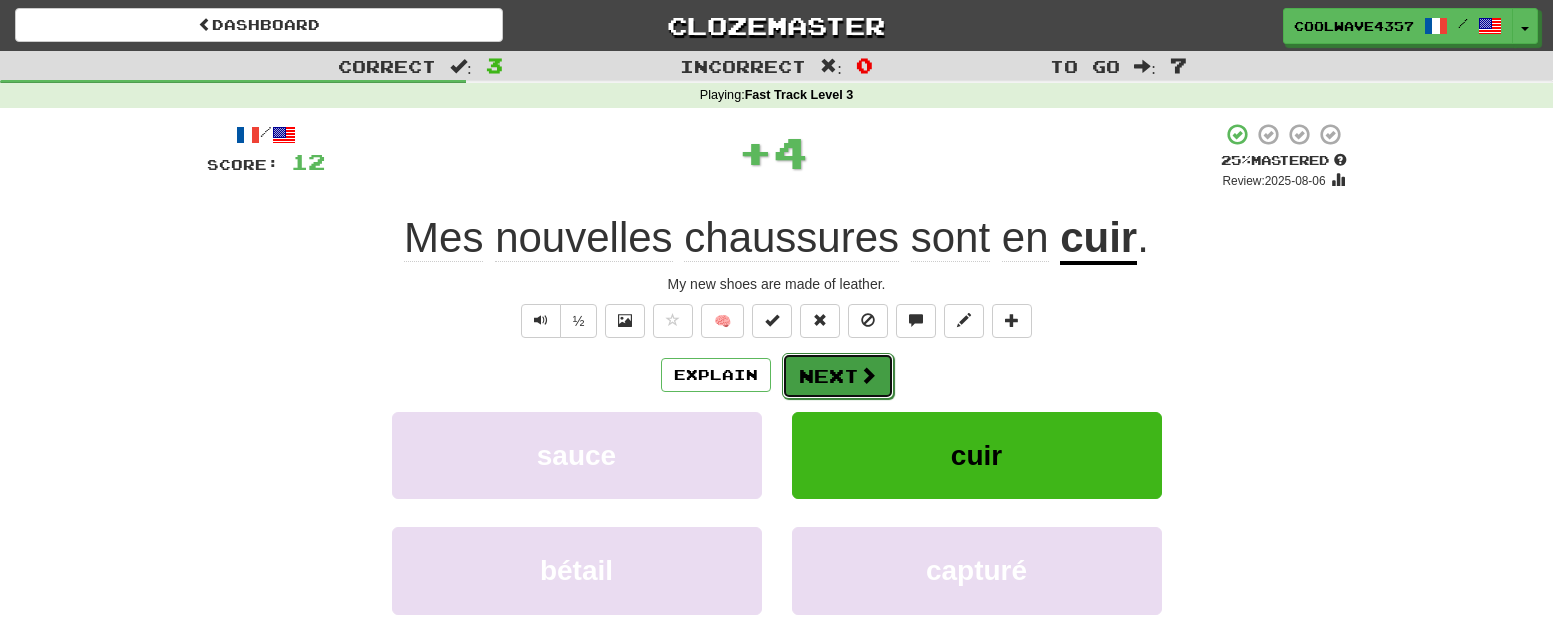 click on "Next" at bounding box center [838, 376] 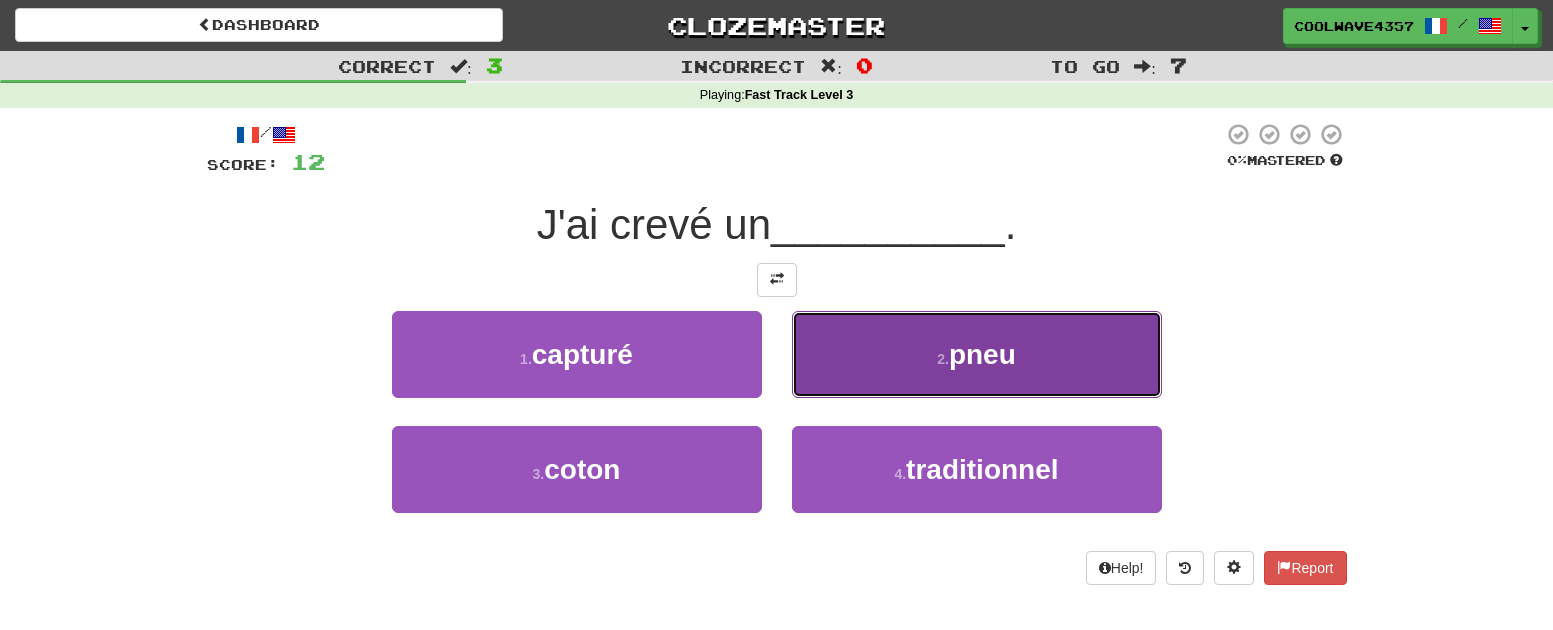 click on "pneu" at bounding box center [982, 354] 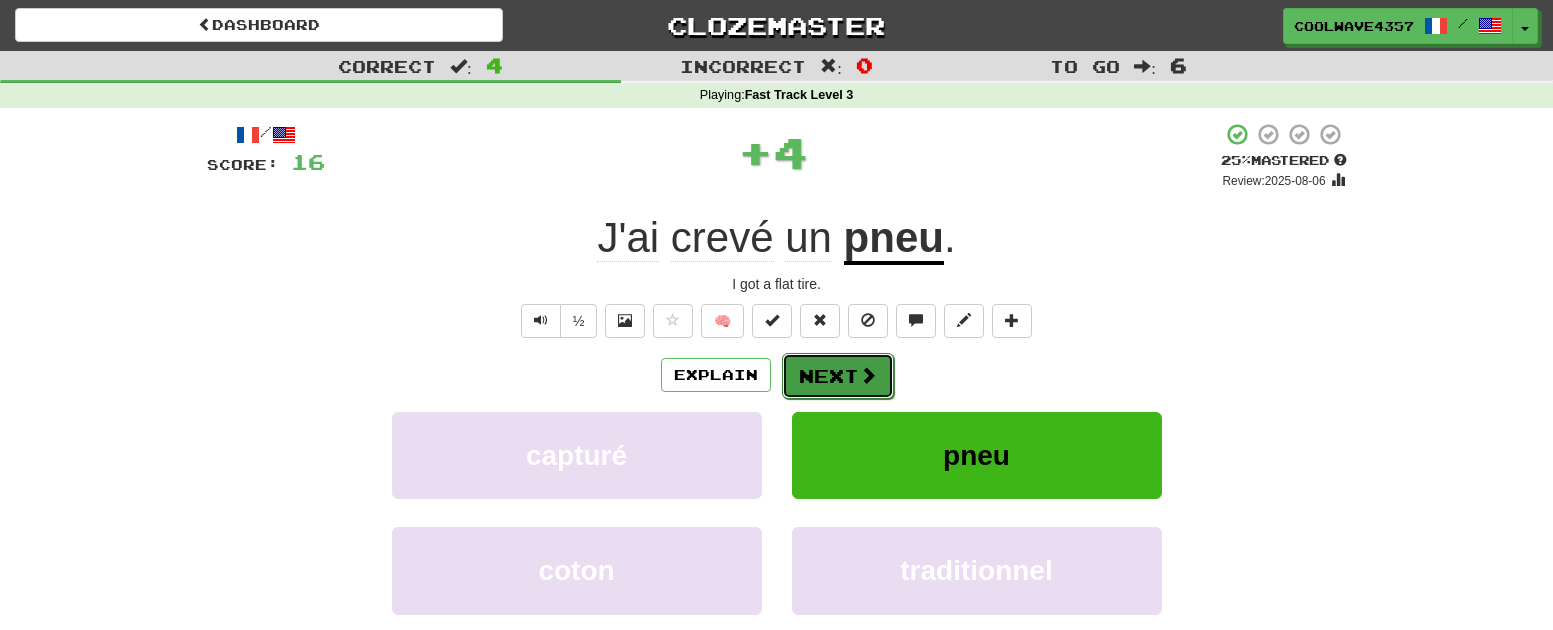 click on "Next" at bounding box center (838, 376) 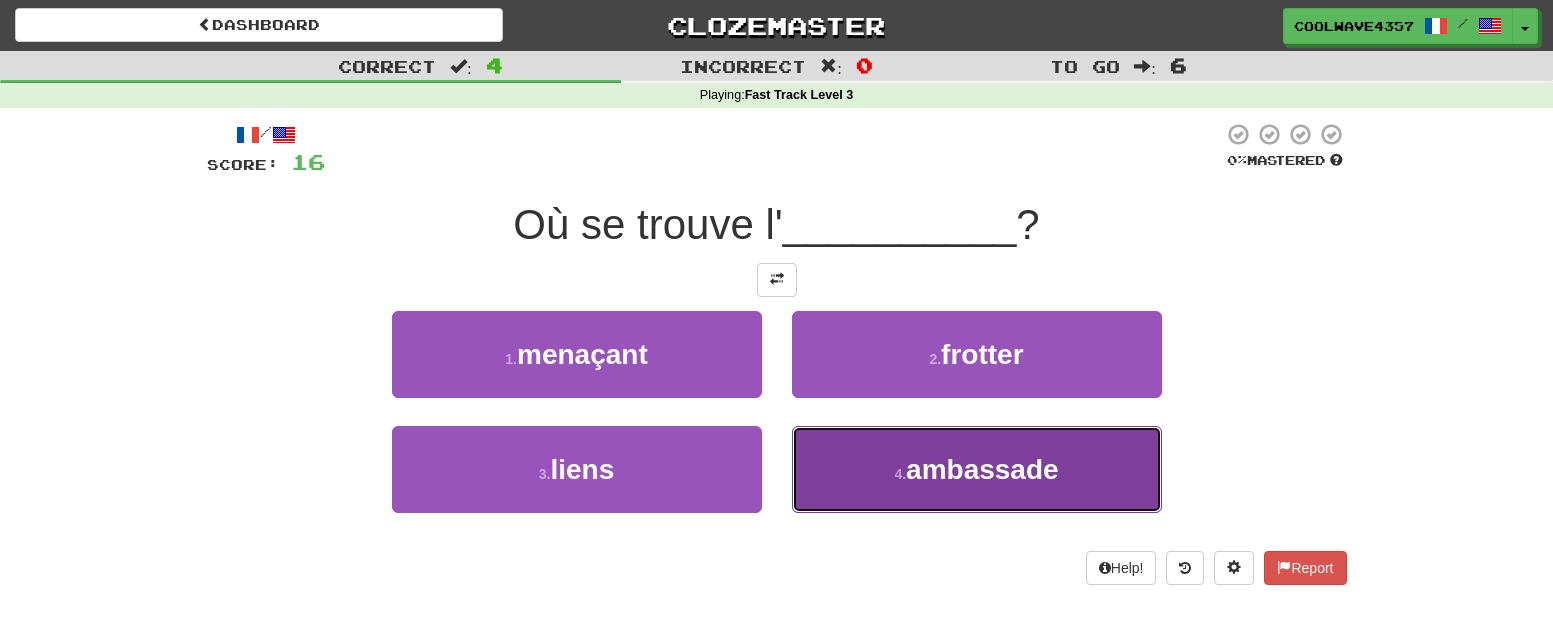 click on "ambassade" at bounding box center (982, 469) 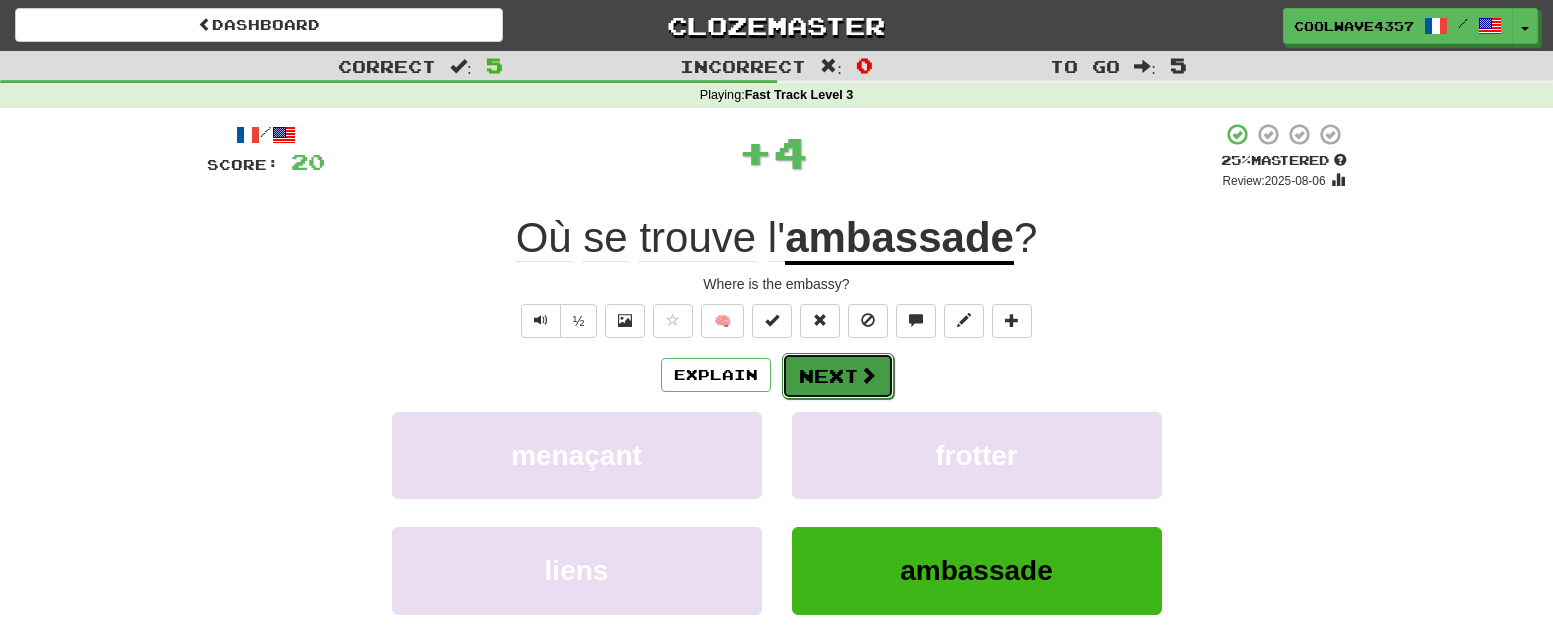 click on "Next" at bounding box center (838, 376) 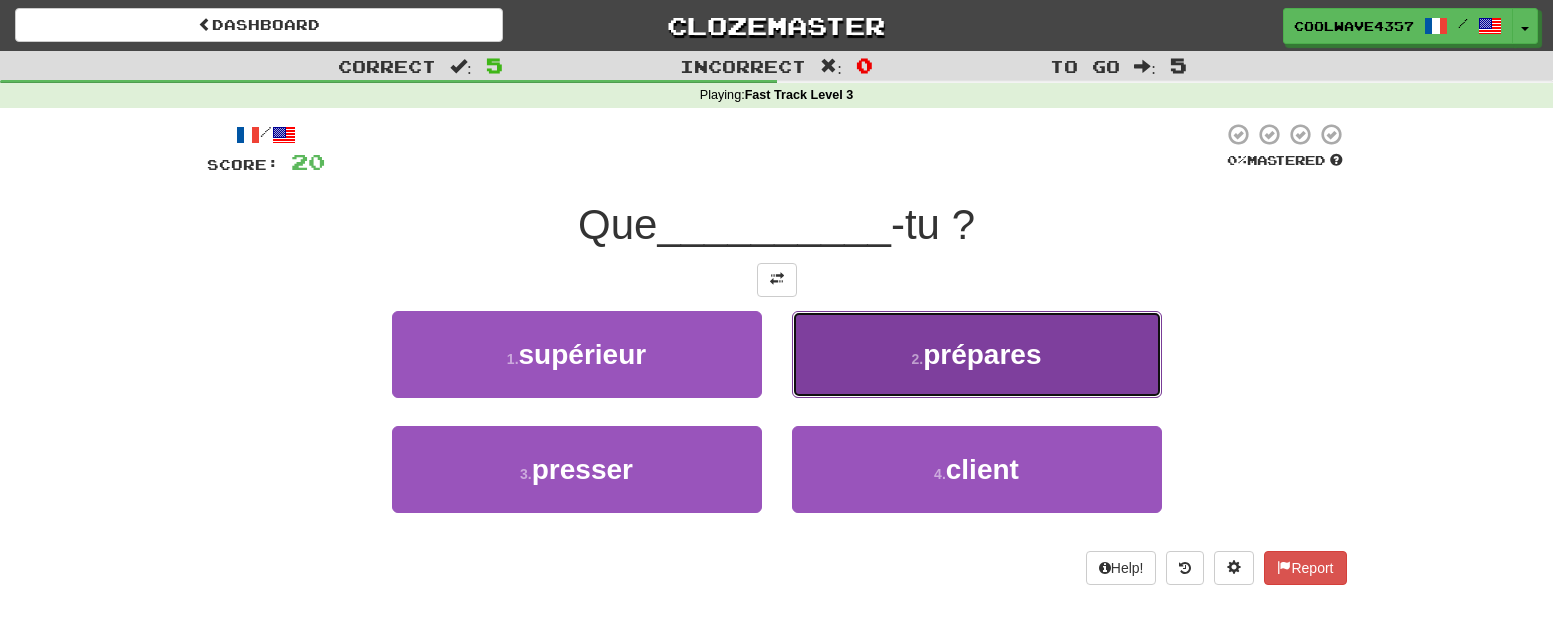 click on "2 .  prépares" at bounding box center [977, 354] 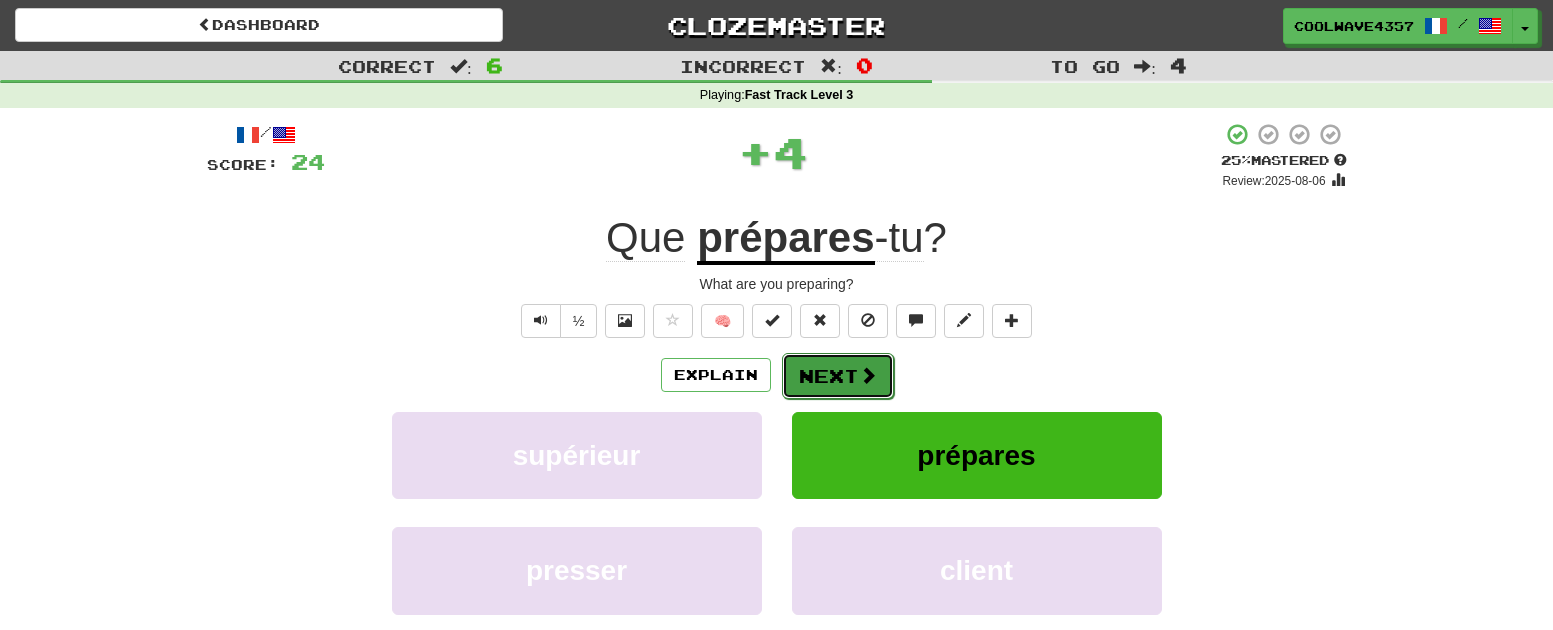 click on "Next" at bounding box center [838, 376] 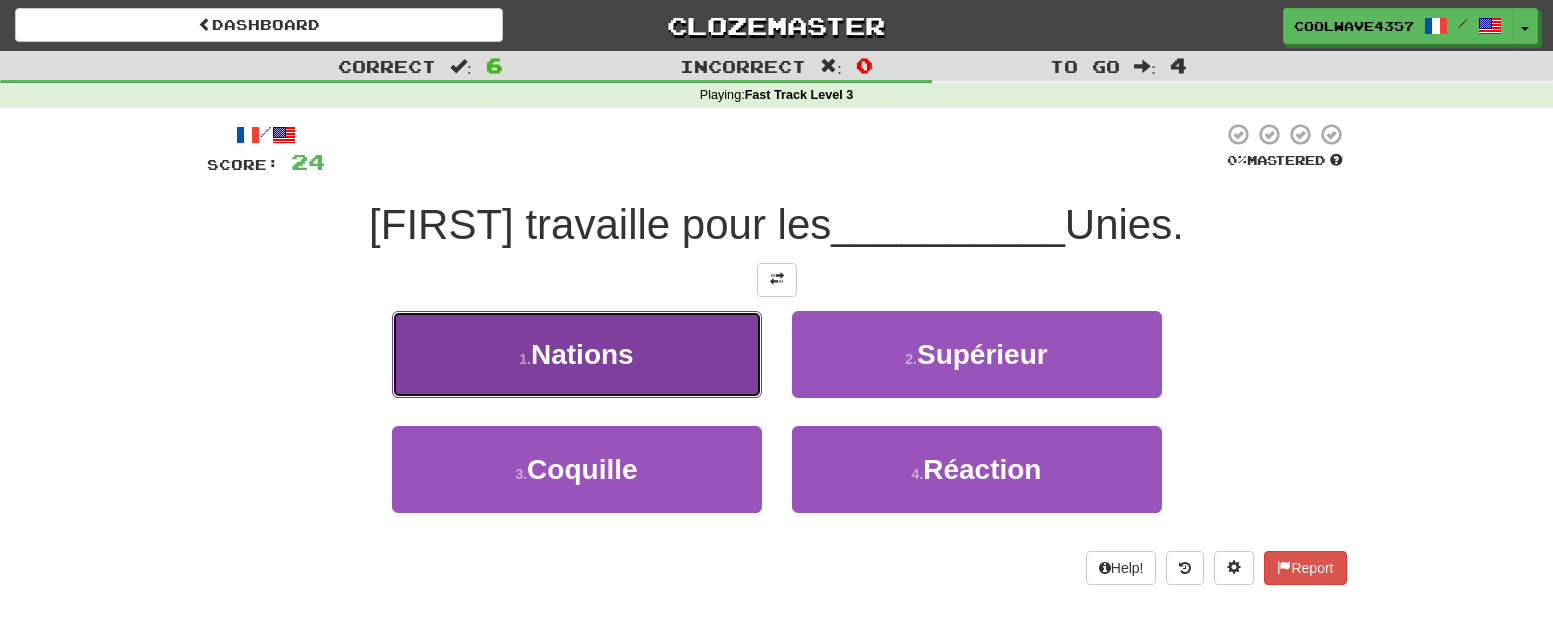 click on "1 .  Nations" at bounding box center (577, 354) 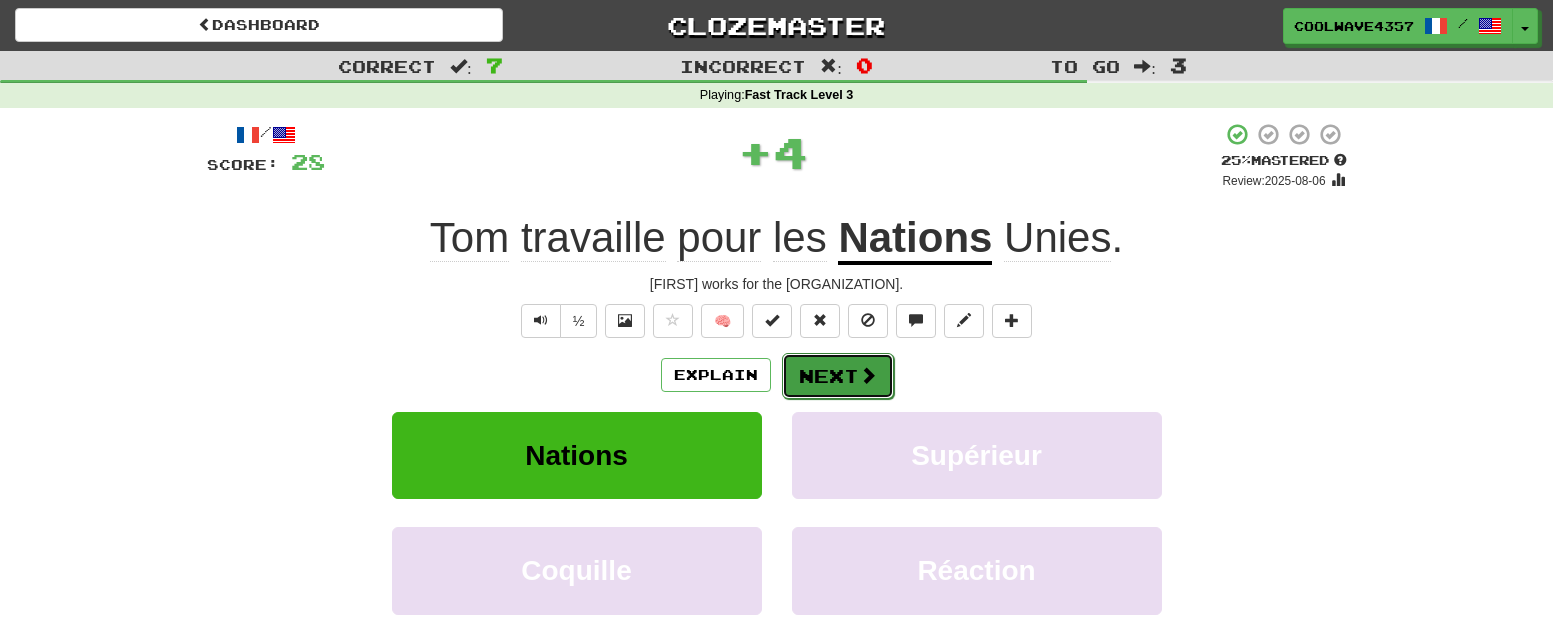 click on "Next" at bounding box center (838, 376) 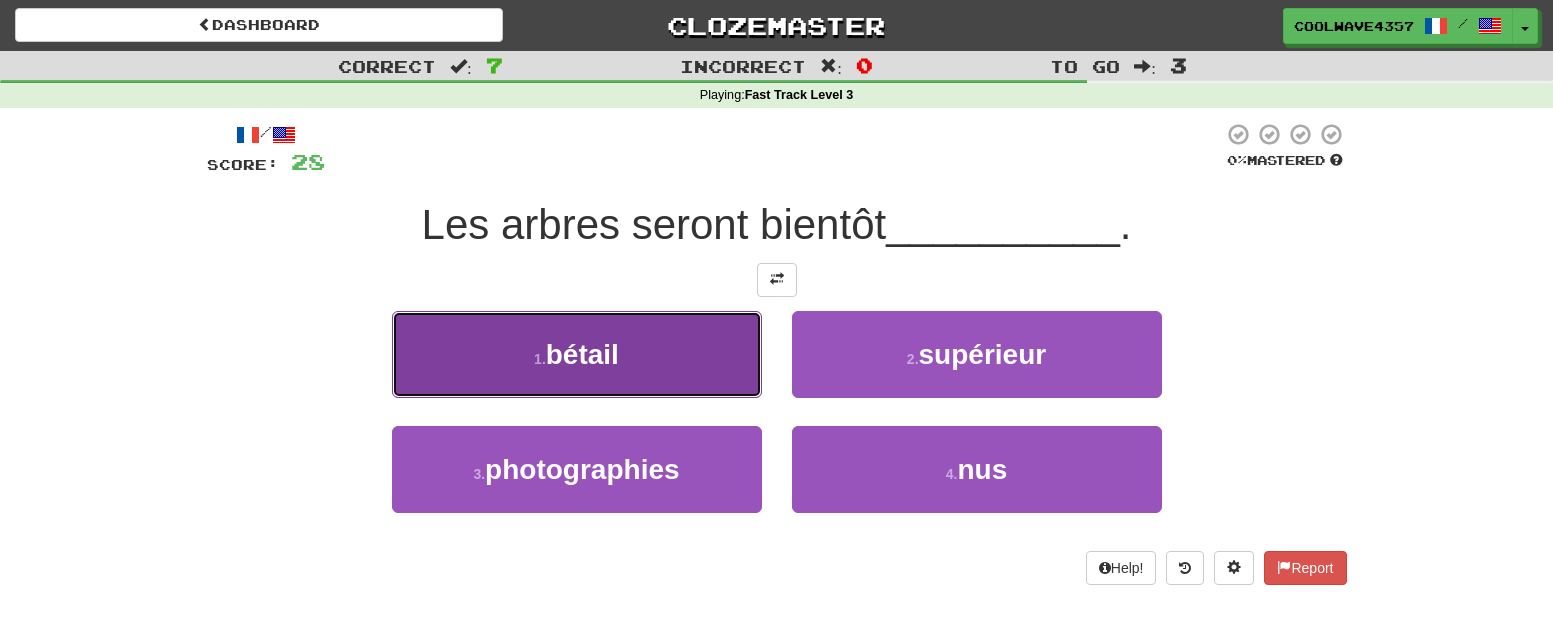 click on "1 .  bétail" at bounding box center [577, 354] 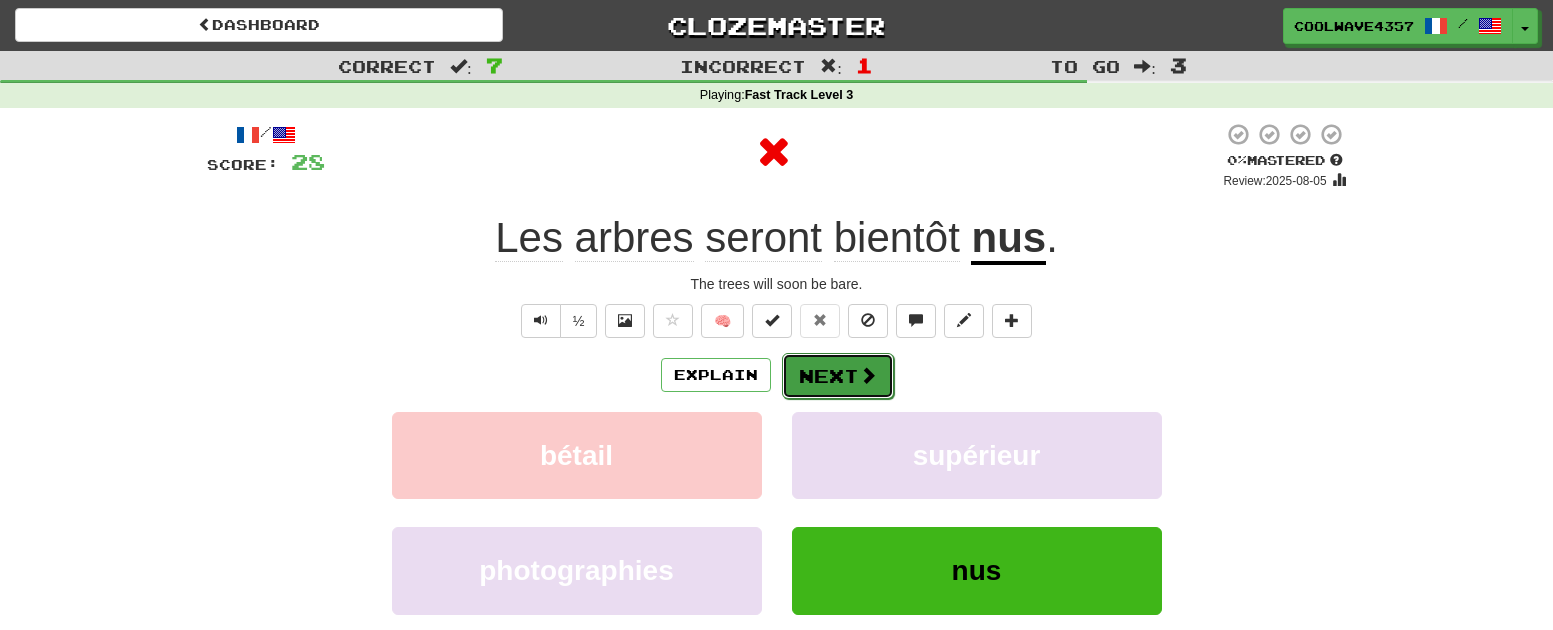 click at bounding box center (868, 375) 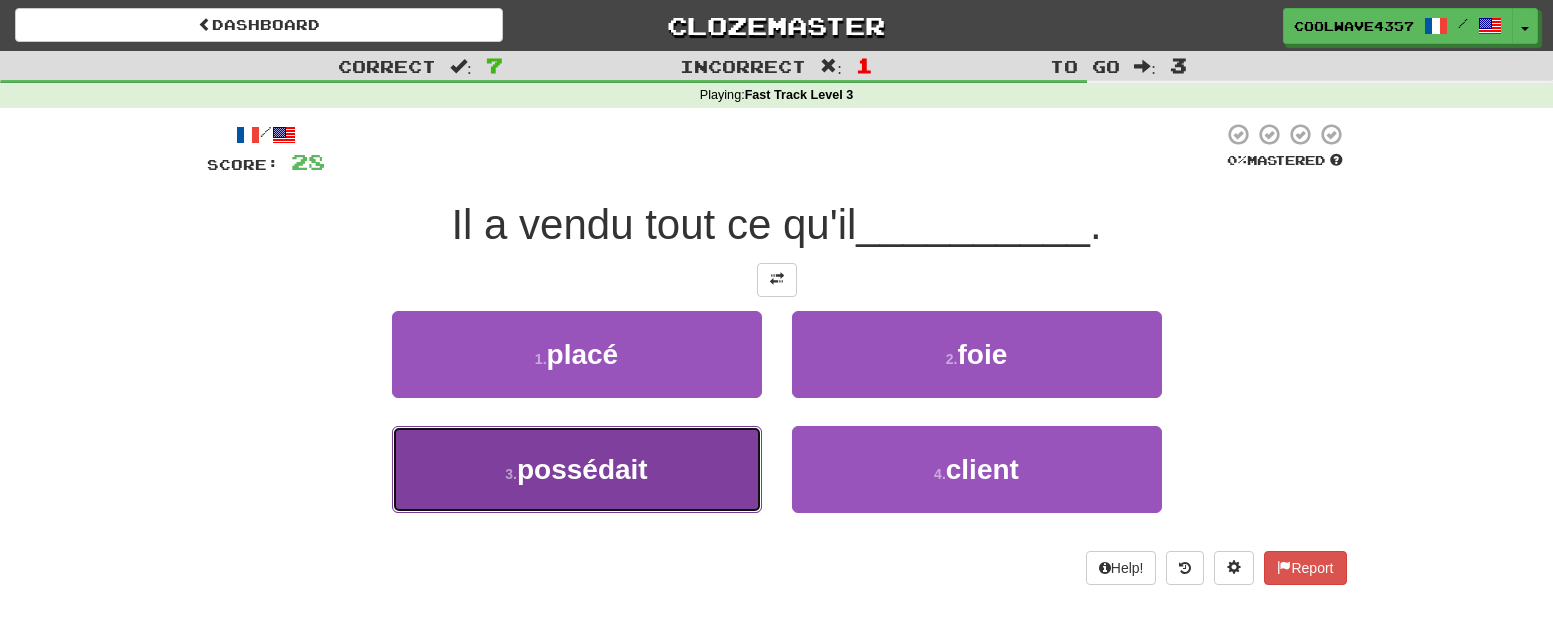 click on "3 .  possédait" at bounding box center [577, 469] 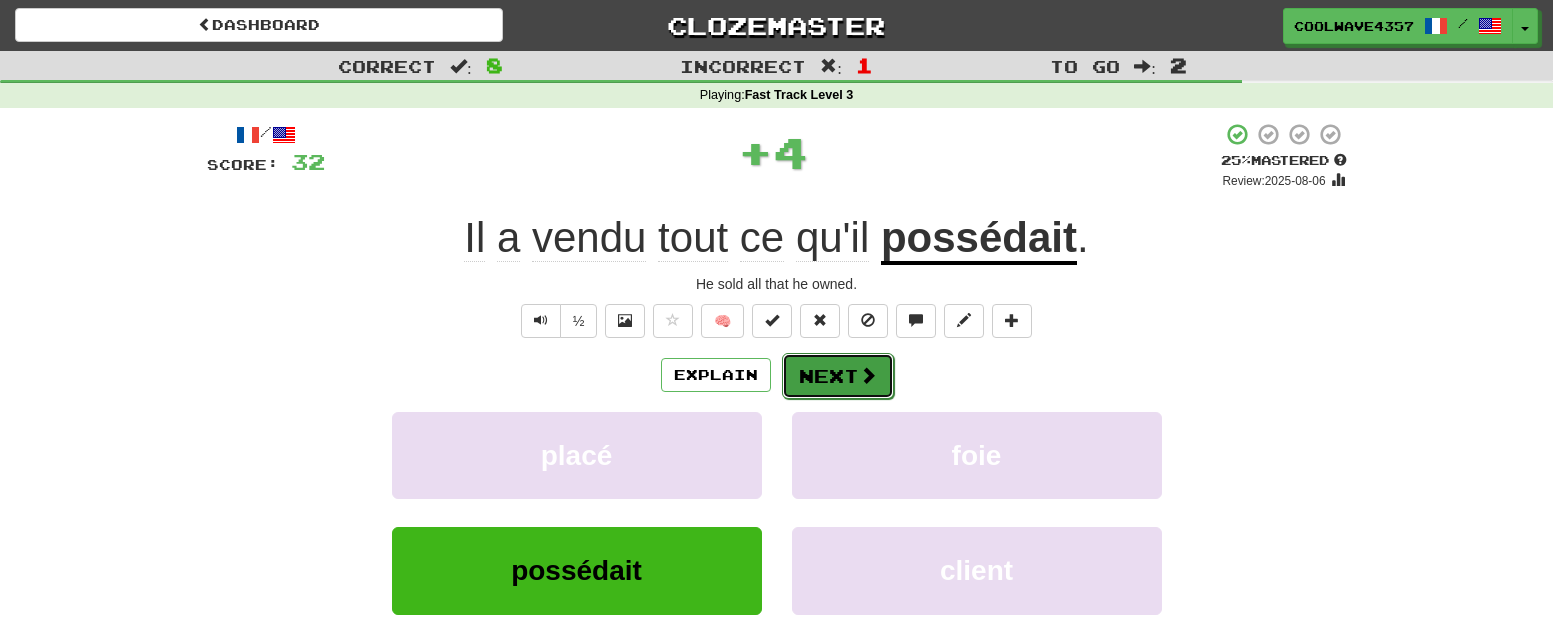 click on "Next" at bounding box center (838, 376) 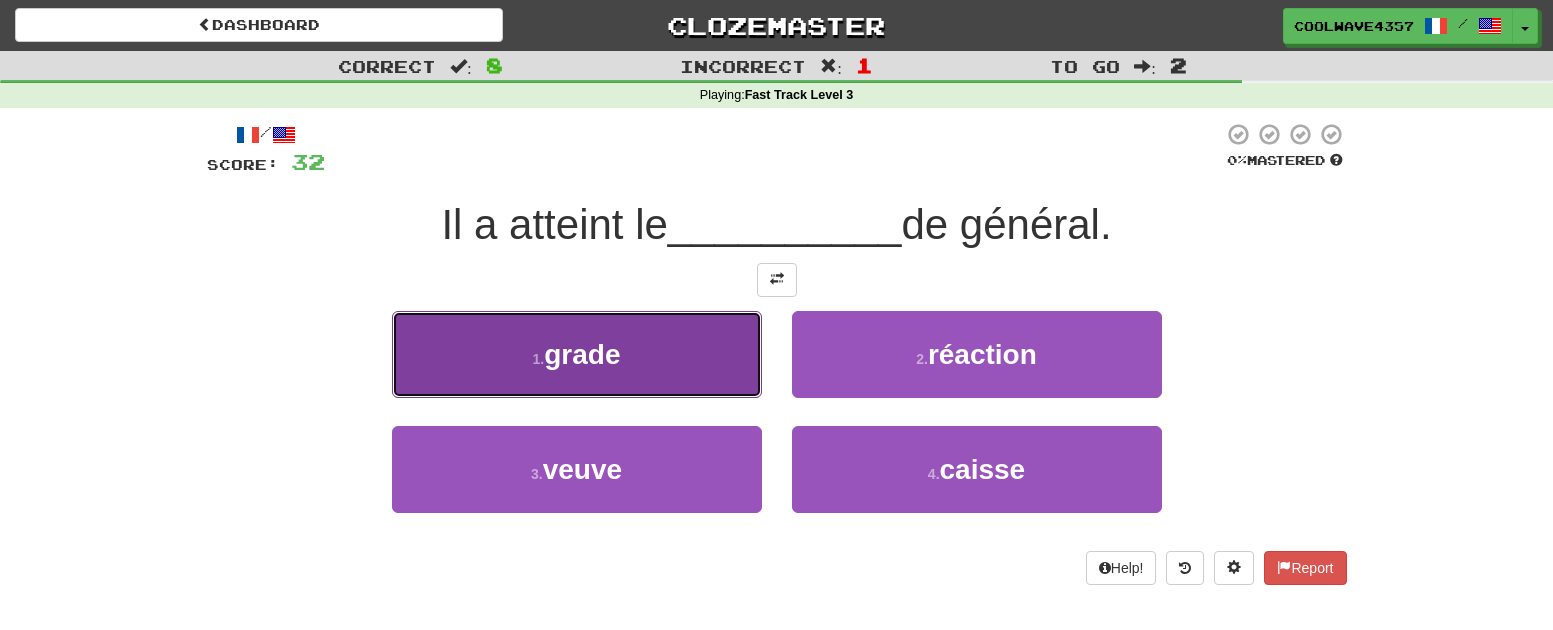 click on "1 .  grade" at bounding box center [577, 354] 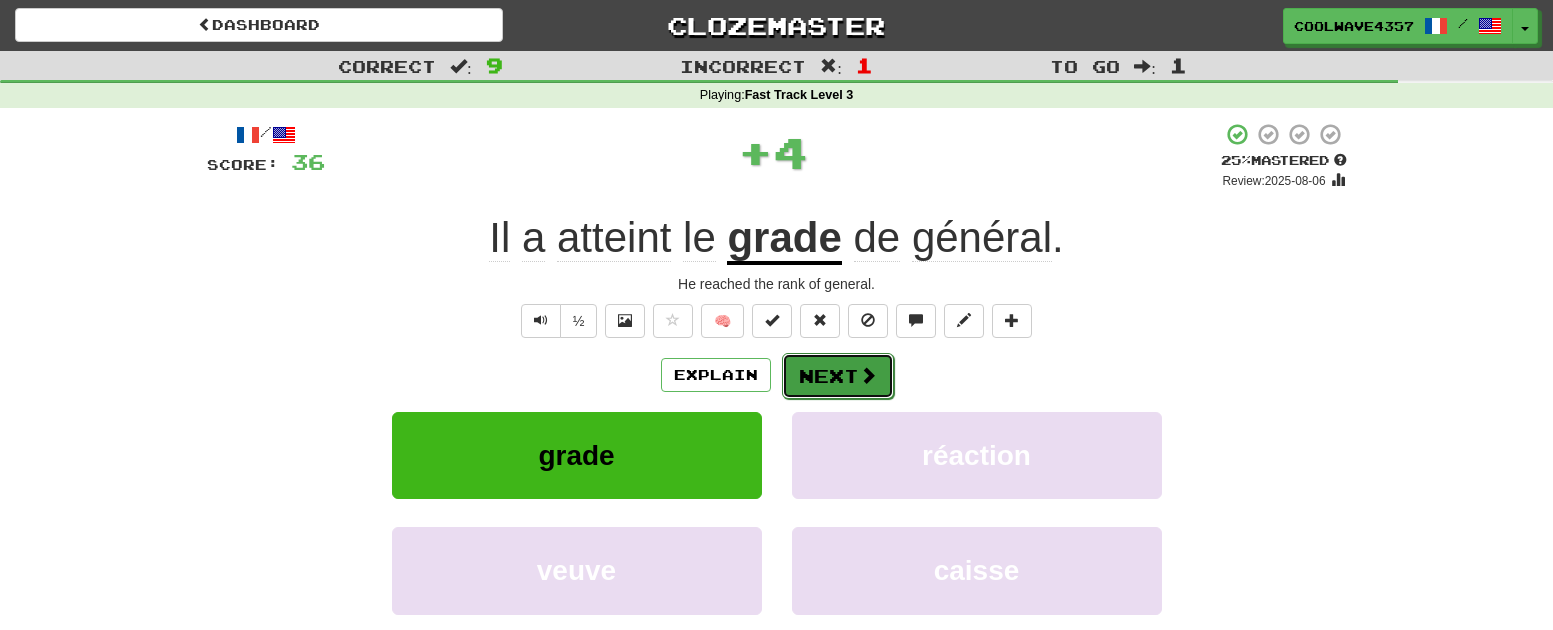 click on "Next" at bounding box center (838, 376) 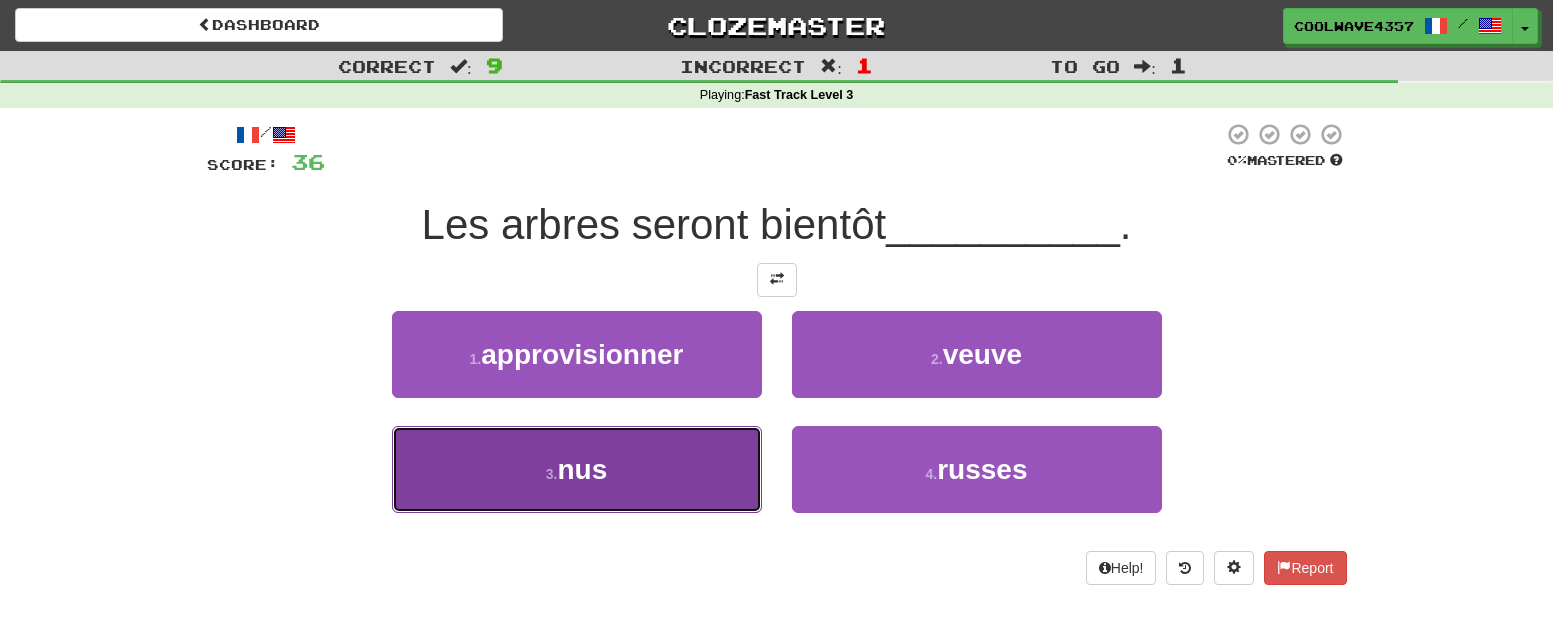 click on "3 .  nus" at bounding box center (577, 469) 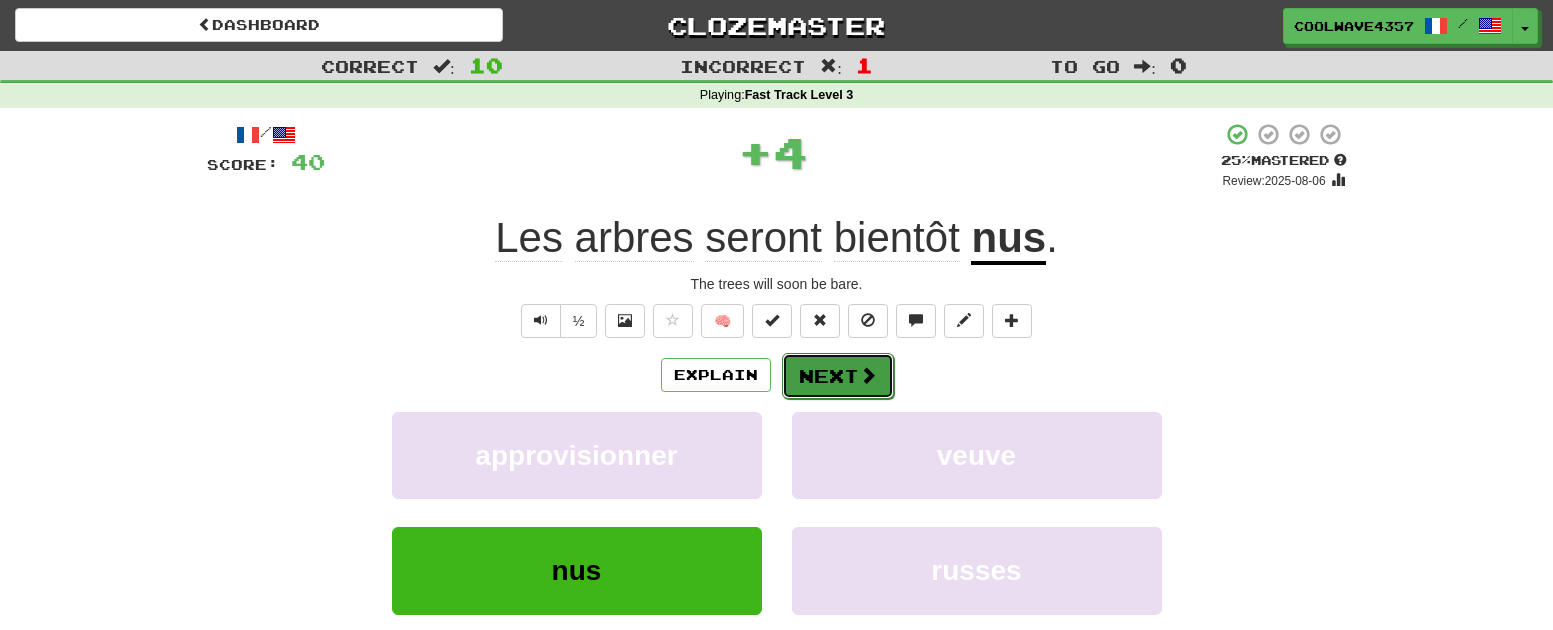 click on "Next" at bounding box center (838, 376) 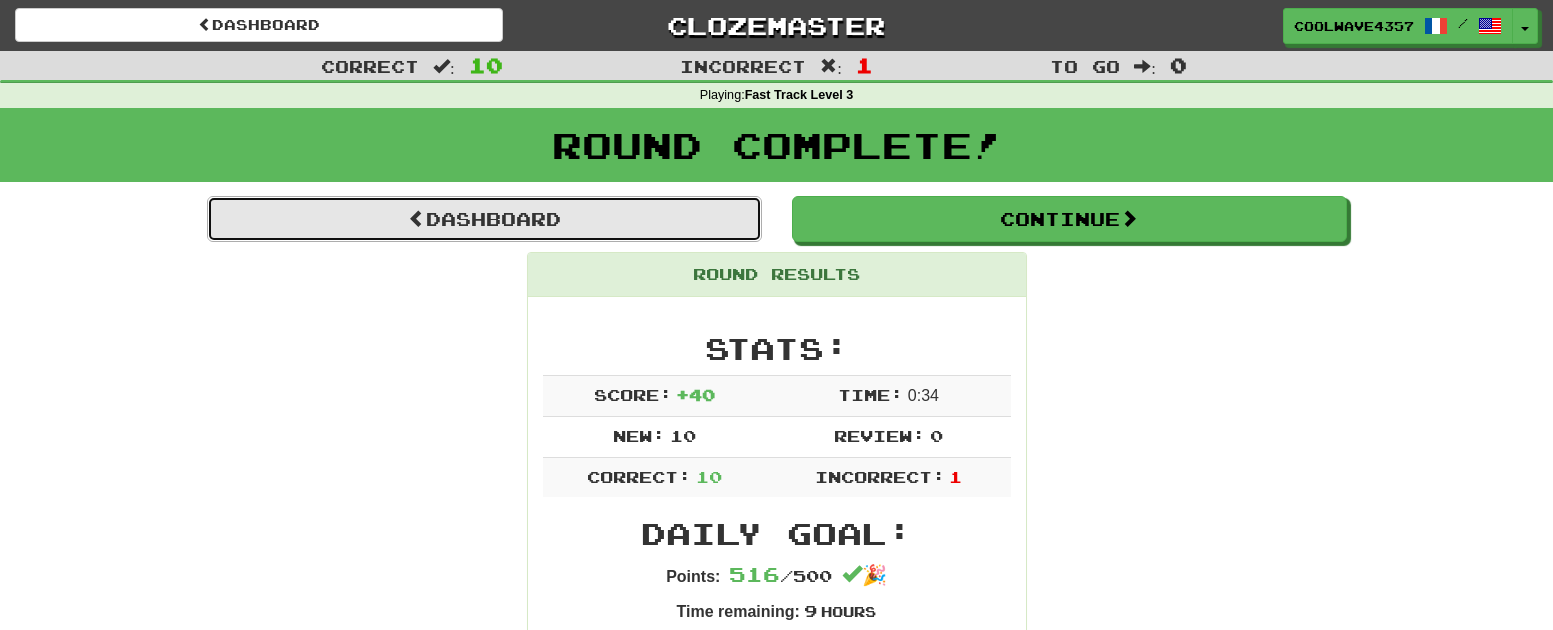 click on "Dashboard" at bounding box center [484, 219] 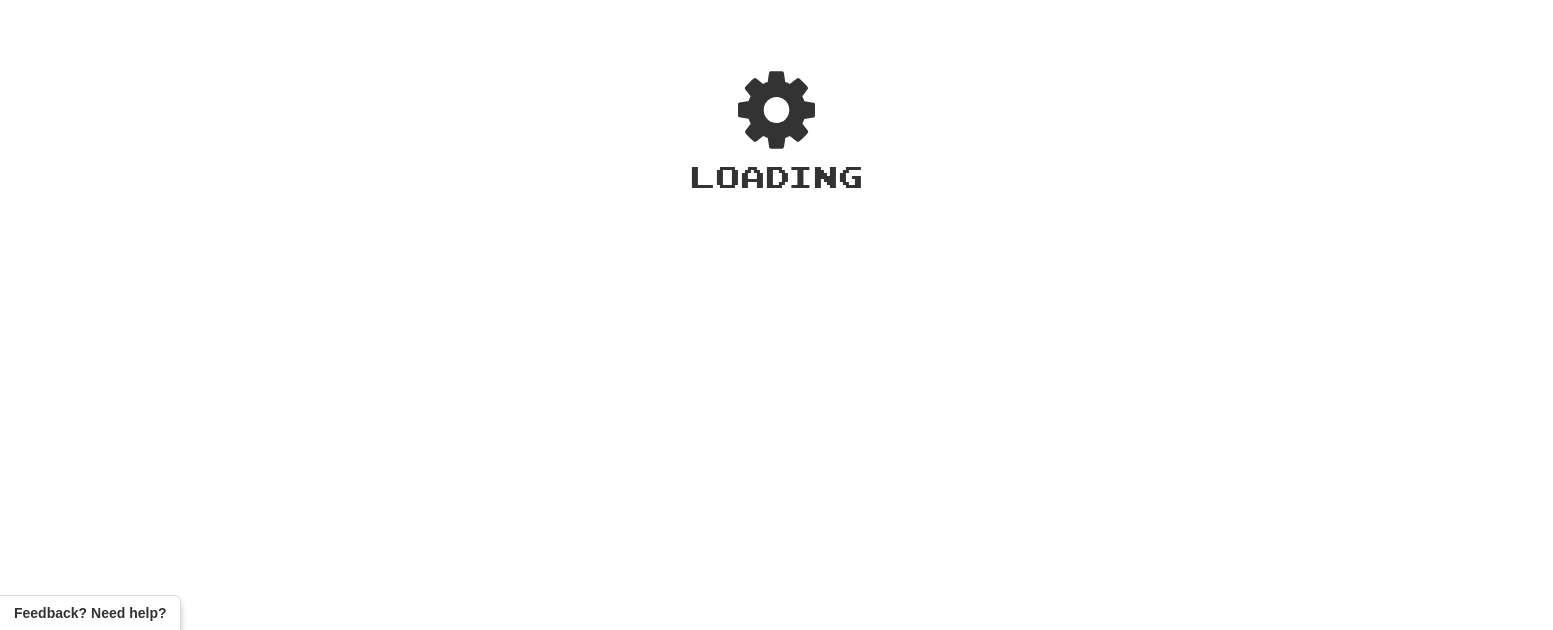 scroll, scrollTop: 0, scrollLeft: 0, axis: both 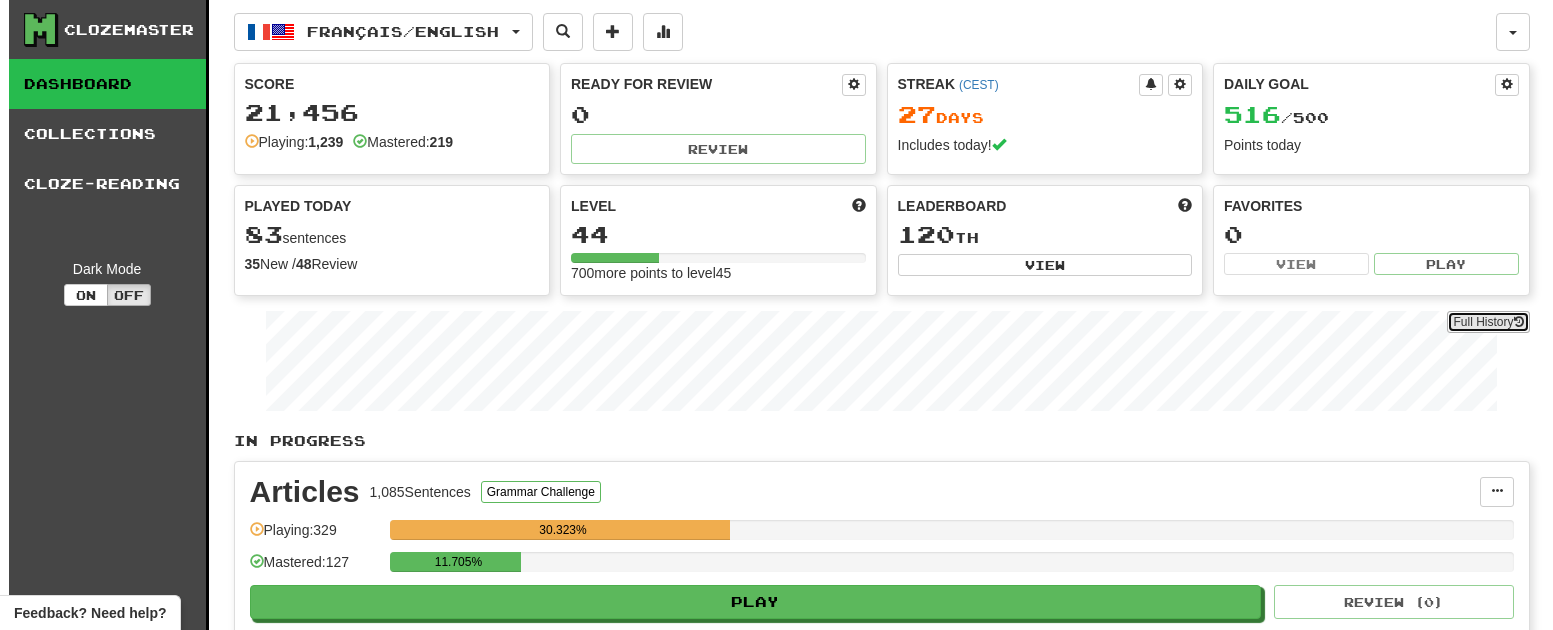 click on "Full History" at bounding box center (1488, 322) 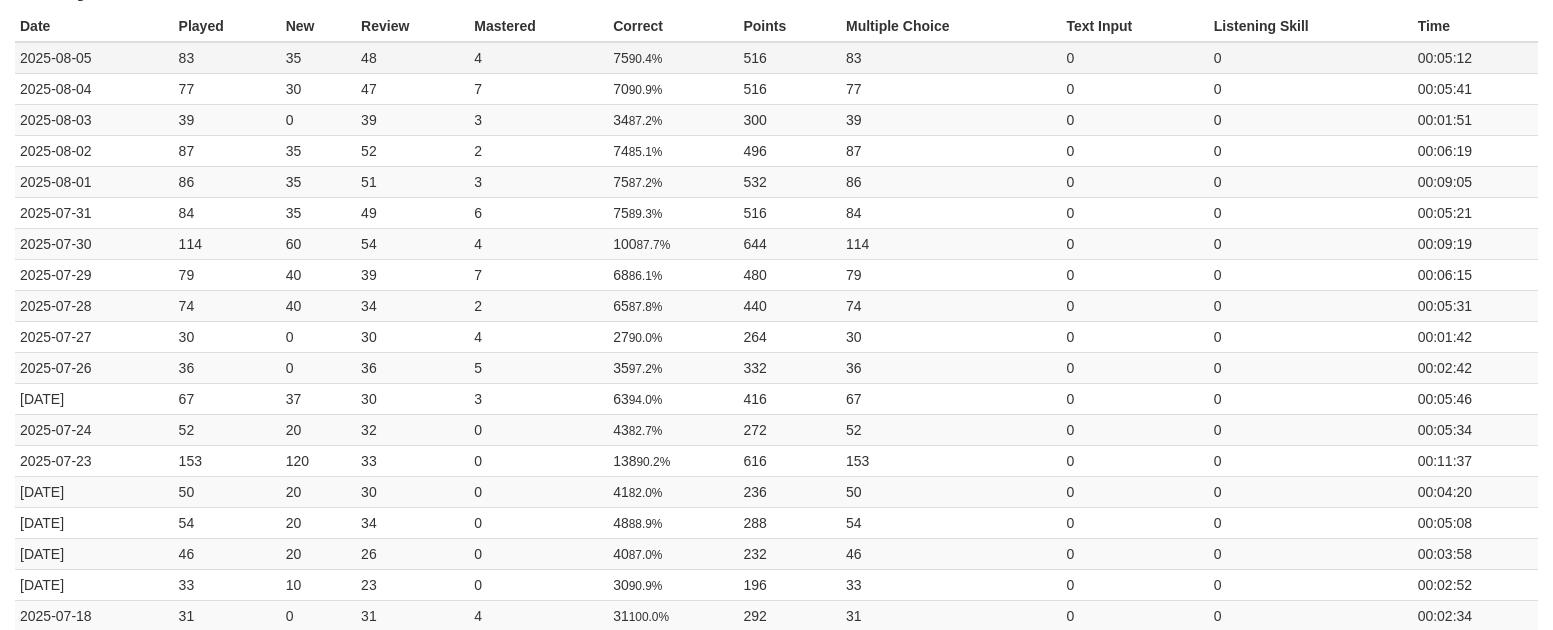 scroll, scrollTop: 0, scrollLeft: 0, axis: both 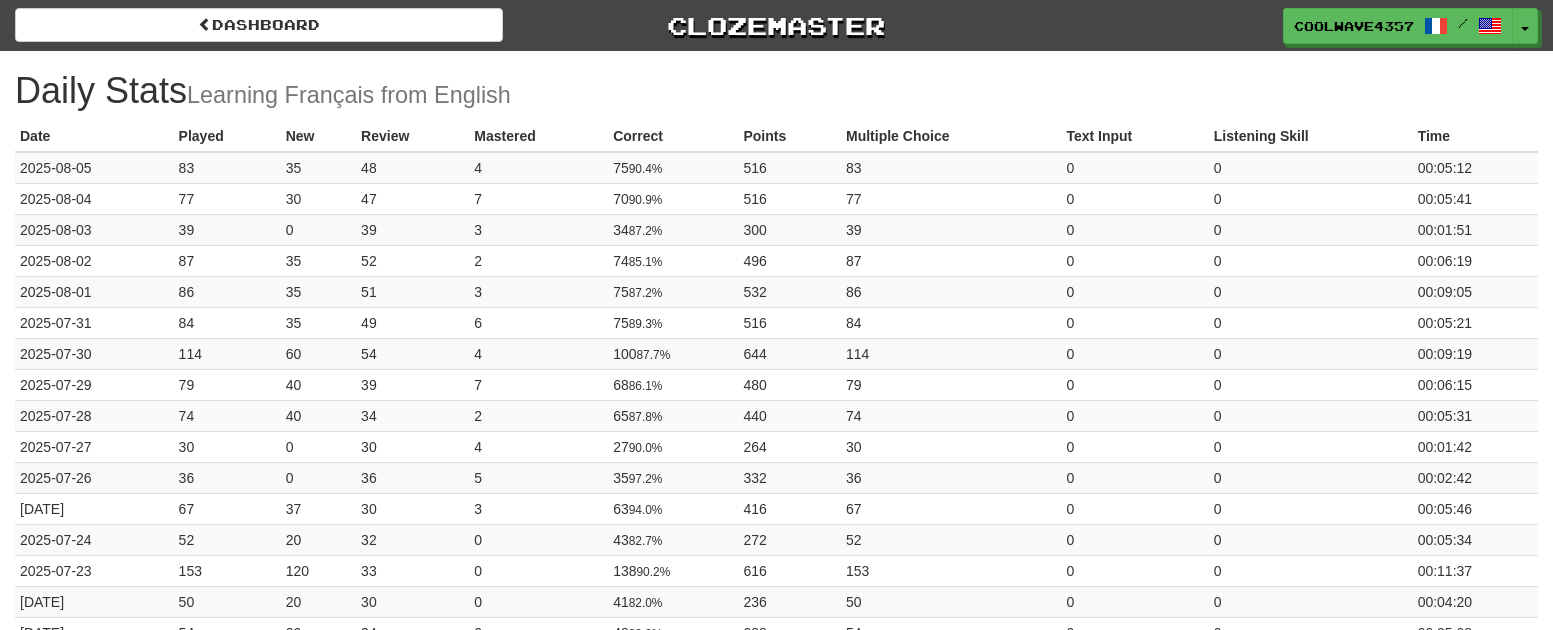 click on "Dashboard
CoolWave4357
/
Toggle Dropdown
Dashboard
Leaderboard
Activity Feed
Notifications
Profile
Discussions
Français
/
English
Streak:
27
Review:
0
Daily Goal:  516 /500
中文
/
English
Streak:
27
Review:
2
Points Today: 0
/" at bounding box center (776, 25) 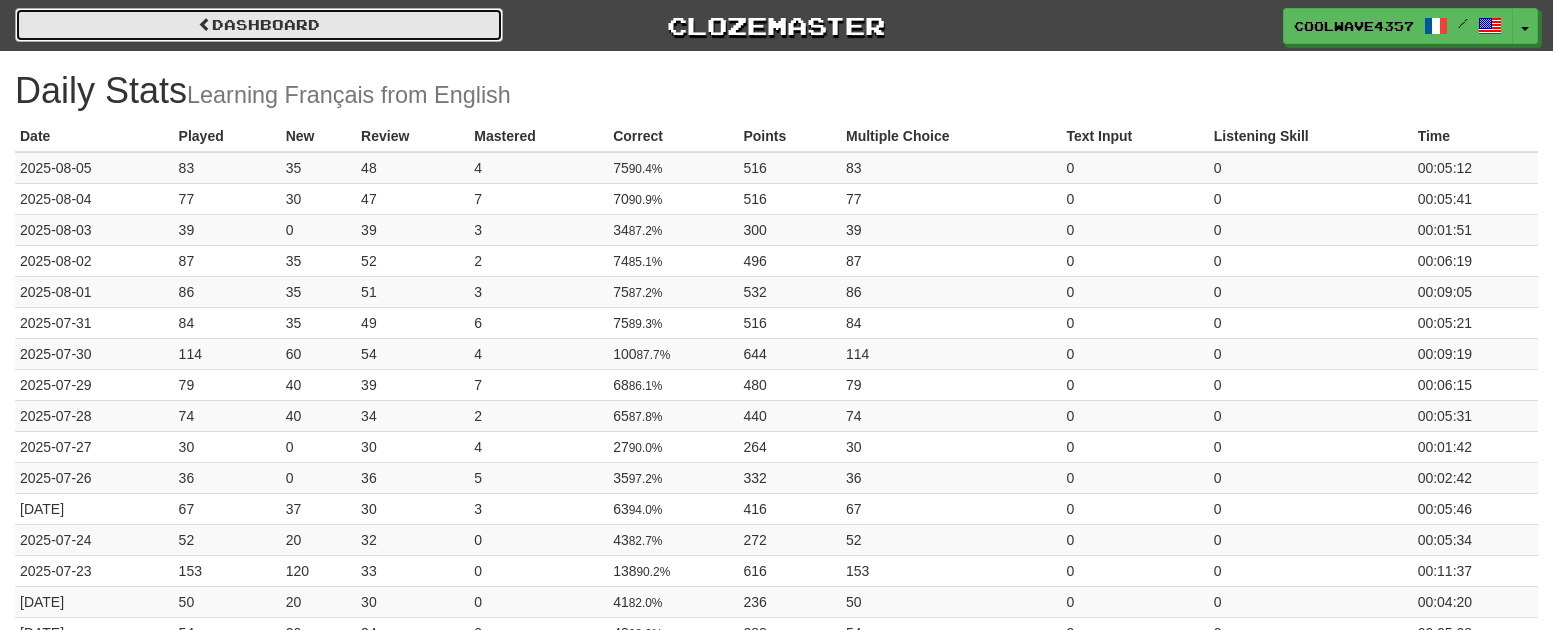 click on "Dashboard" at bounding box center (259, 25) 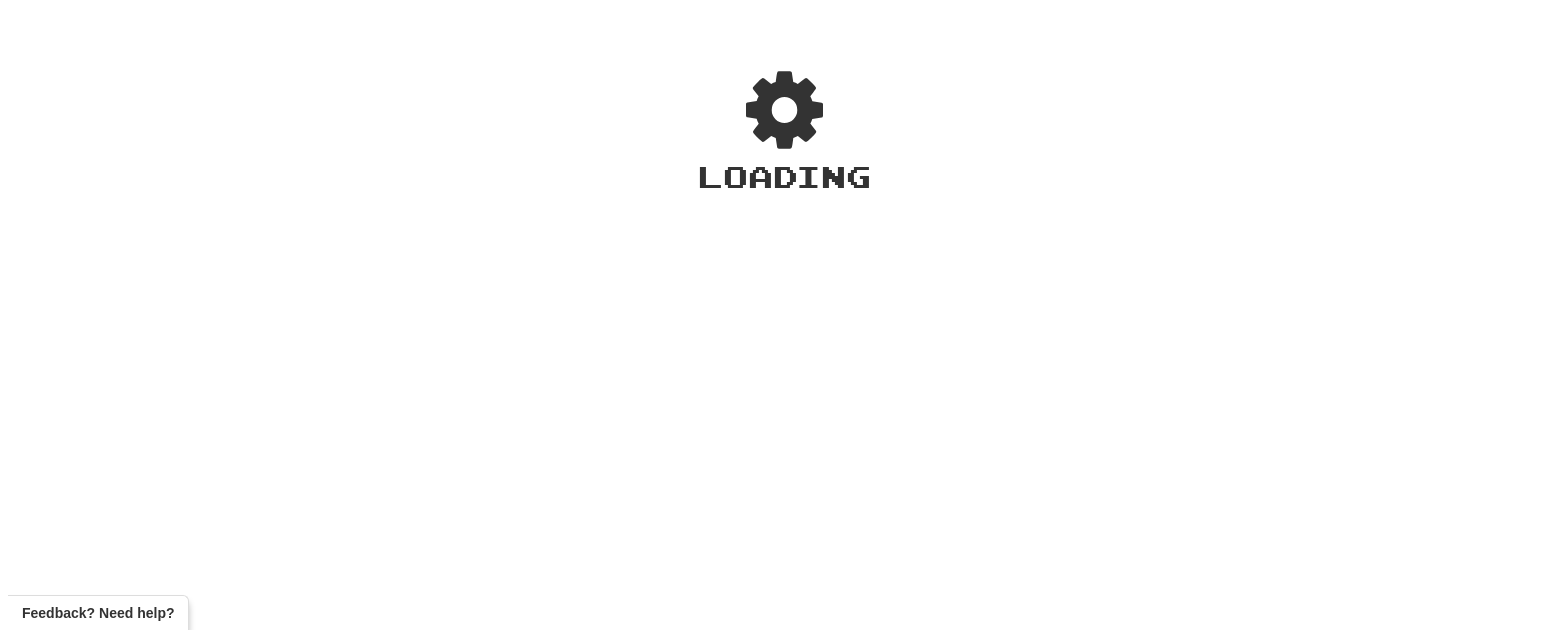 scroll, scrollTop: 0, scrollLeft: 0, axis: both 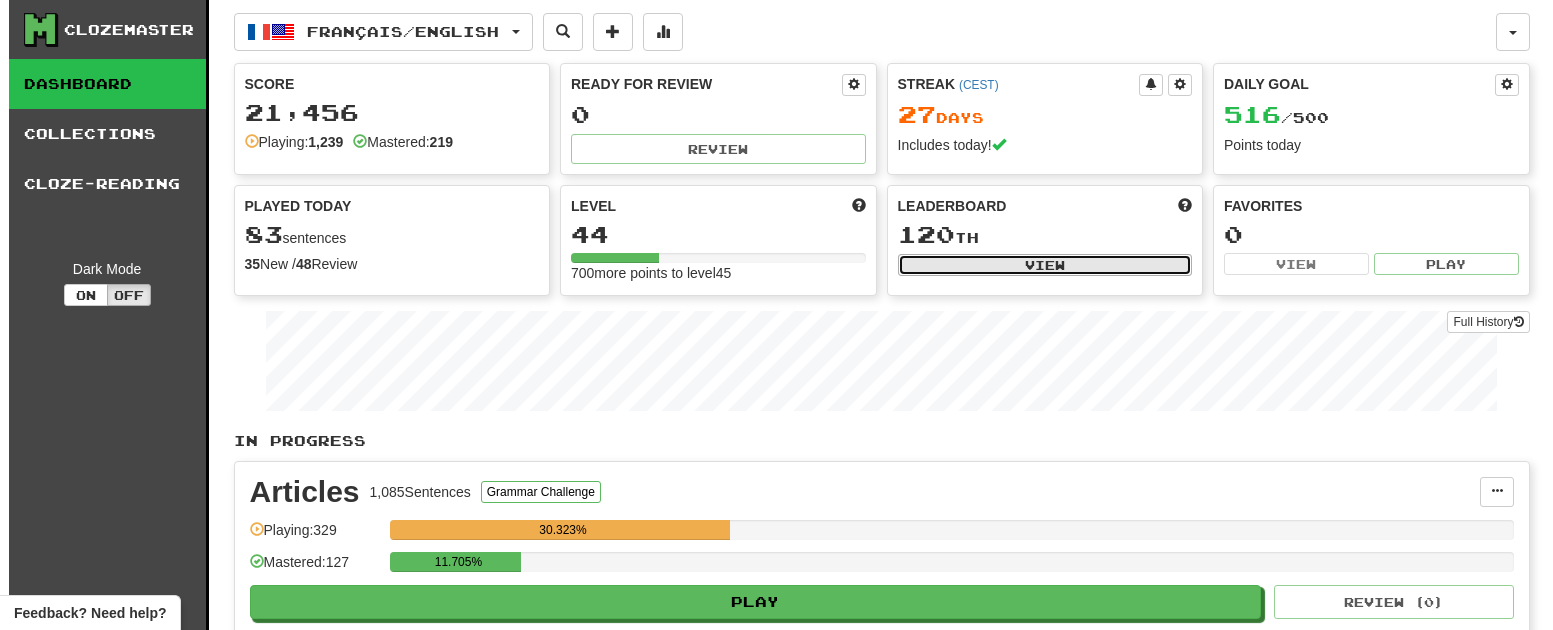 click on "View" at bounding box center [1045, 265] 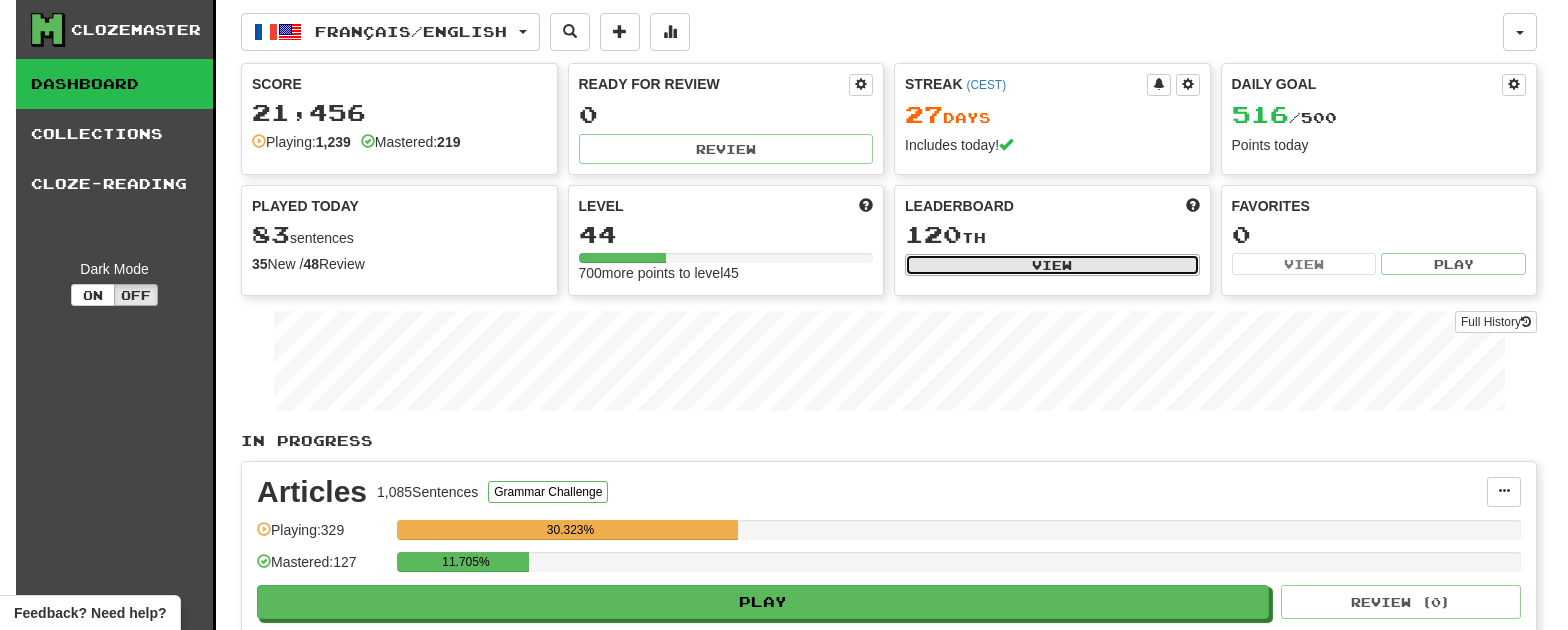 select on "**********" 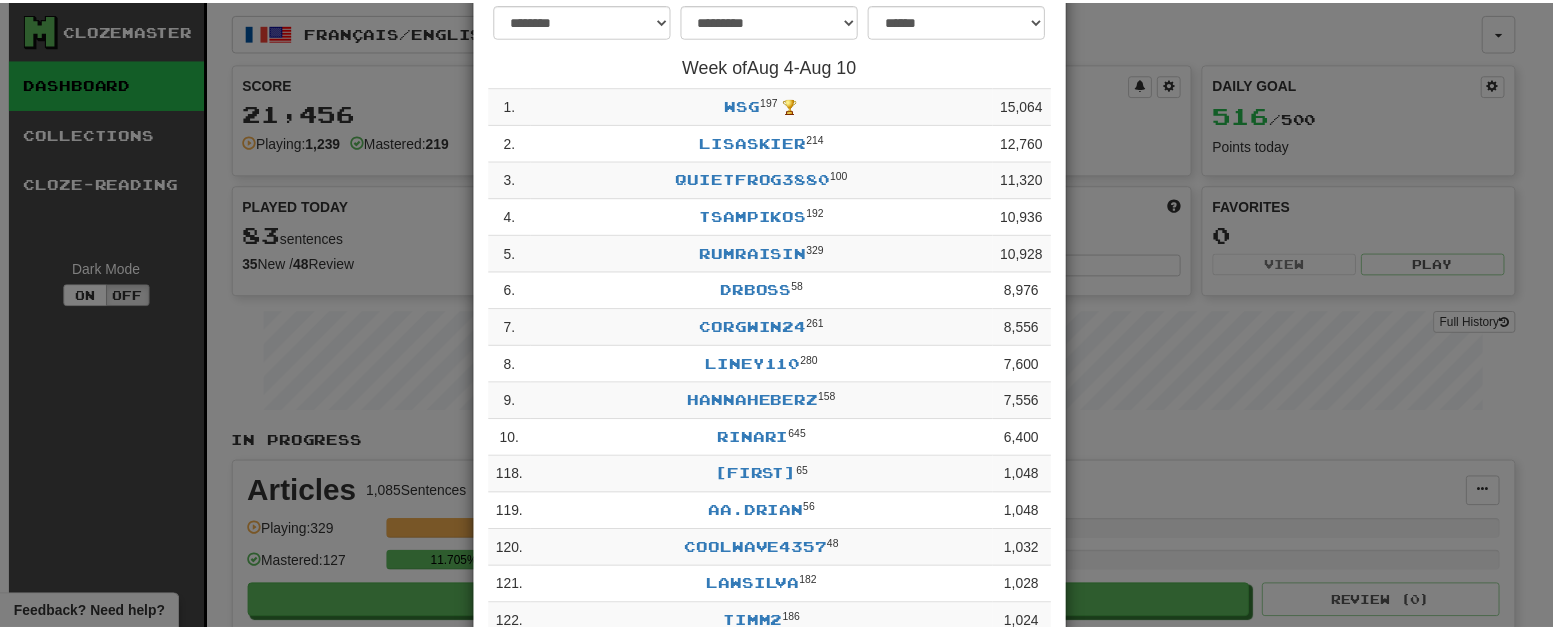 scroll, scrollTop: 231, scrollLeft: 0, axis: vertical 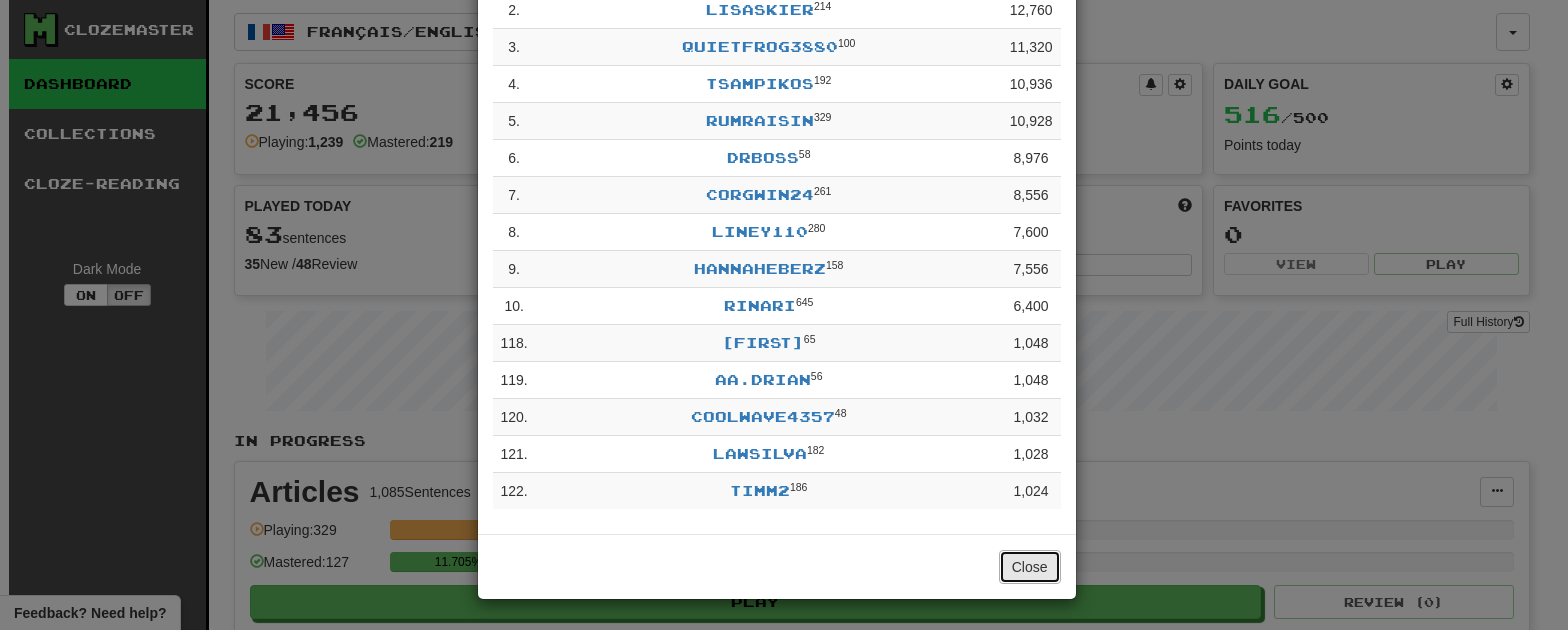 click on "Close" at bounding box center [1030, 567] 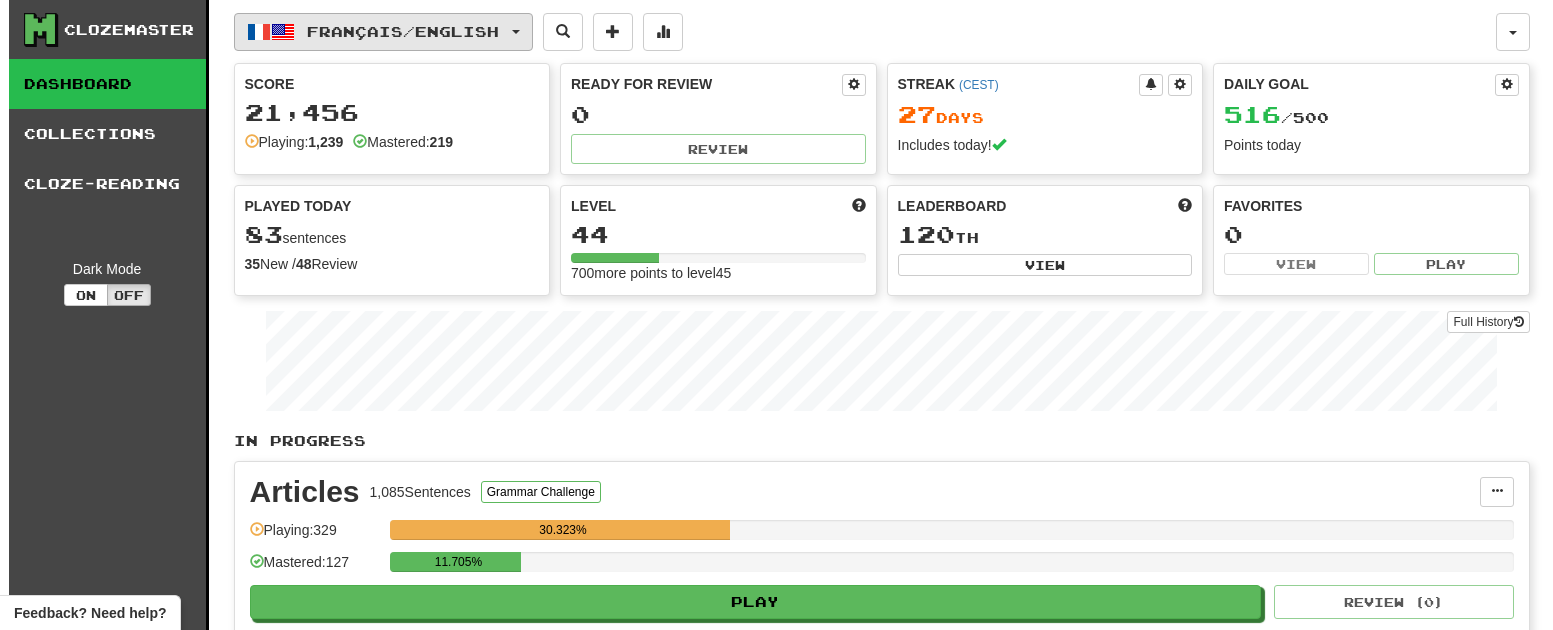 click on "Français  /  English" at bounding box center [383, 32] 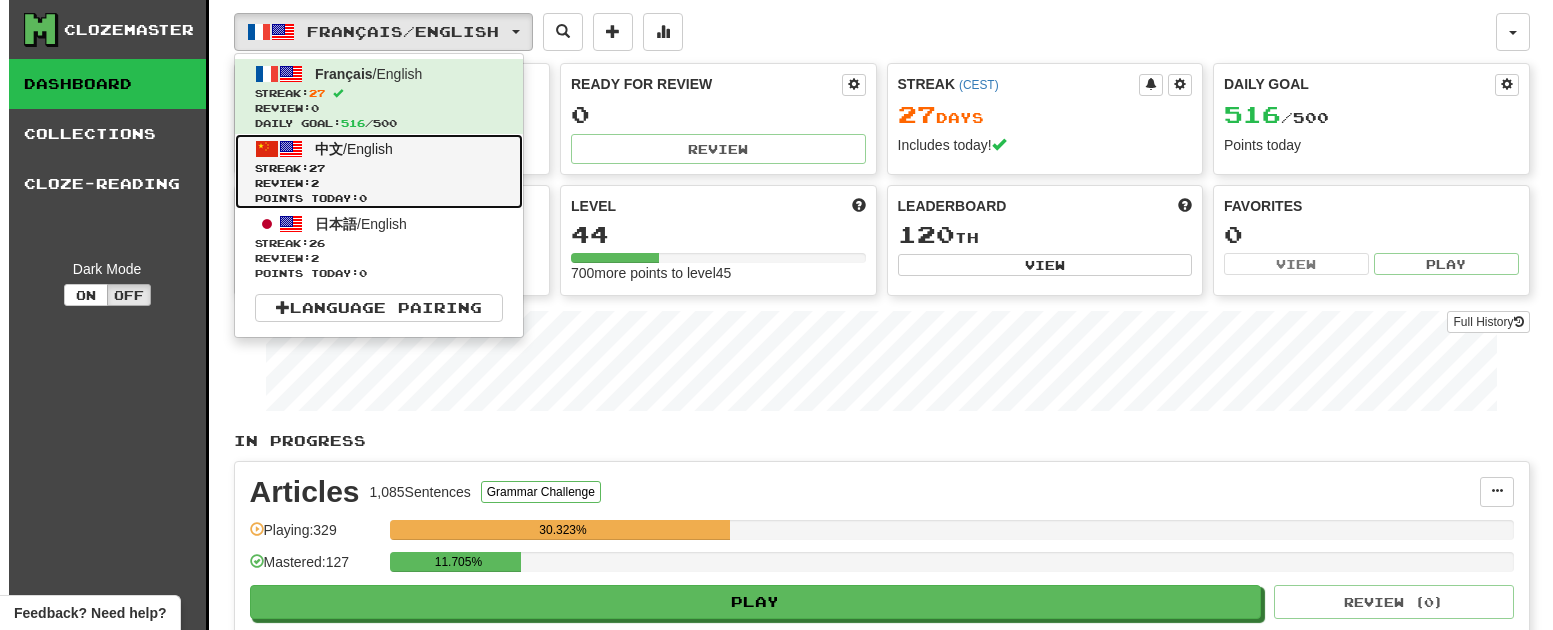 click on "Streak:  27" at bounding box center [379, 168] 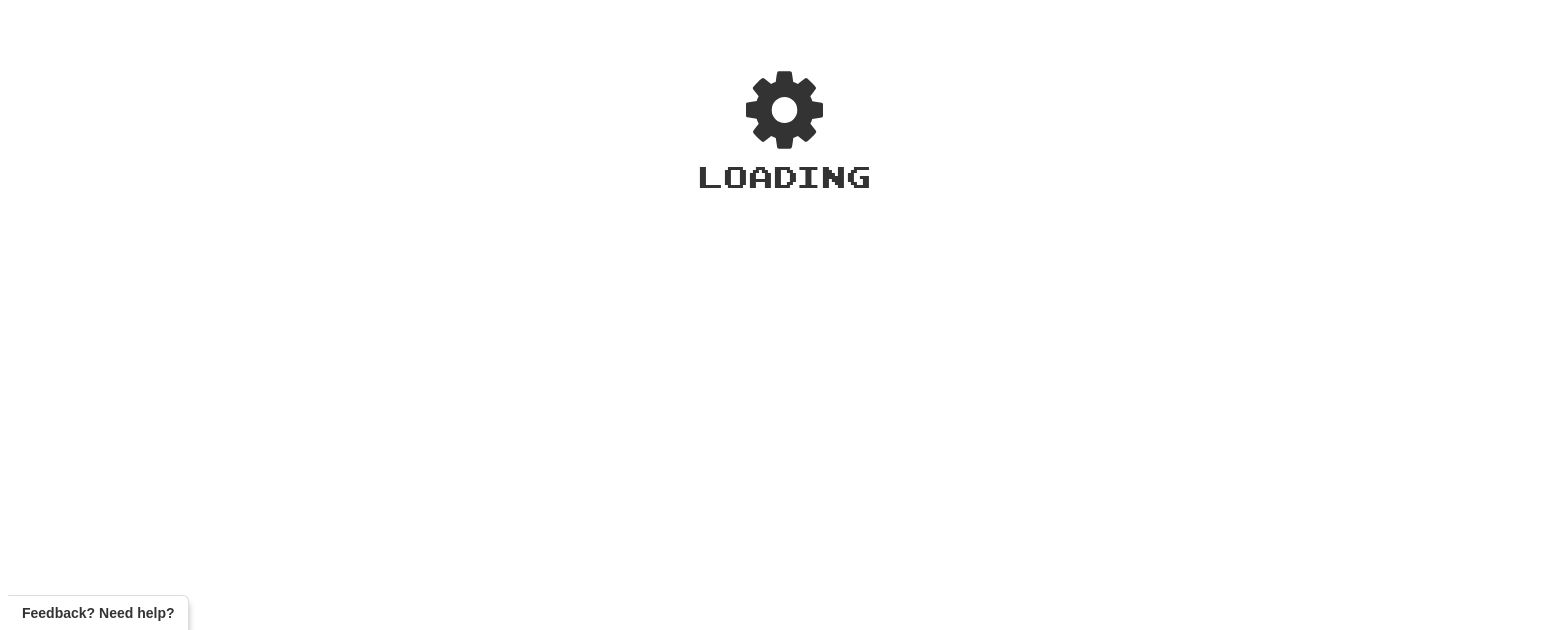 scroll, scrollTop: 0, scrollLeft: 0, axis: both 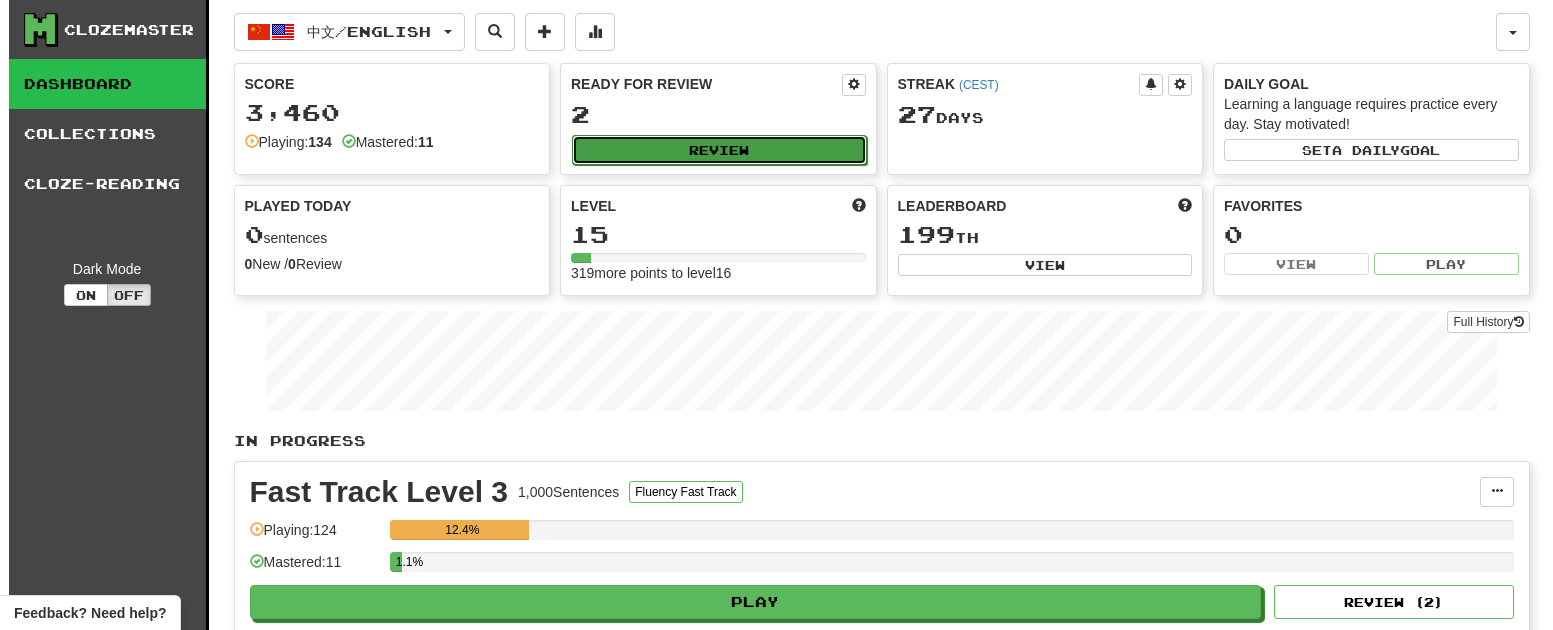 click on "Review" at bounding box center [719, 150] 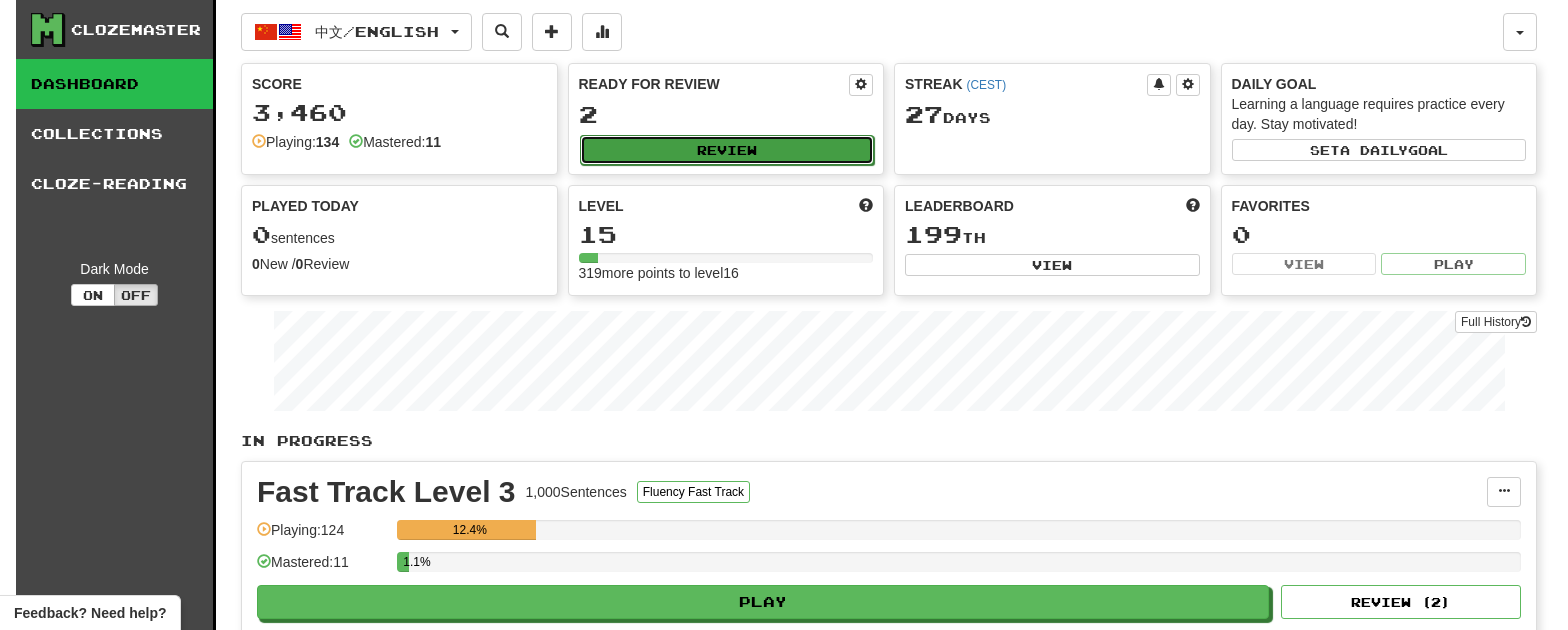 select on "**" 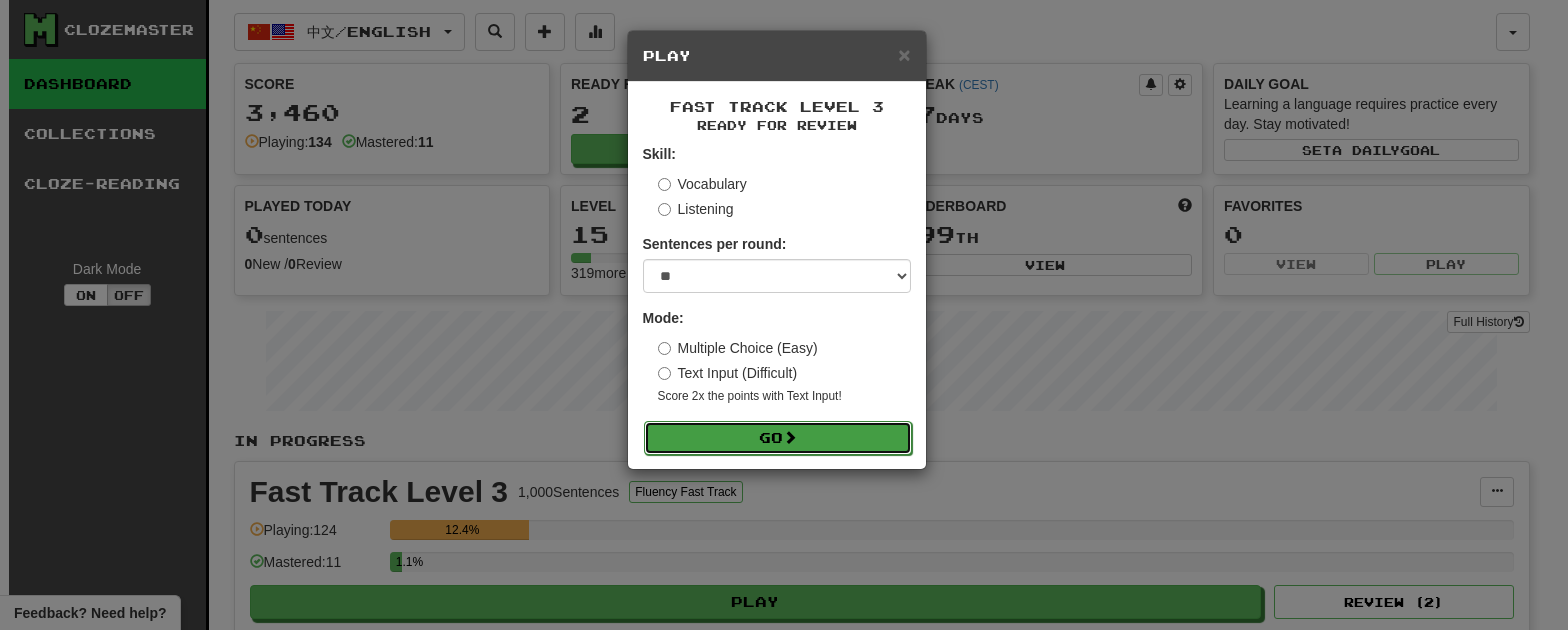 click on "Go" at bounding box center (778, 438) 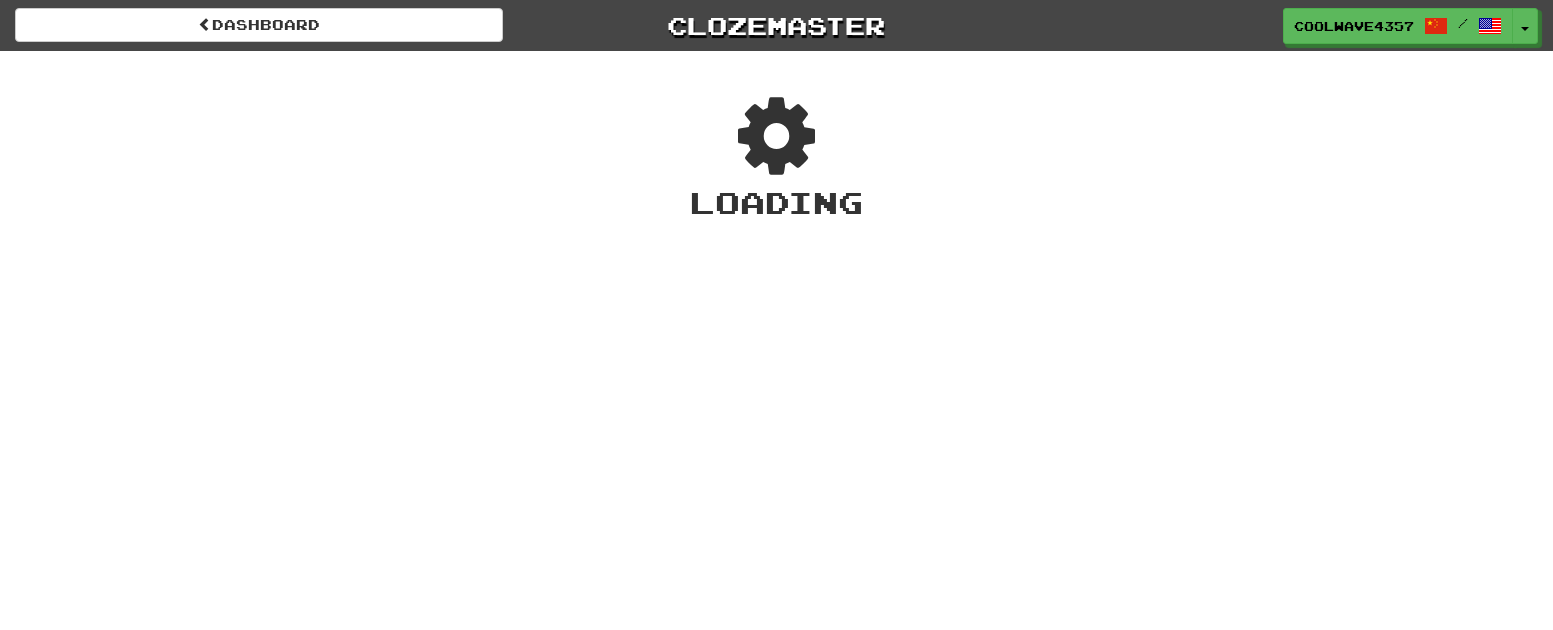 scroll, scrollTop: 0, scrollLeft: 0, axis: both 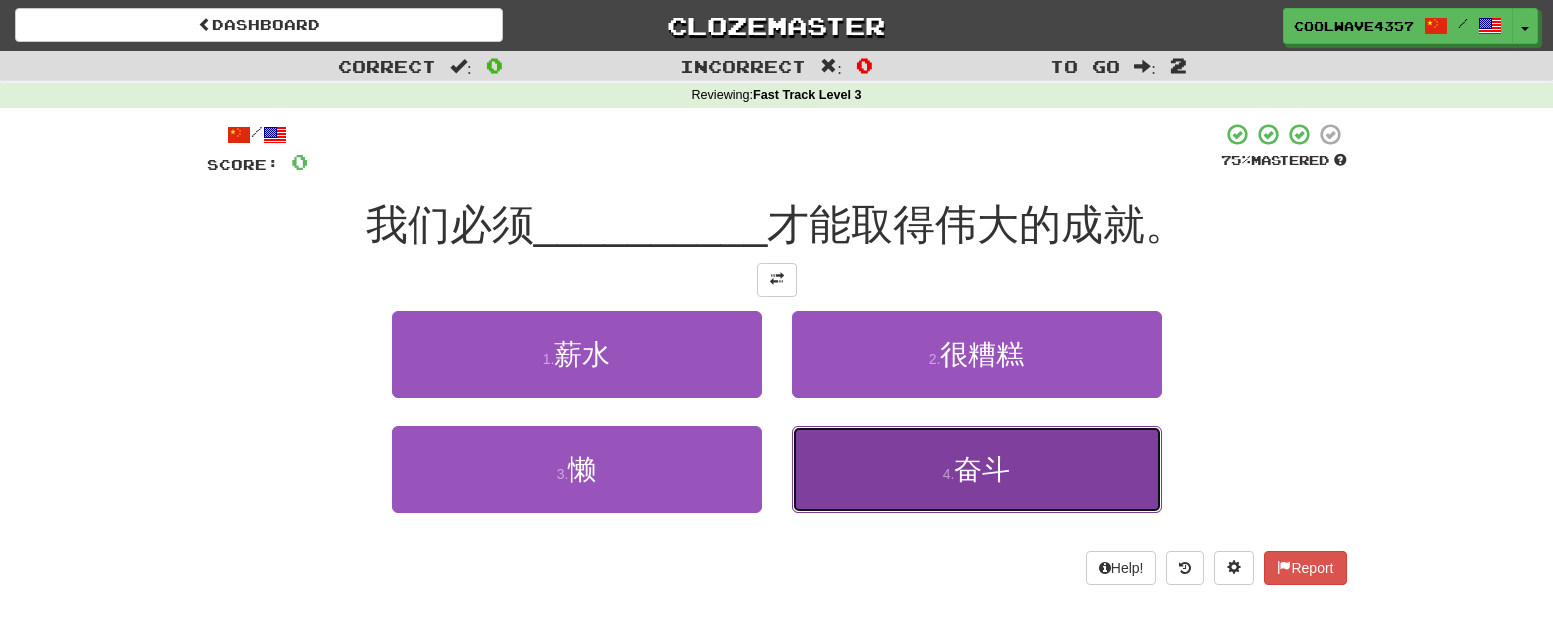 click on "4 .  奋斗" at bounding box center [977, 469] 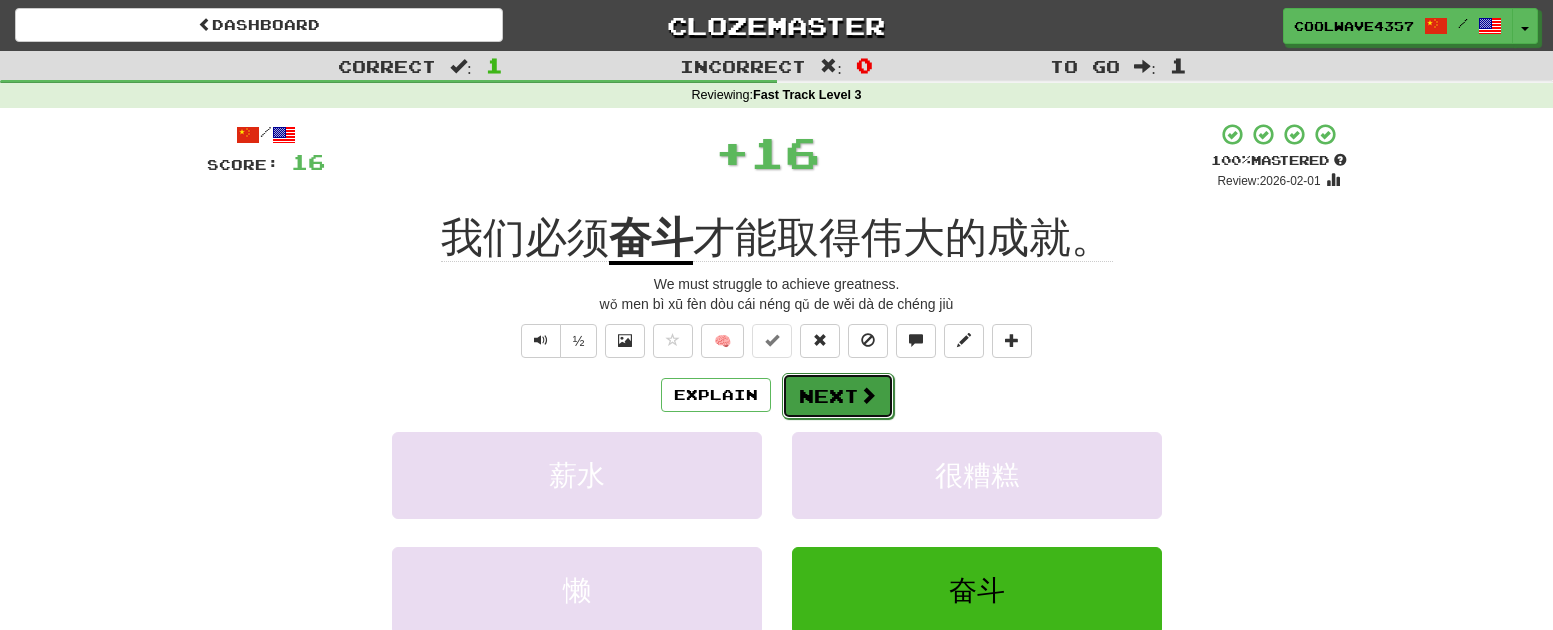 click at bounding box center [868, 395] 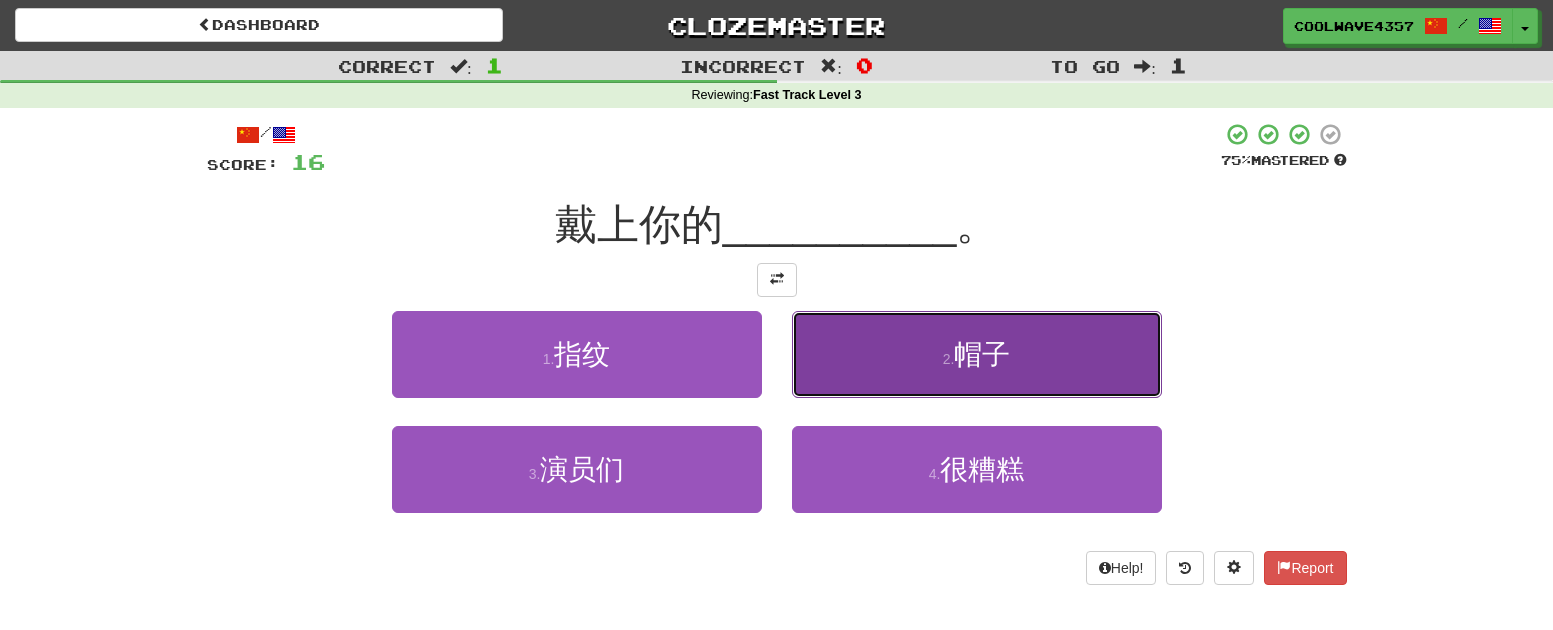 click on "帽子" at bounding box center (982, 354) 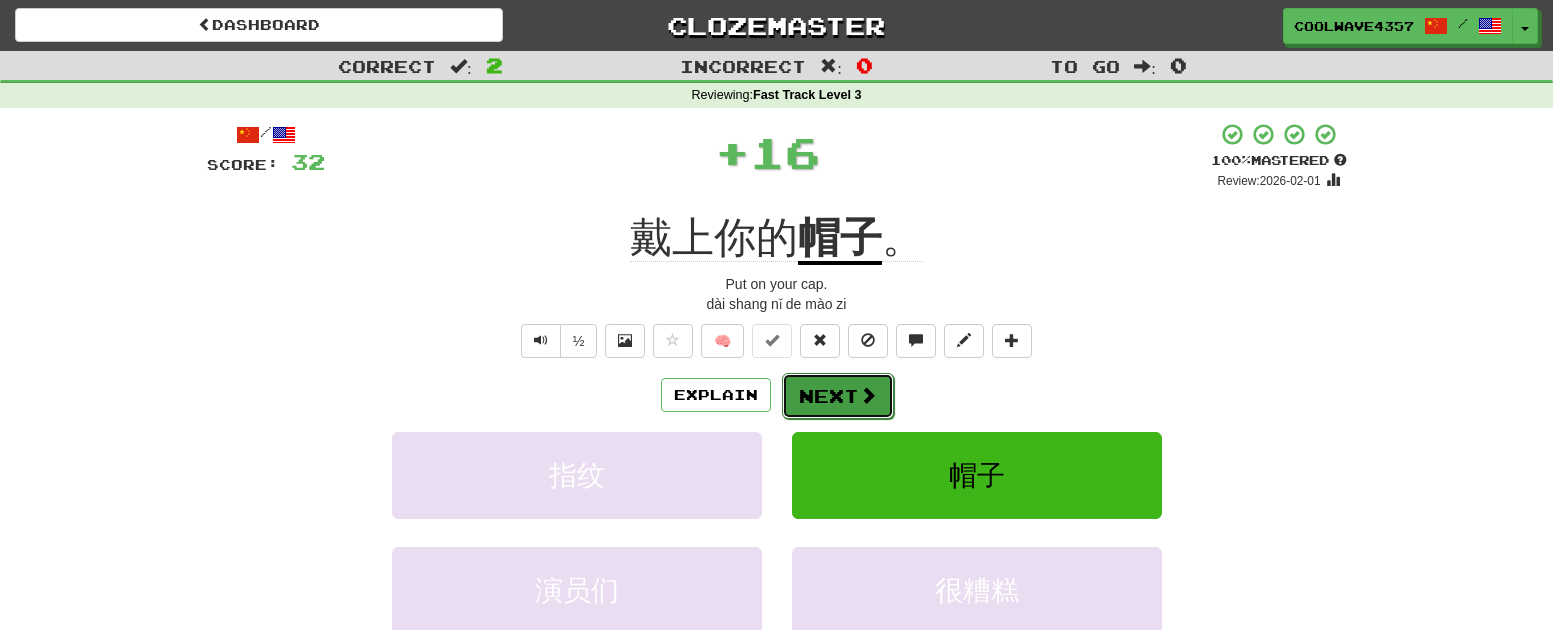 click on "Next" at bounding box center (838, 396) 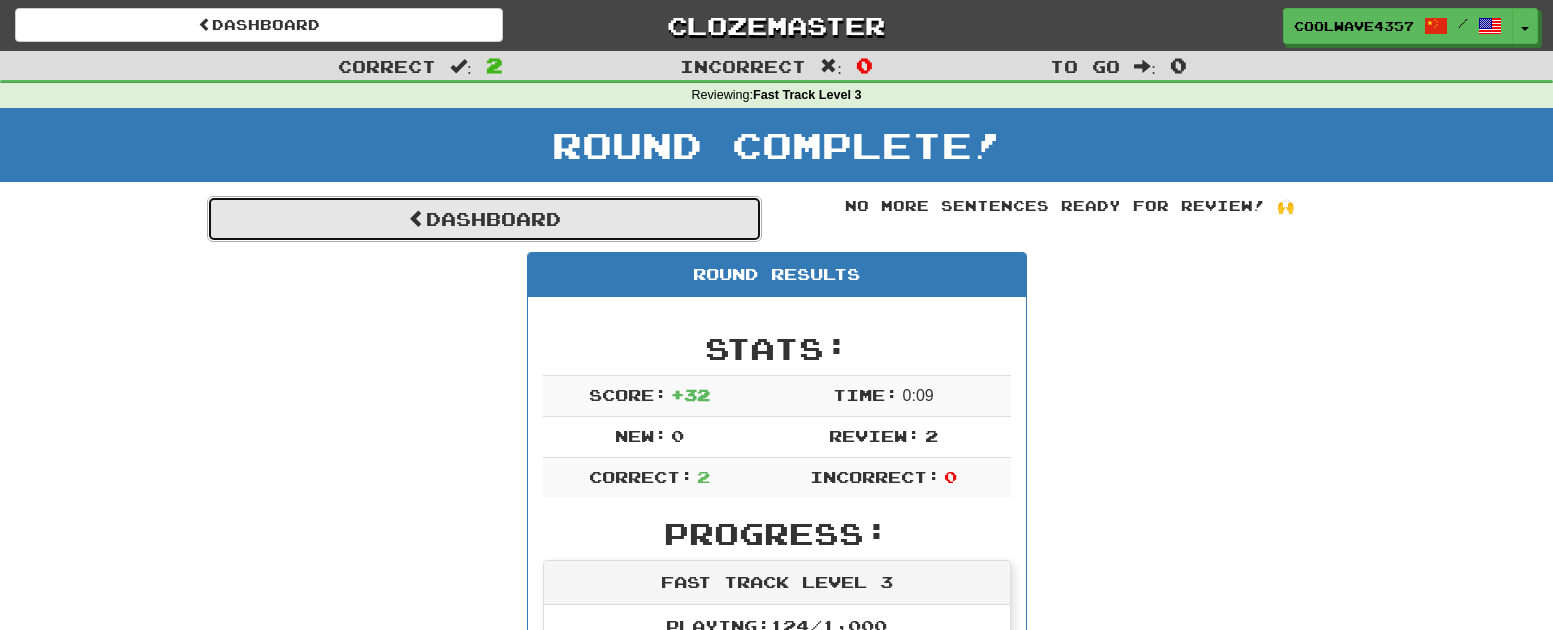 click on "Dashboard" at bounding box center [484, 219] 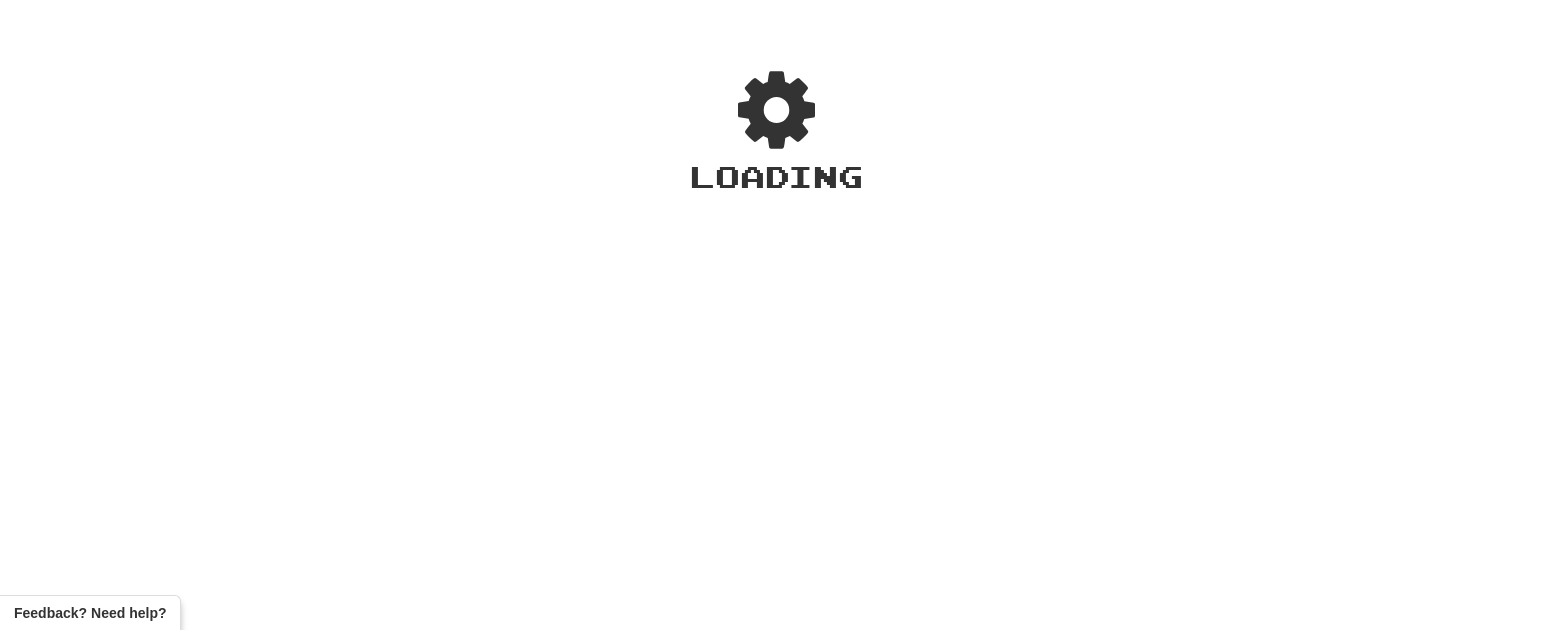 scroll, scrollTop: 0, scrollLeft: 0, axis: both 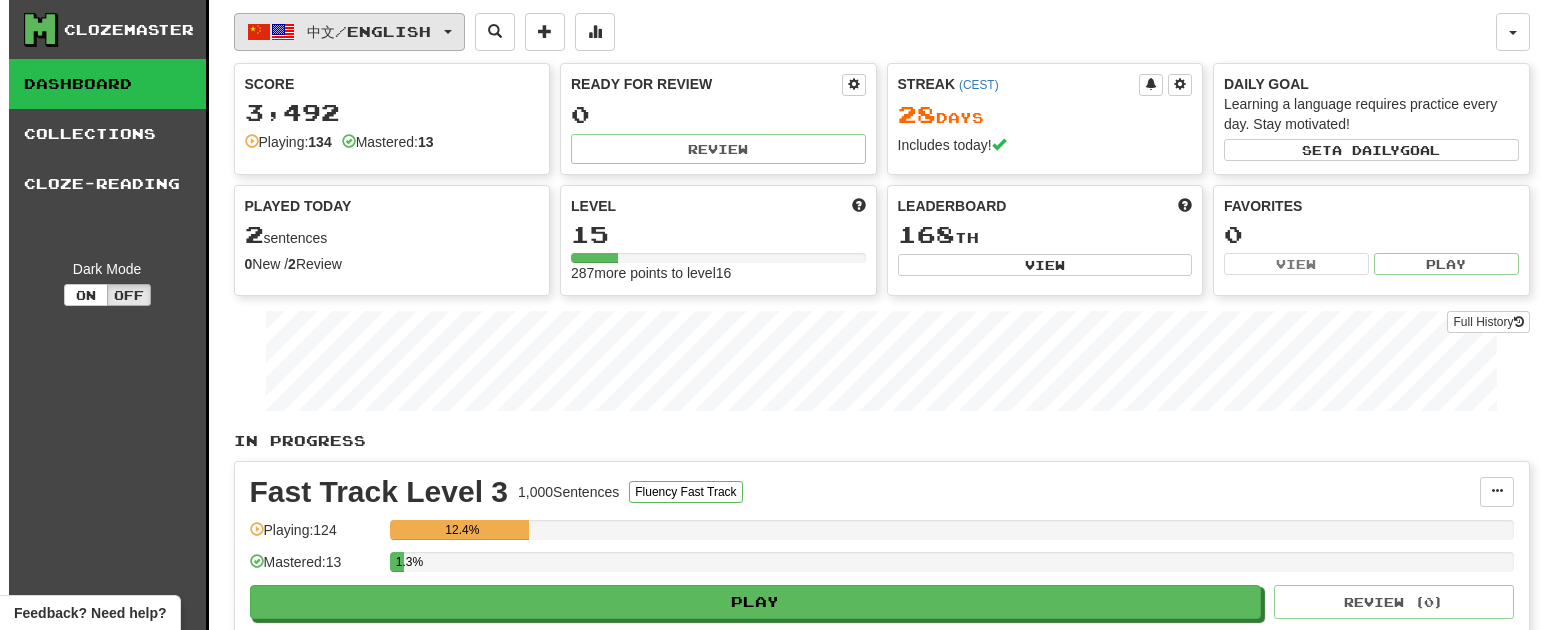click on "中文  /  English" at bounding box center (369, 31) 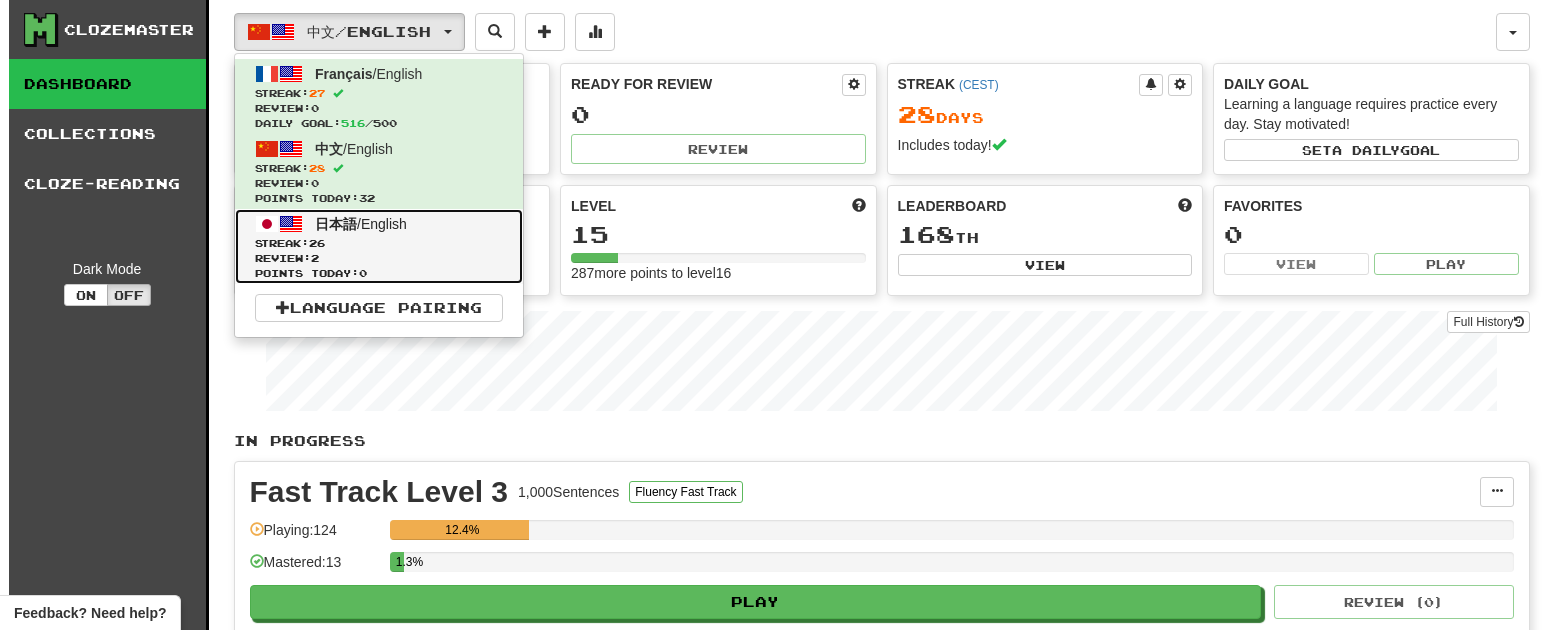 click on "Streak:  26" at bounding box center [379, 243] 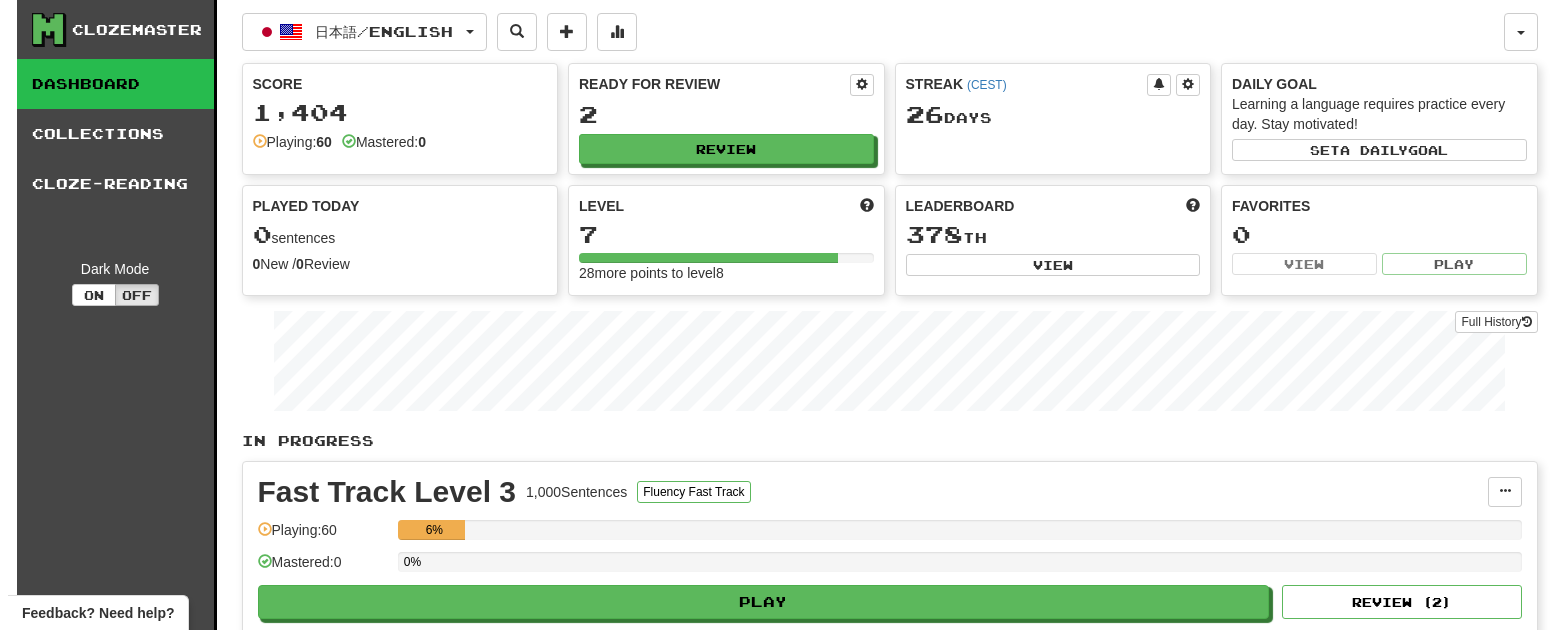 scroll, scrollTop: 0, scrollLeft: 0, axis: both 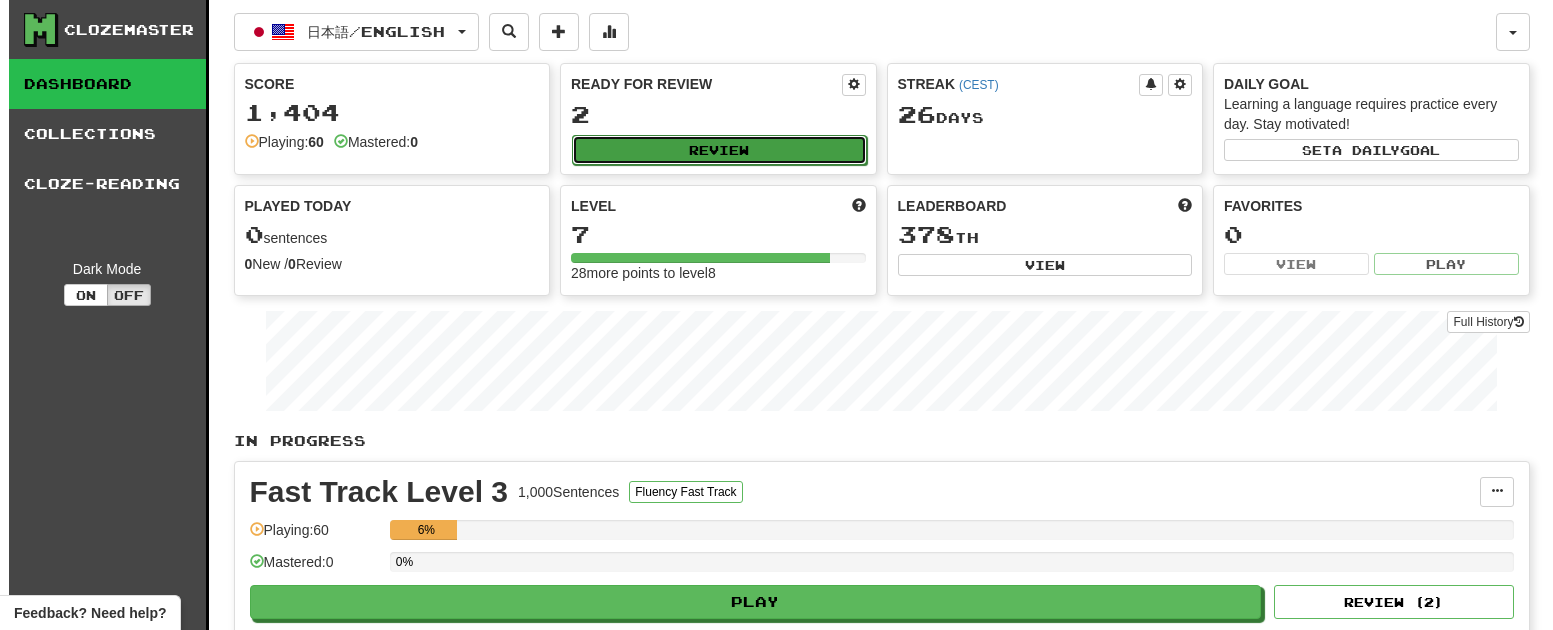 click on "Review" at bounding box center [719, 150] 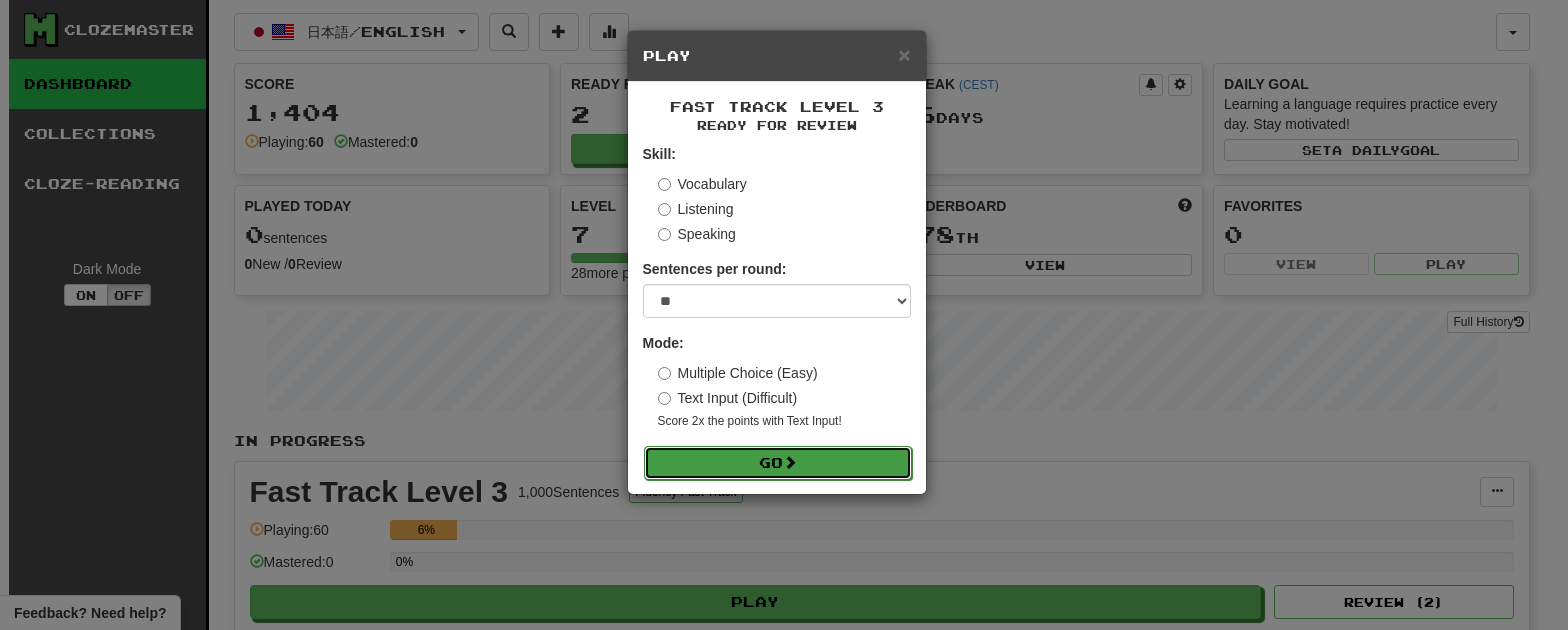 click on "Go" at bounding box center [778, 463] 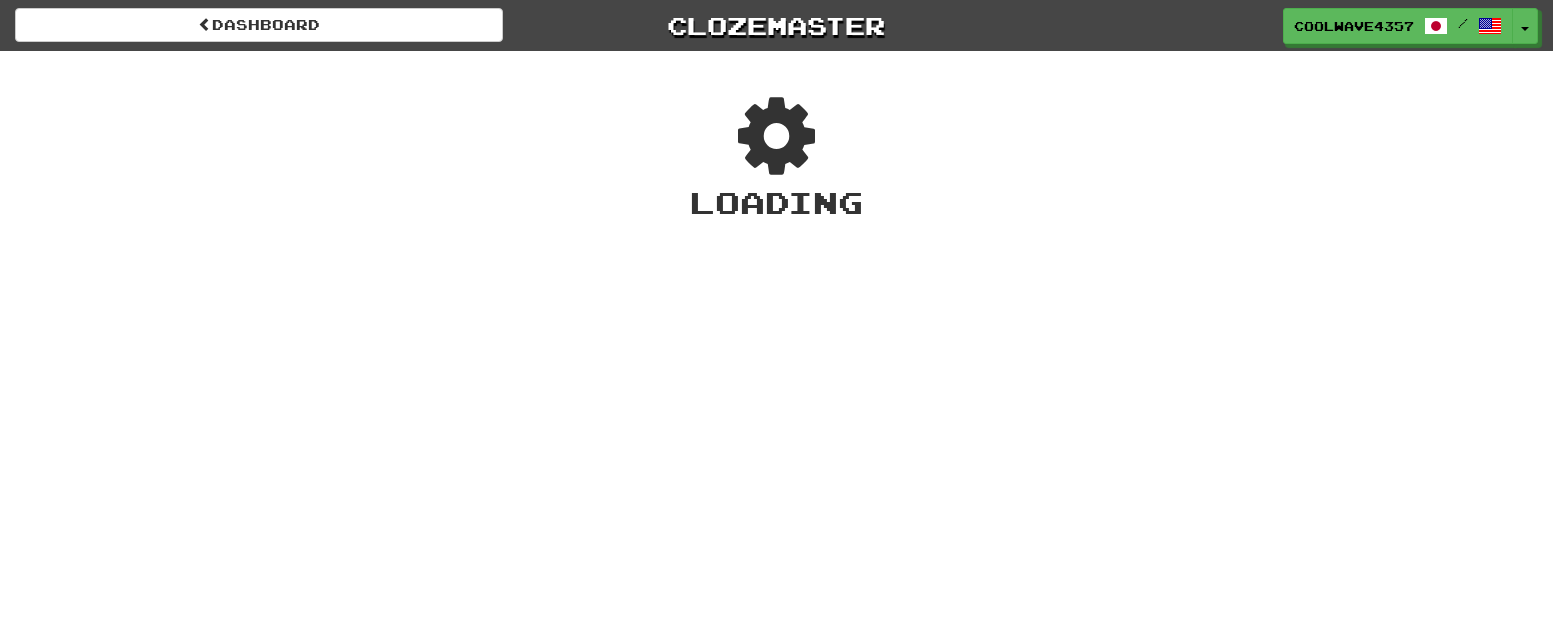 scroll, scrollTop: 0, scrollLeft: 0, axis: both 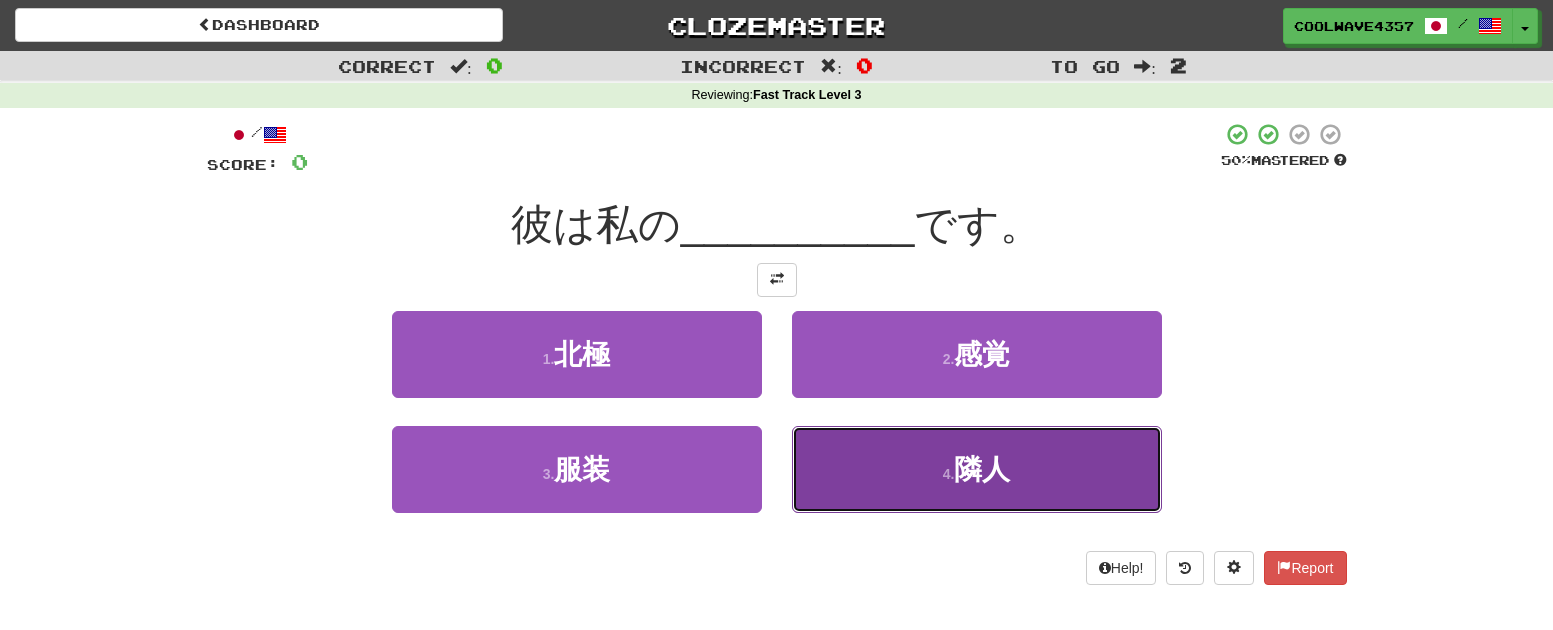 click on "4 .  隣人" at bounding box center [977, 469] 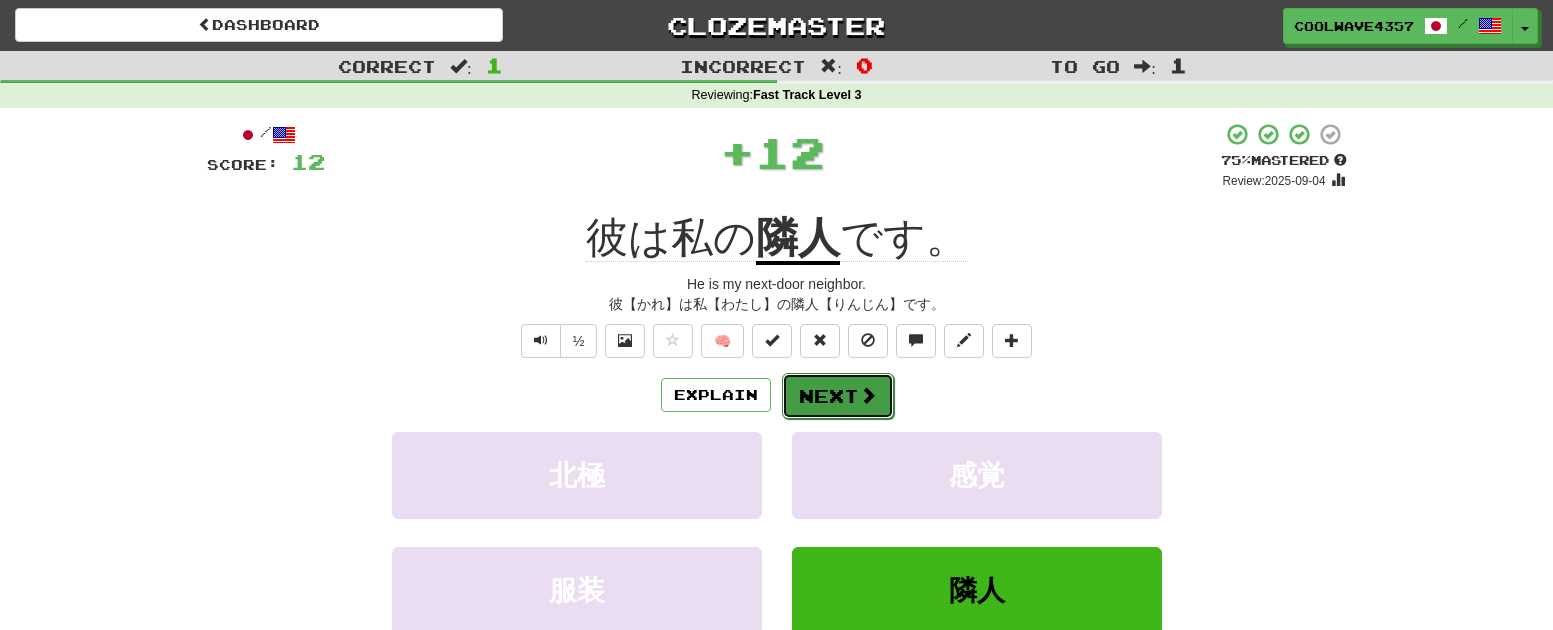 click on "Next" at bounding box center [838, 396] 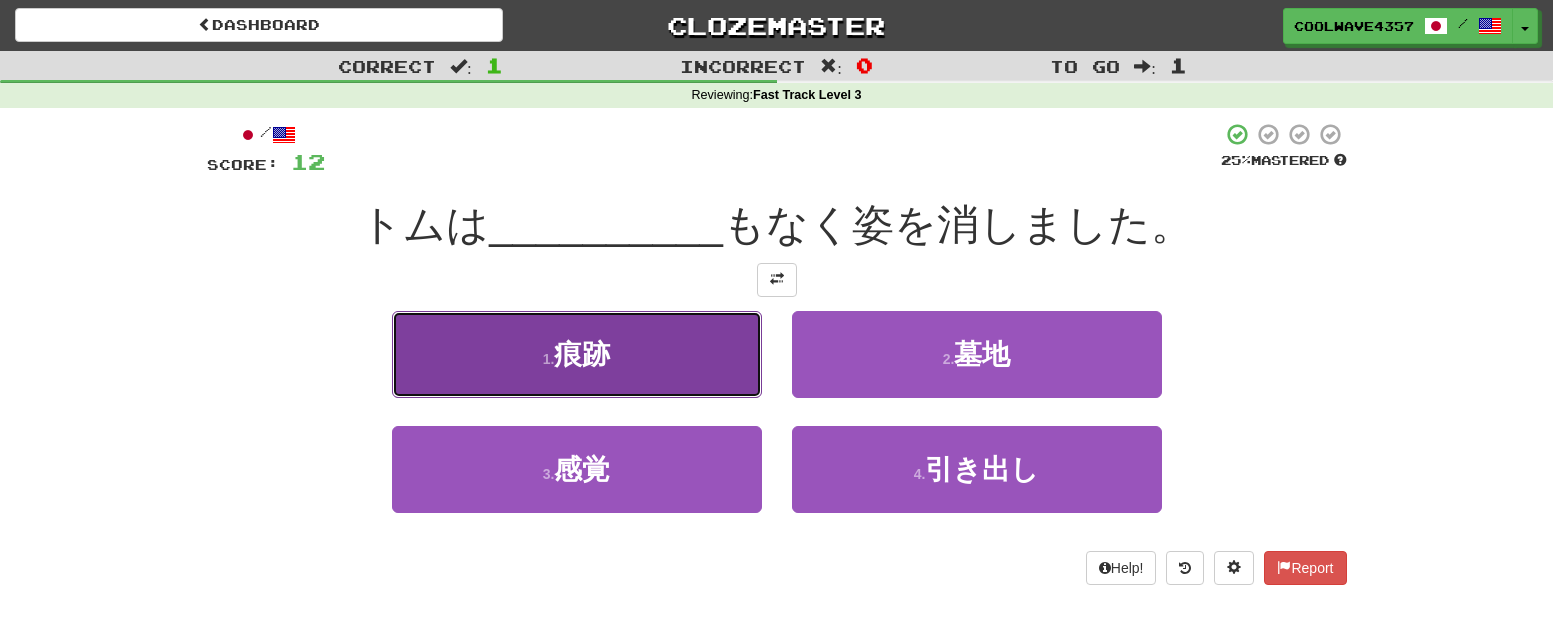 click on "1 .  痕跡" at bounding box center [577, 354] 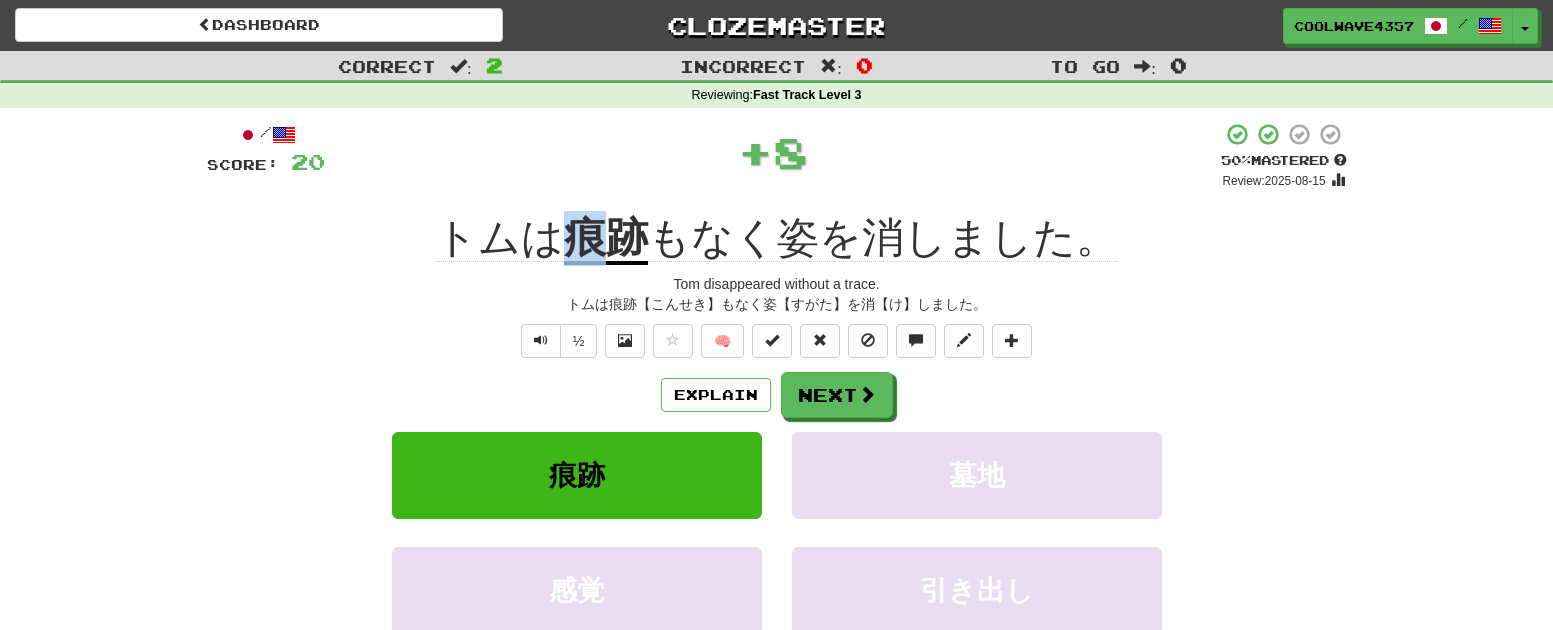 drag, startPoint x: 598, startPoint y: 242, endPoint x: 571, endPoint y: 248, distance: 27.658634 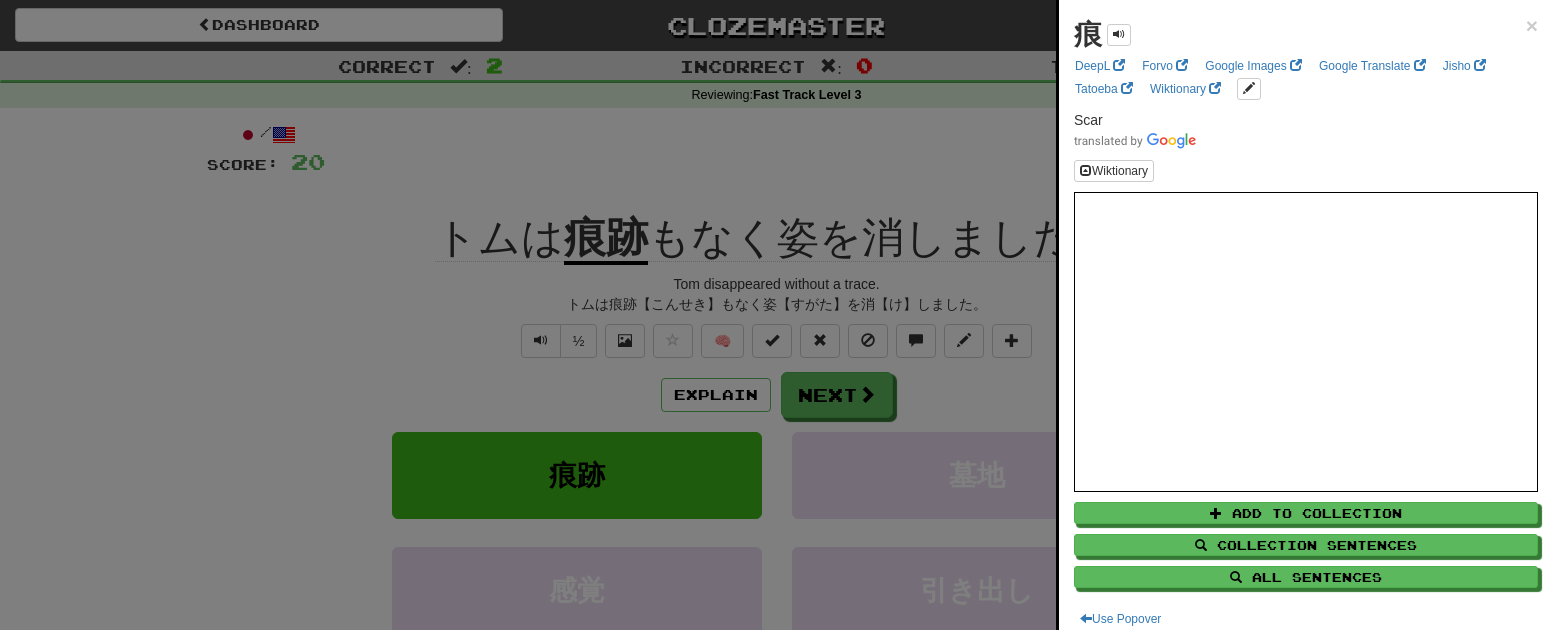 click at bounding box center (776, 315) 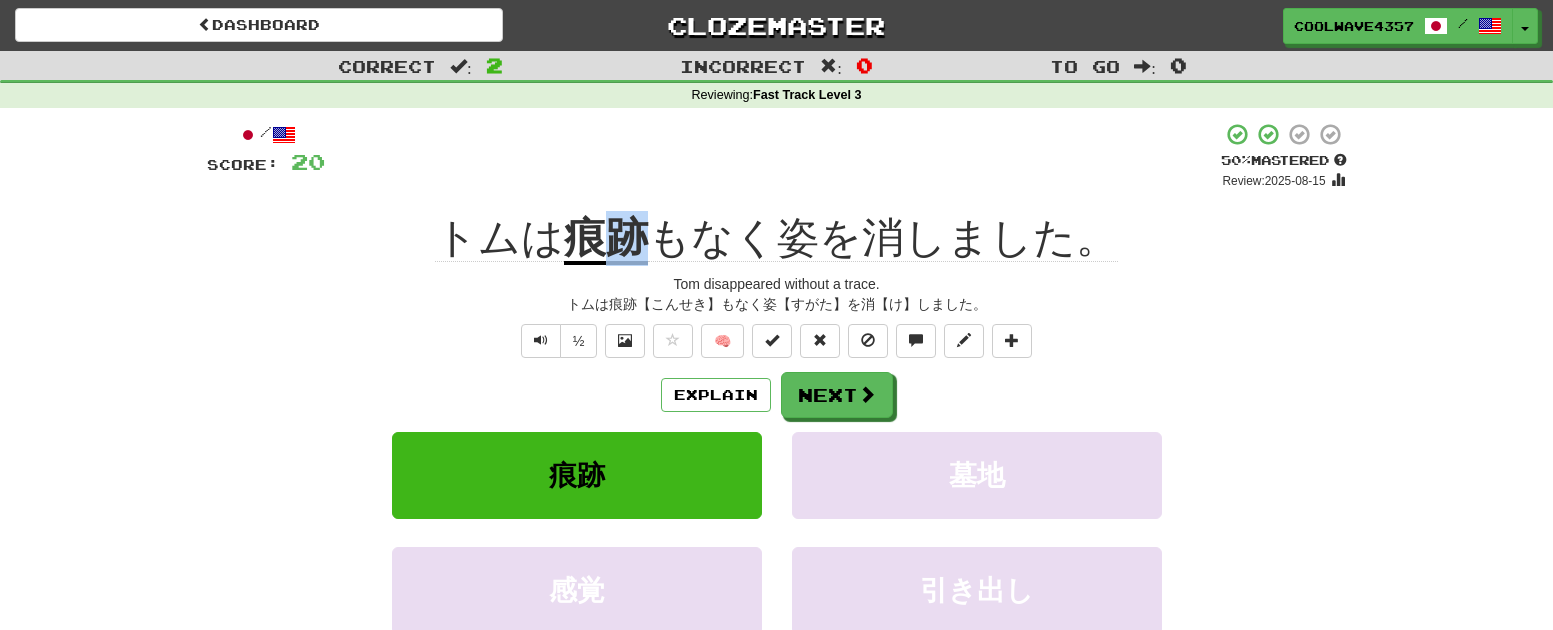 drag, startPoint x: 643, startPoint y: 236, endPoint x: 613, endPoint y: 250, distance: 33.105892 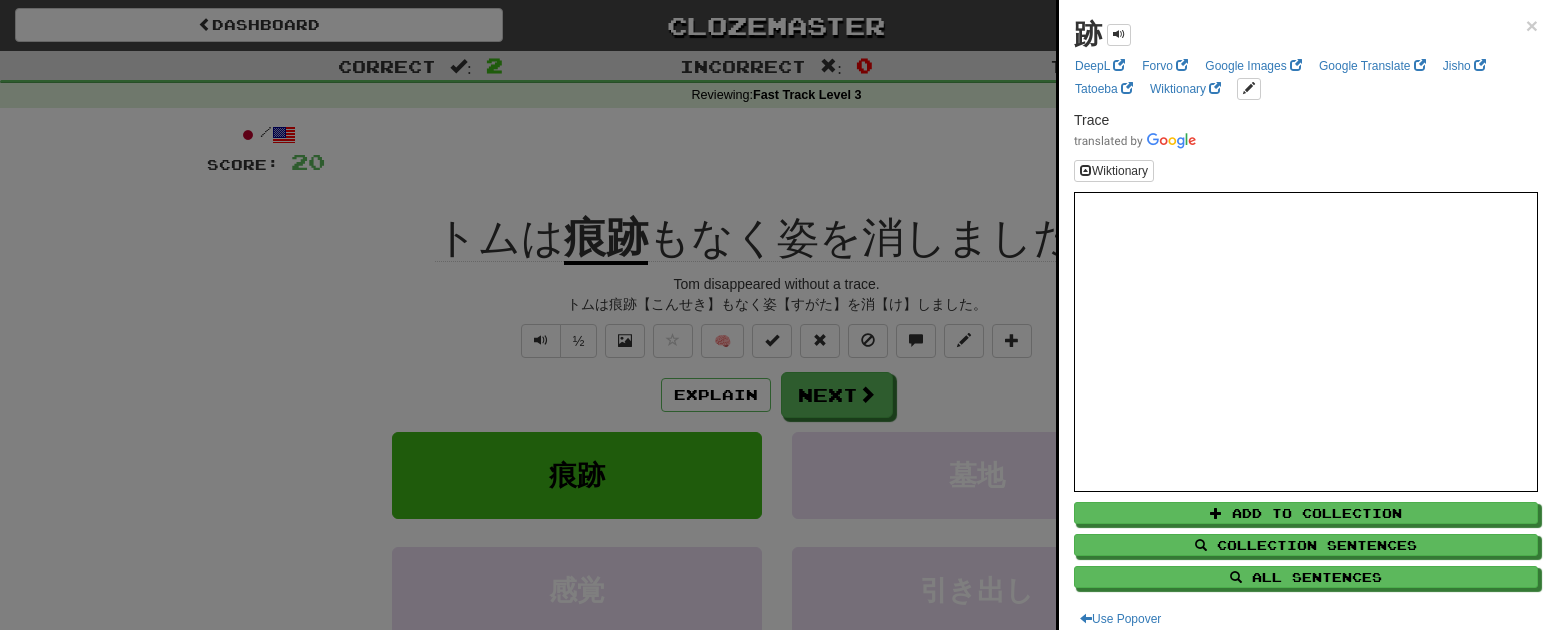 click at bounding box center (776, 315) 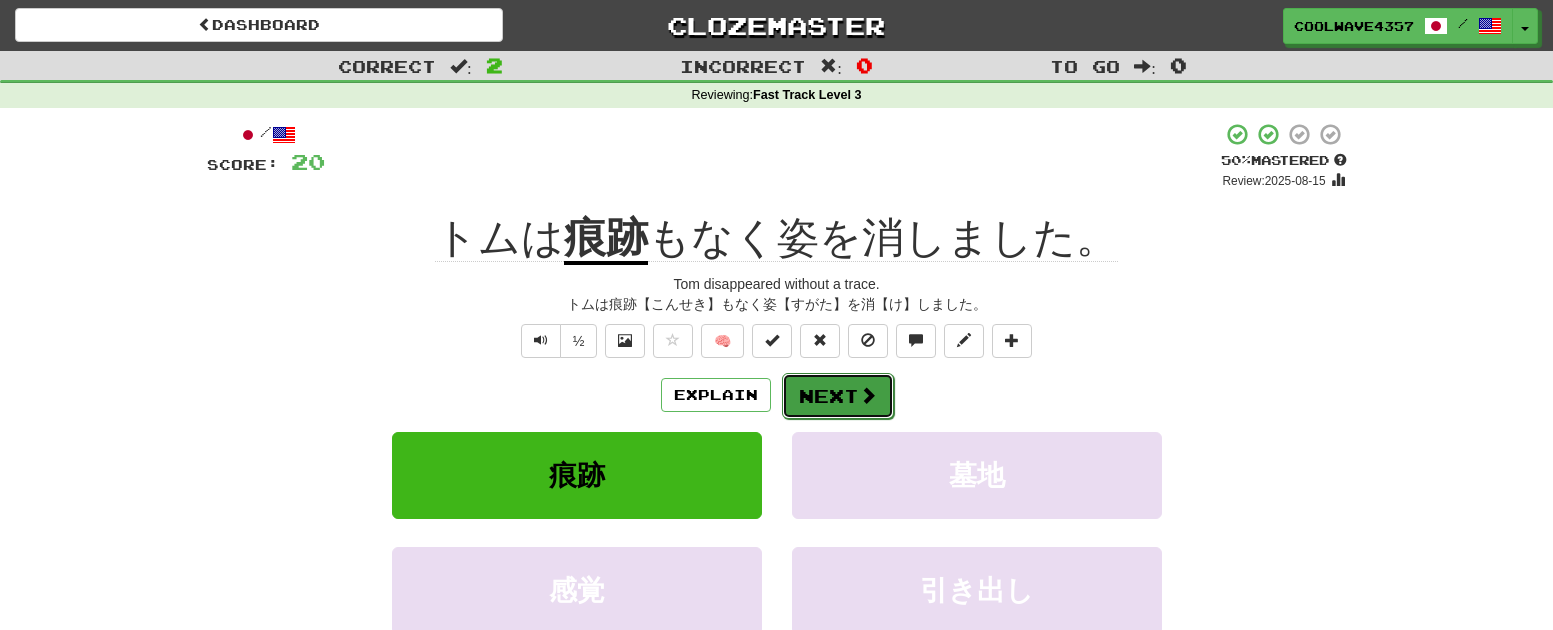 click on "Next" at bounding box center (838, 396) 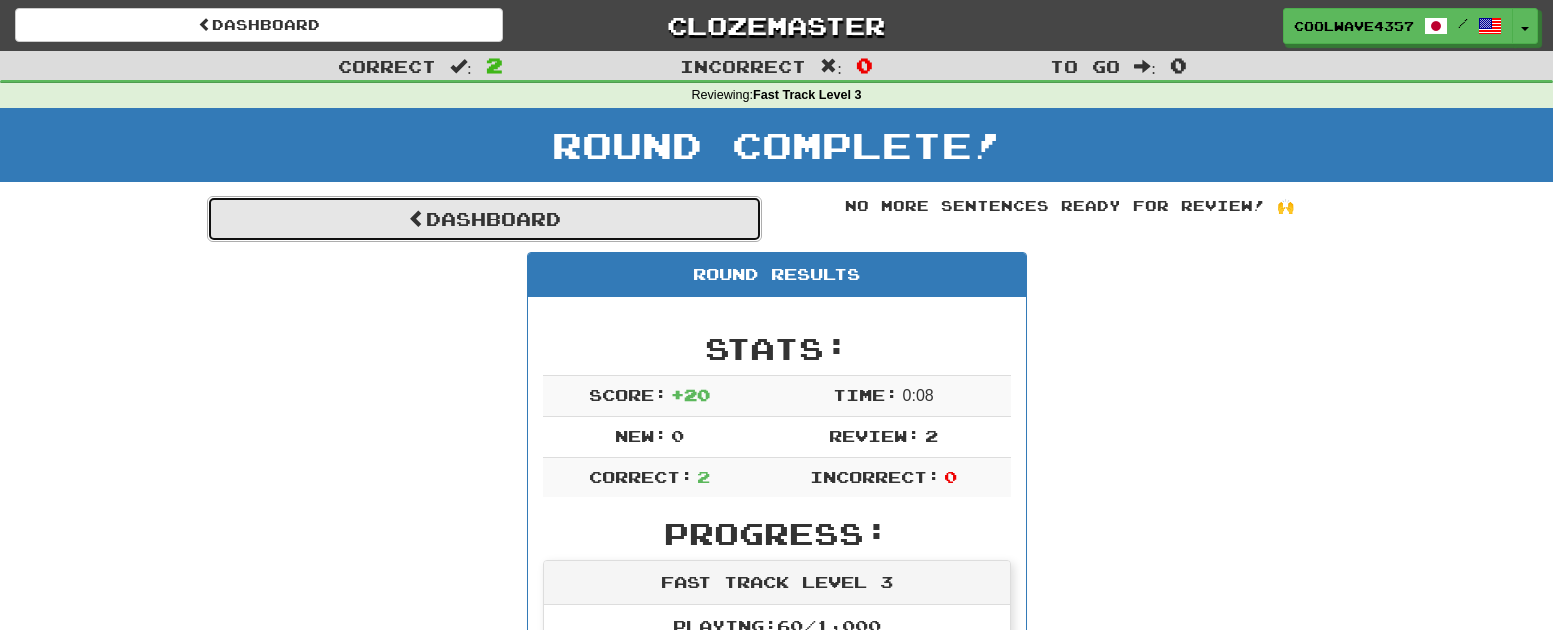 click on "Dashboard" at bounding box center (484, 219) 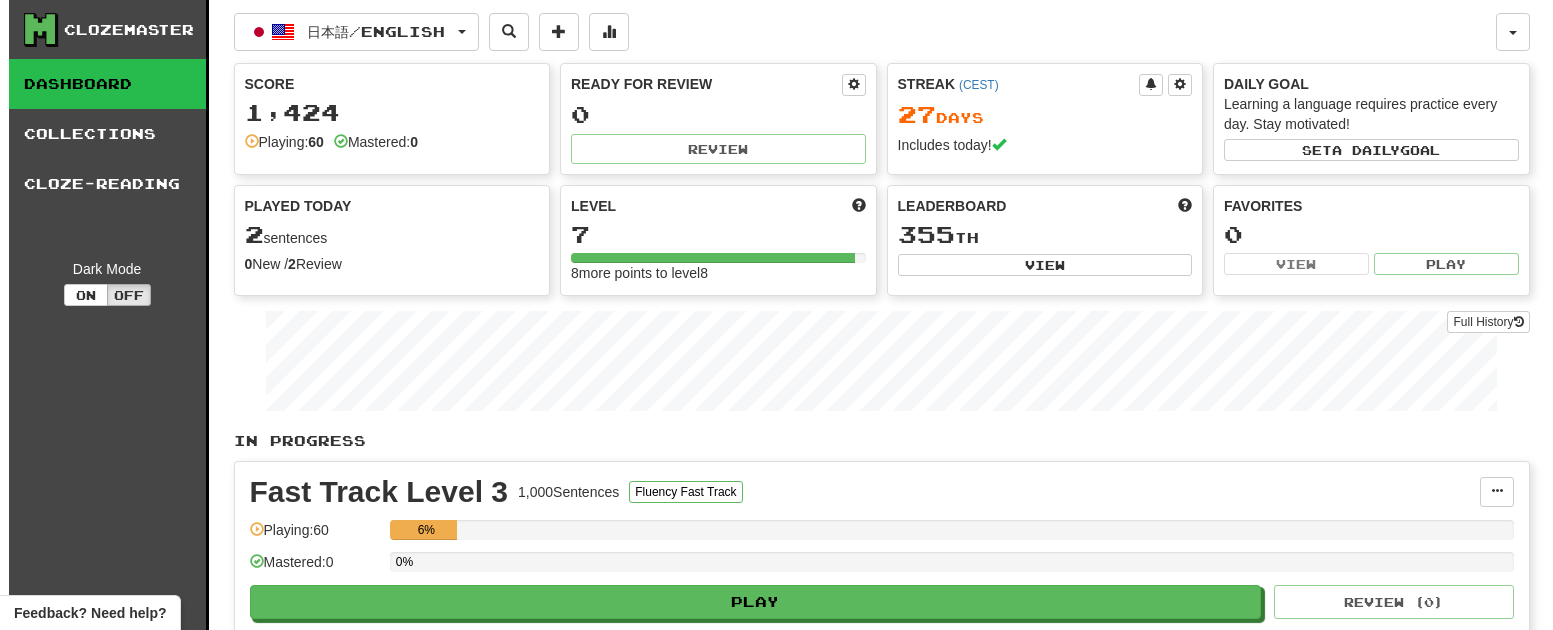 scroll, scrollTop: 0, scrollLeft: 0, axis: both 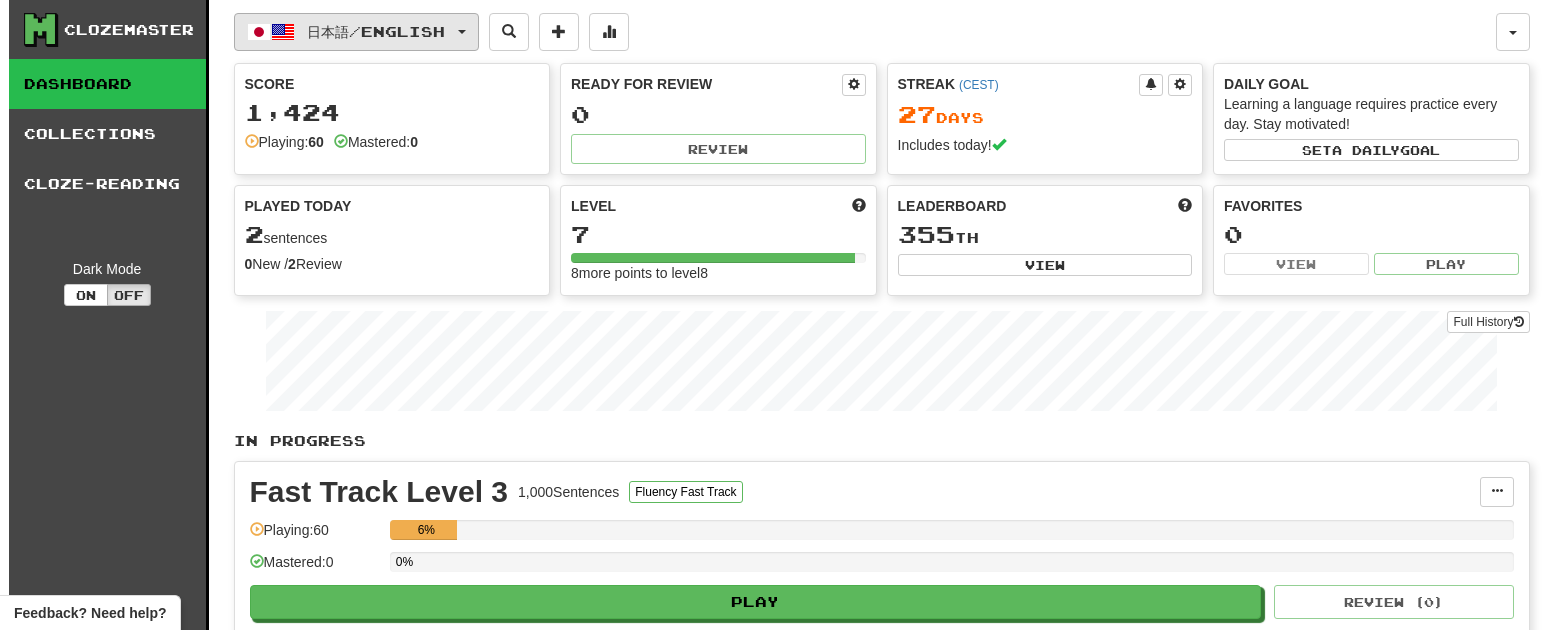 click on "日本語  /  English" at bounding box center [356, 32] 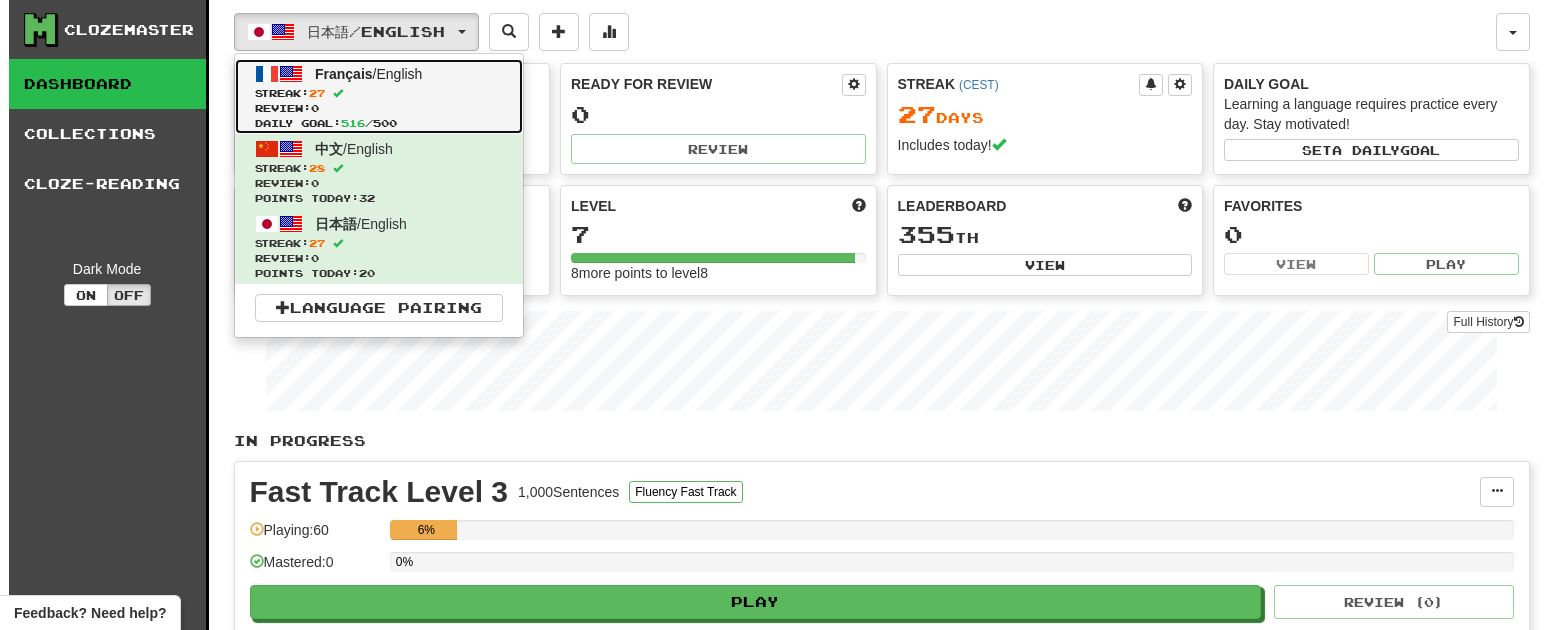 click on "Review:  0" at bounding box center (379, 108) 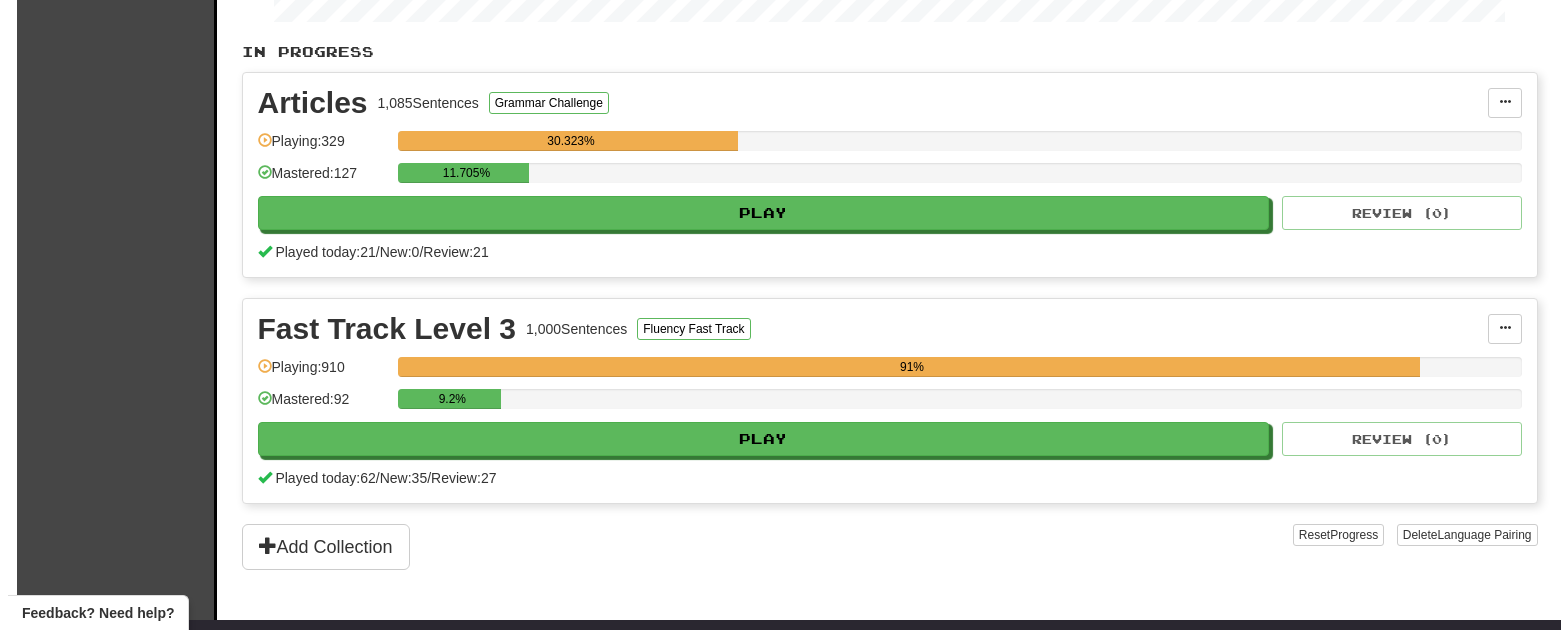 scroll, scrollTop: 500, scrollLeft: 0, axis: vertical 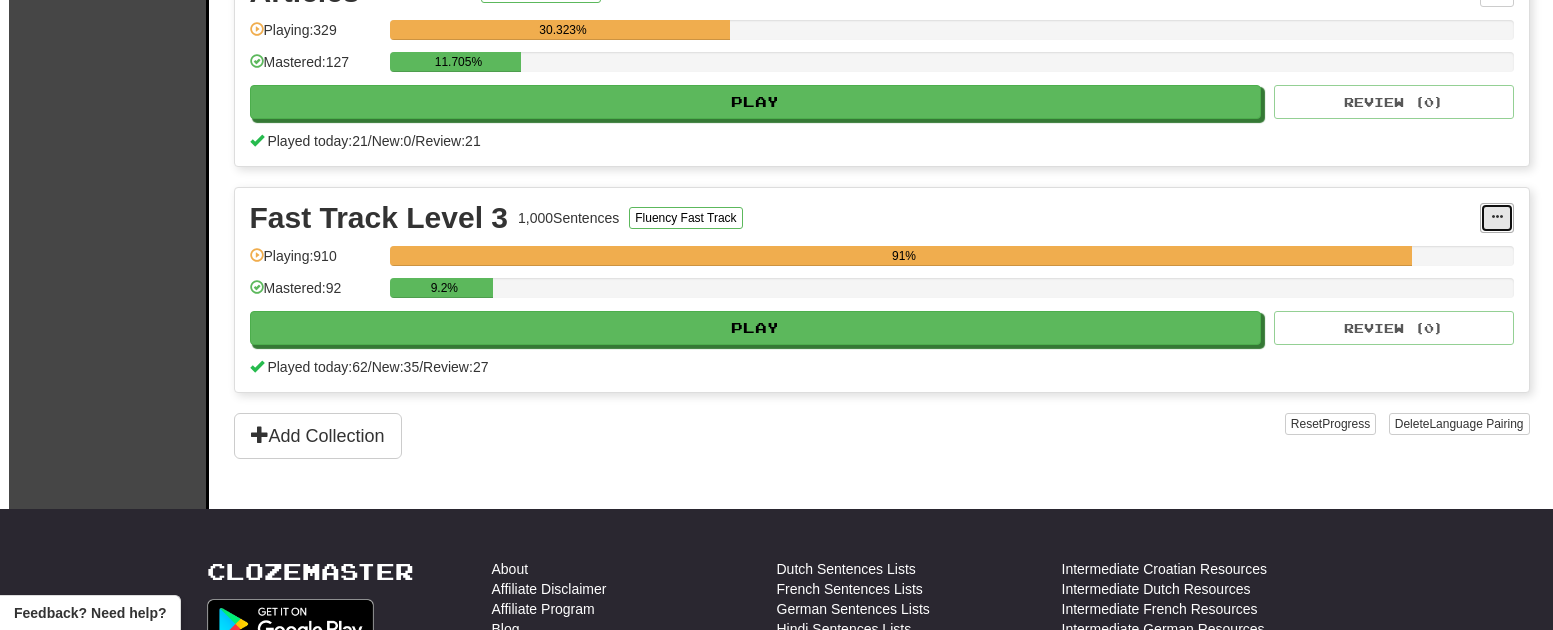 click at bounding box center [1497, 218] 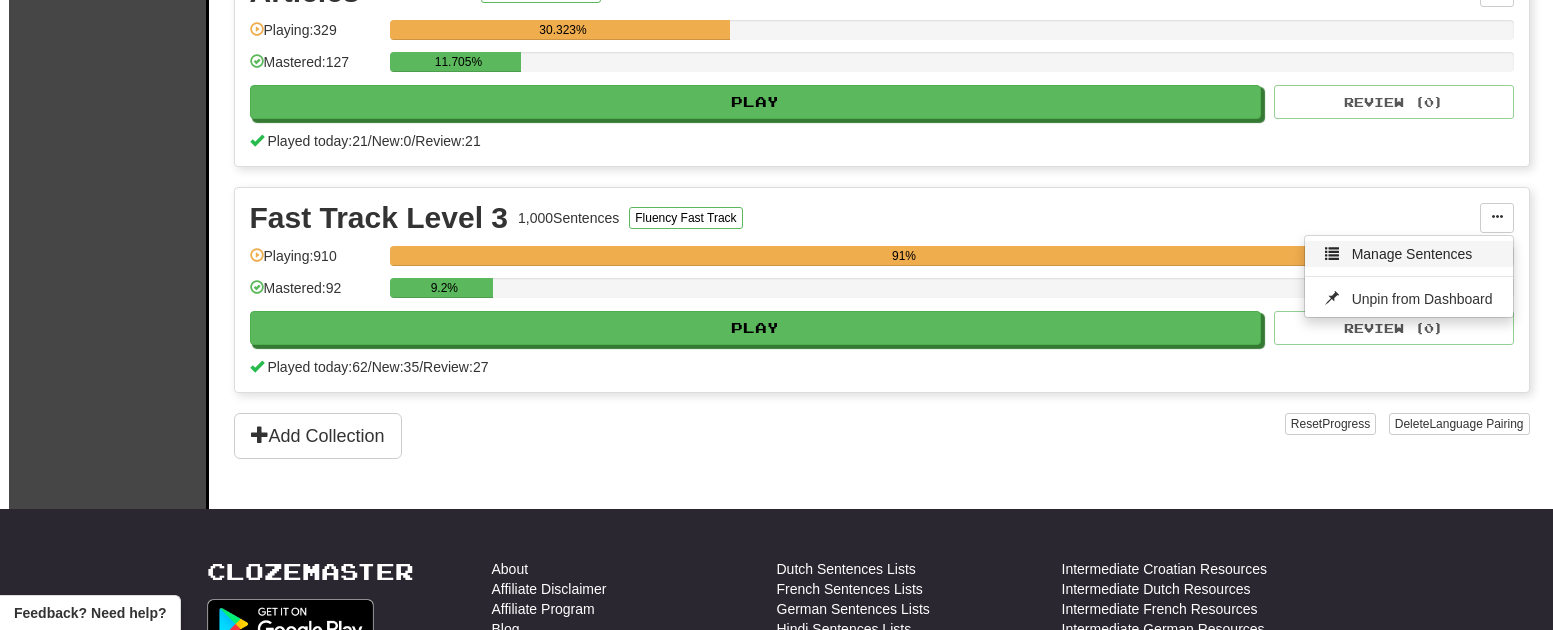 click on "Manage Sentences" at bounding box center [1412, 254] 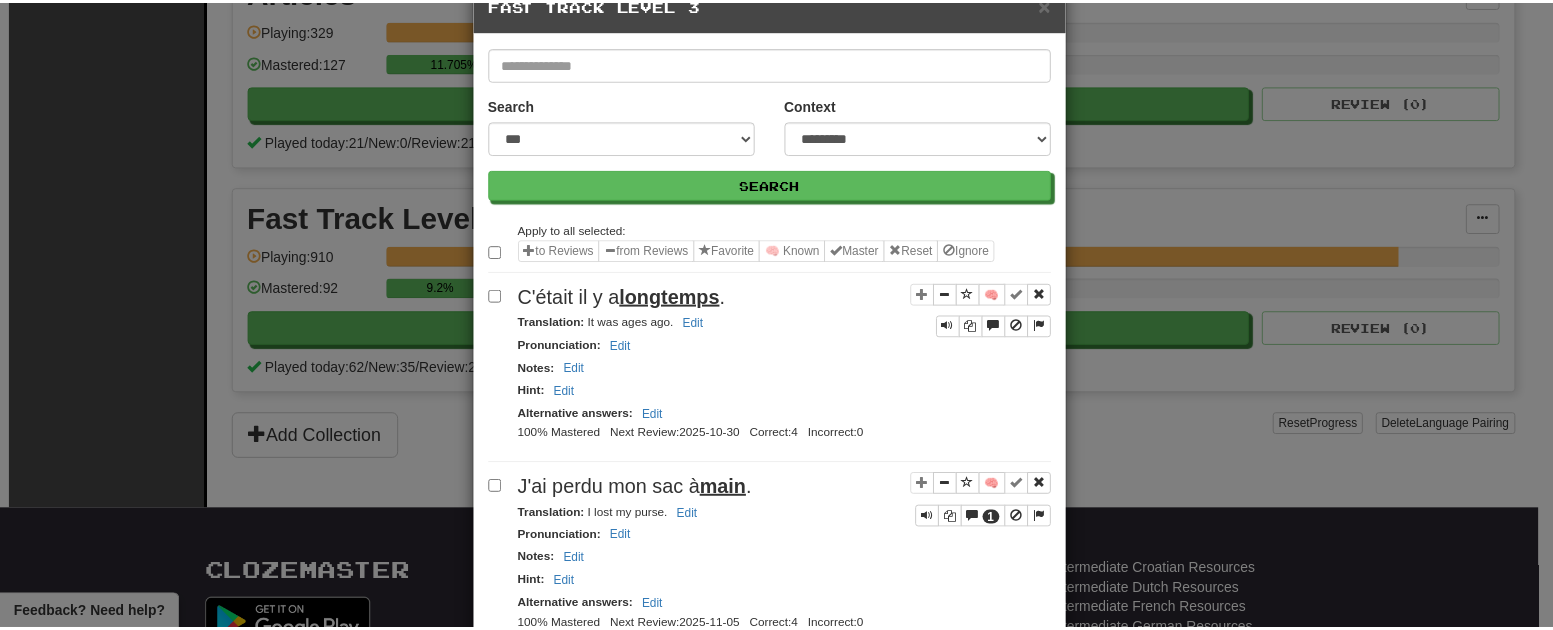 scroll, scrollTop: 0, scrollLeft: 0, axis: both 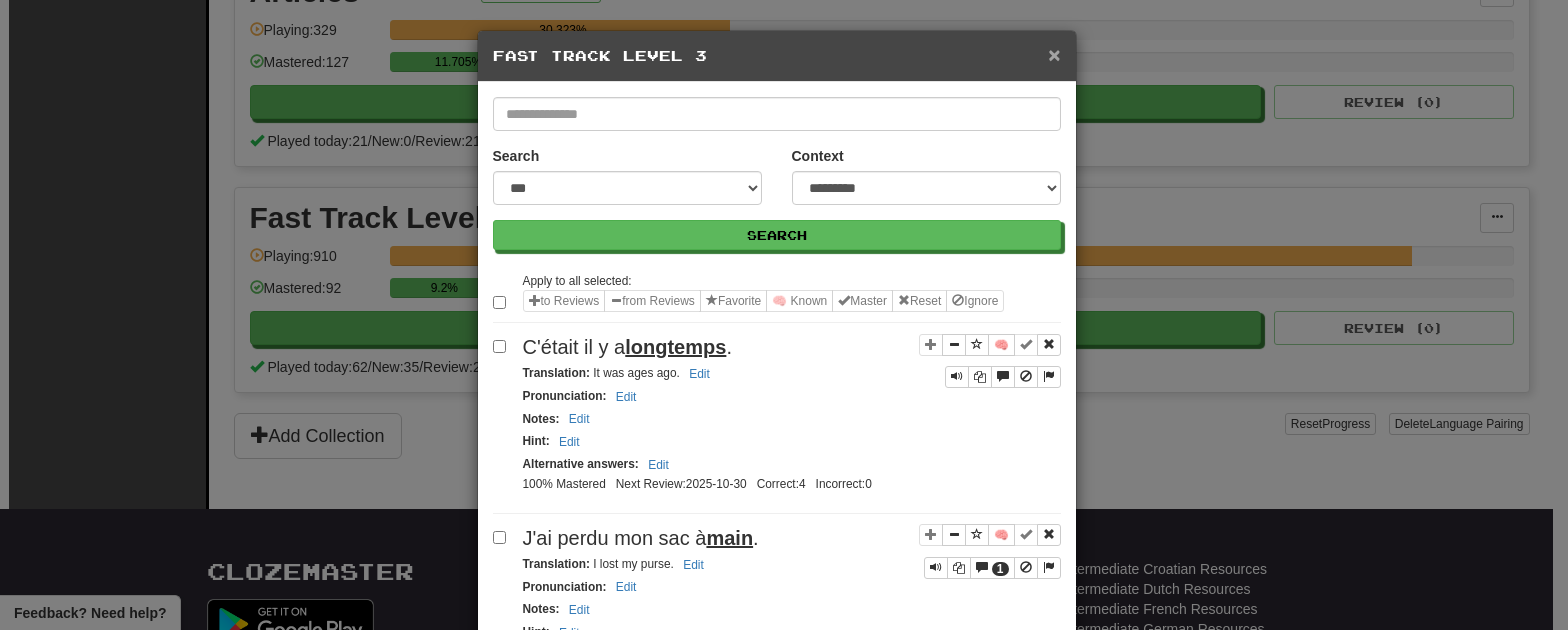 click on "×" at bounding box center (1054, 54) 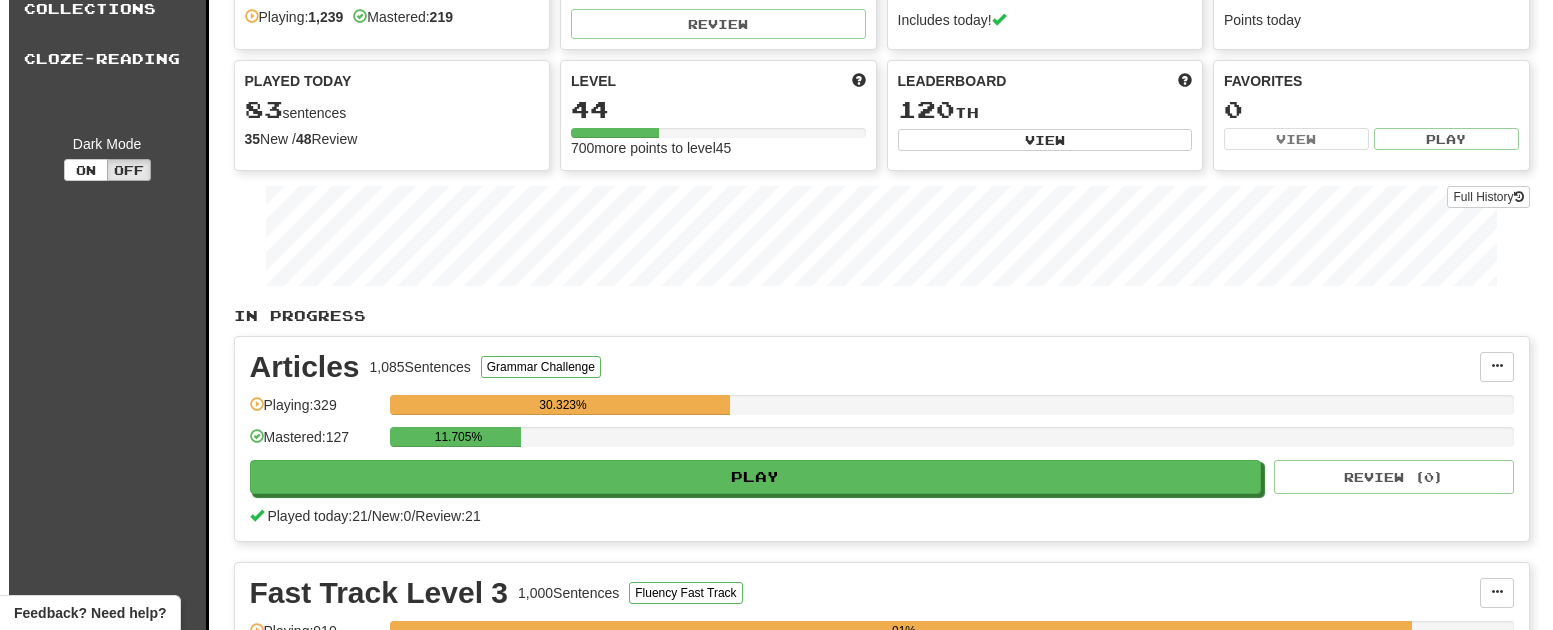 scroll, scrollTop: 0, scrollLeft: 0, axis: both 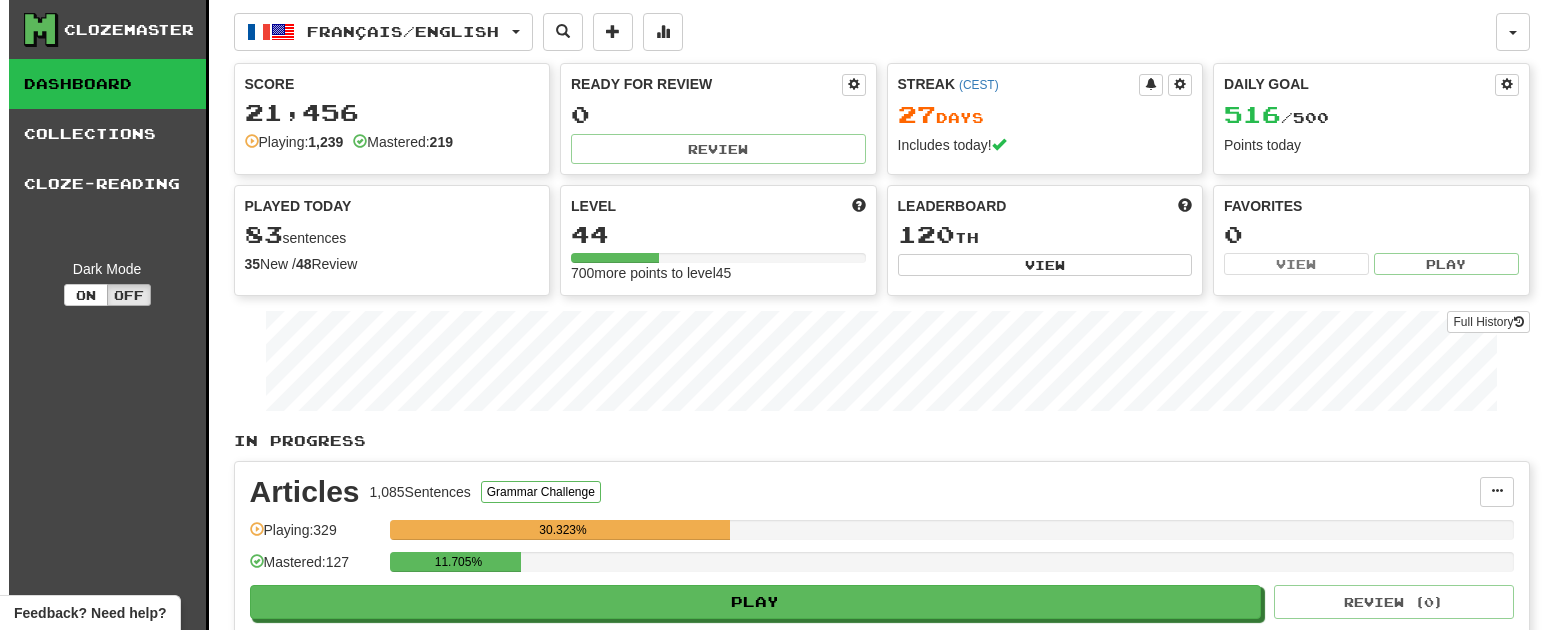 click on "Daily Goal" at bounding box center [1359, 85] 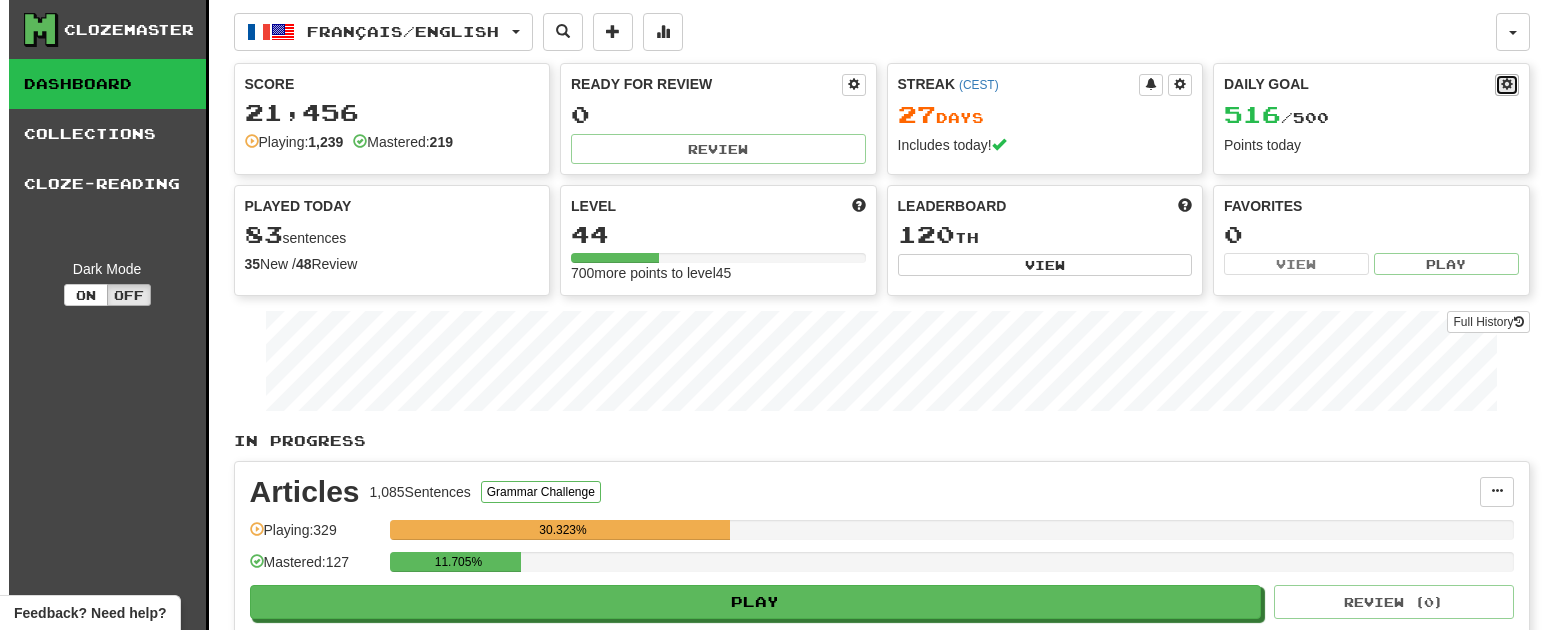 click at bounding box center (1507, 84) 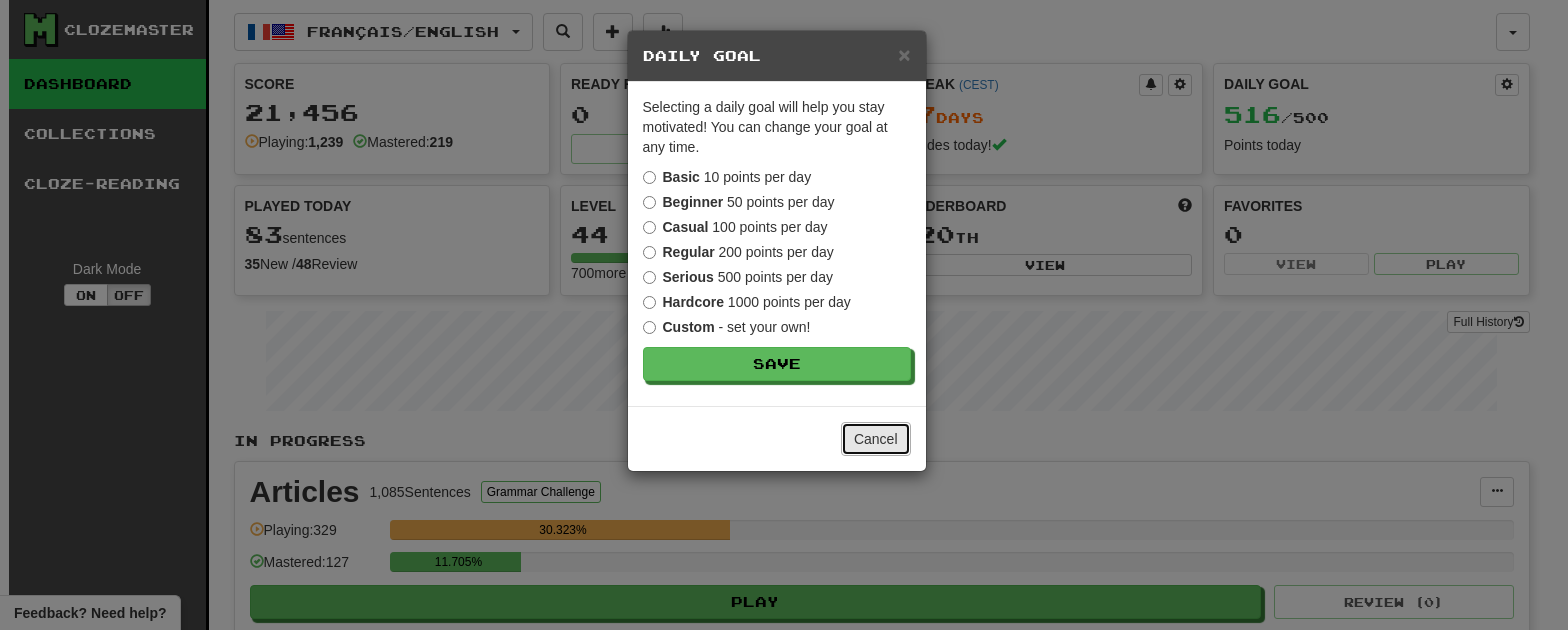 click on "Cancel" at bounding box center [876, 439] 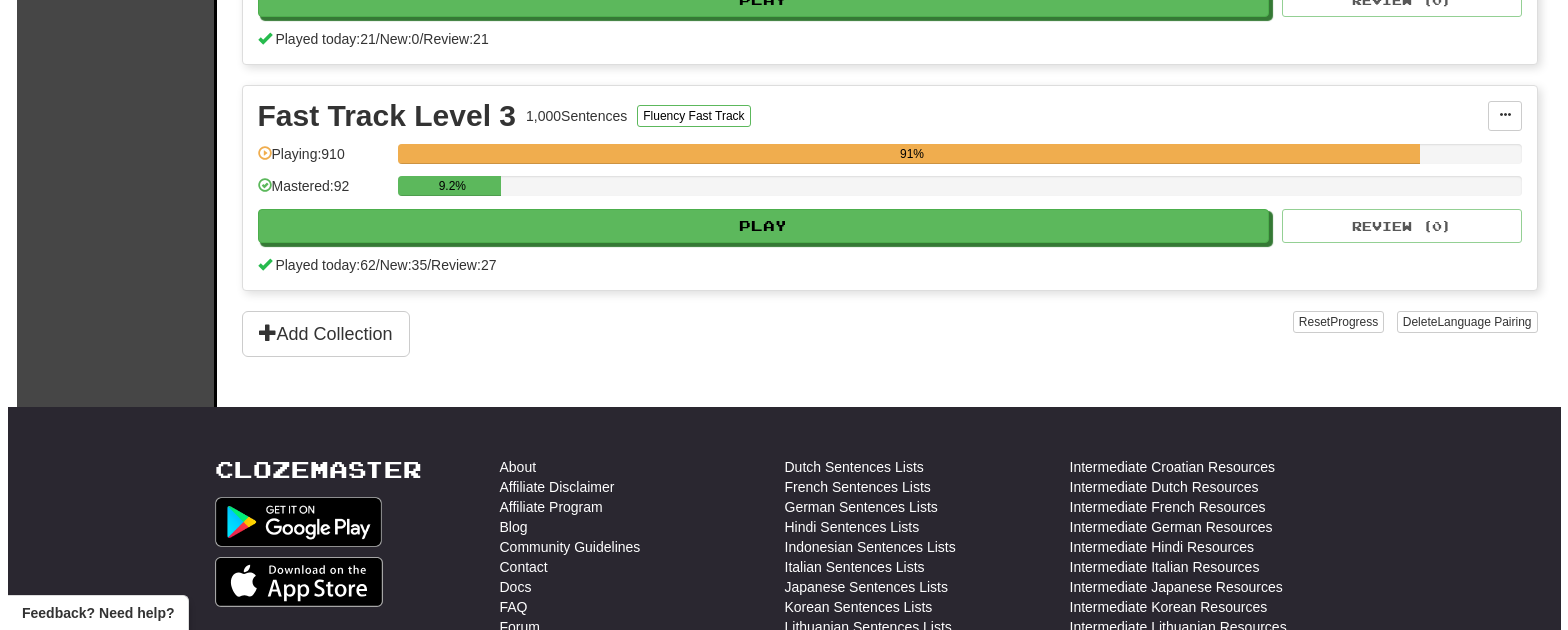 scroll, scrollTop: 600, scrollLeft: 0, axis: vertical 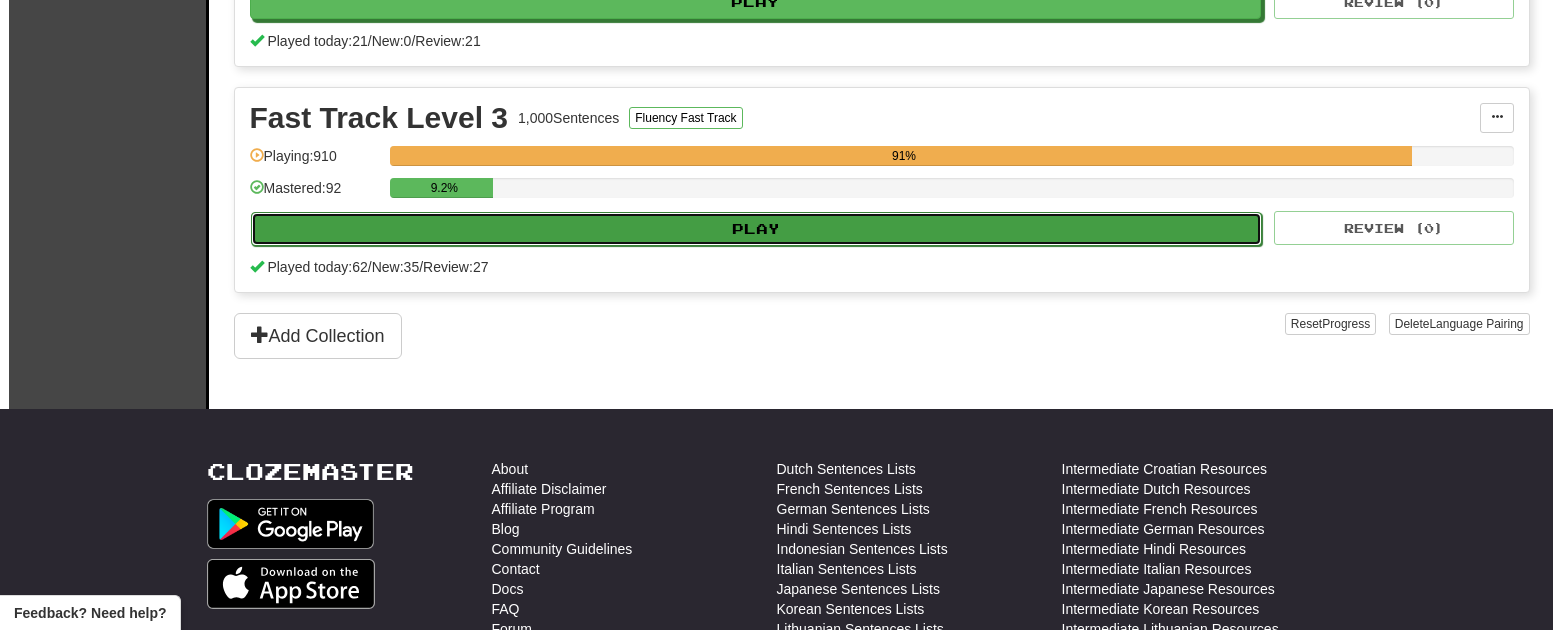 click on "Play" at bounding box center (757, 229) 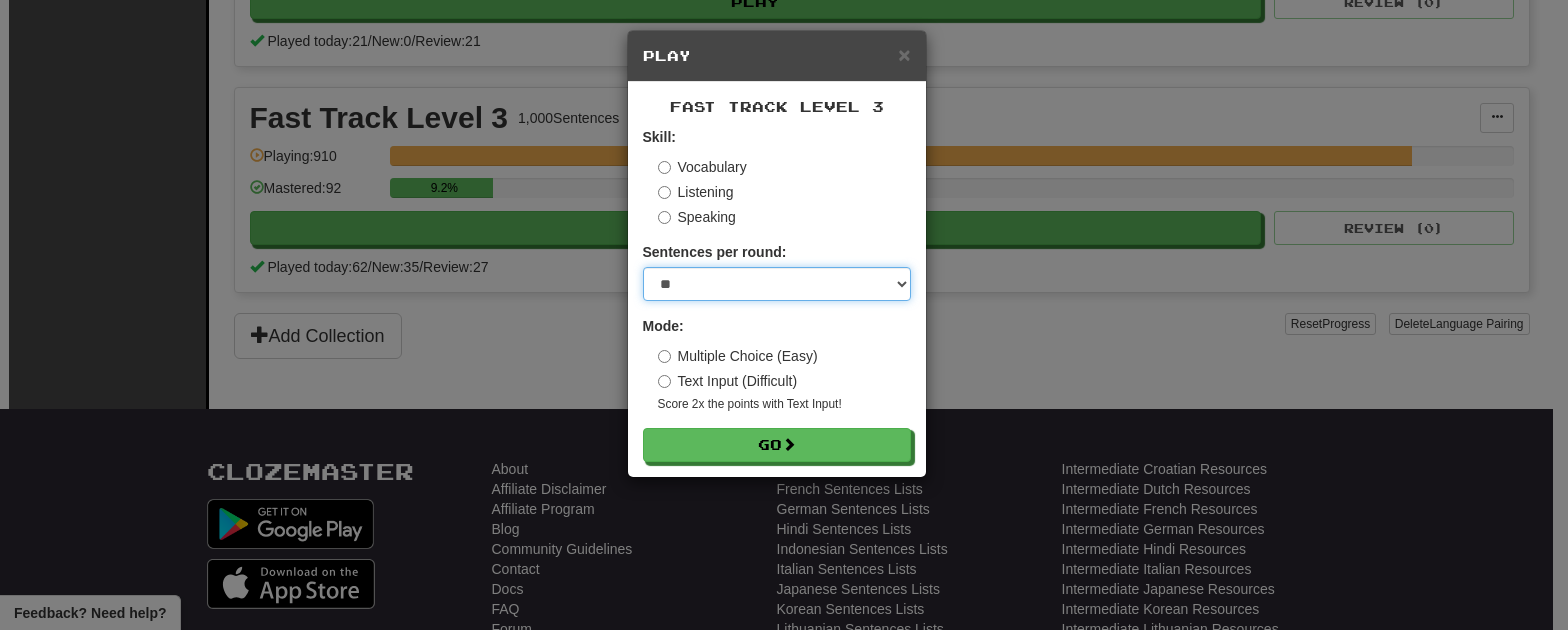 click on "* ** ** ** ** ** *** ********" at bounding box center [777, 284] 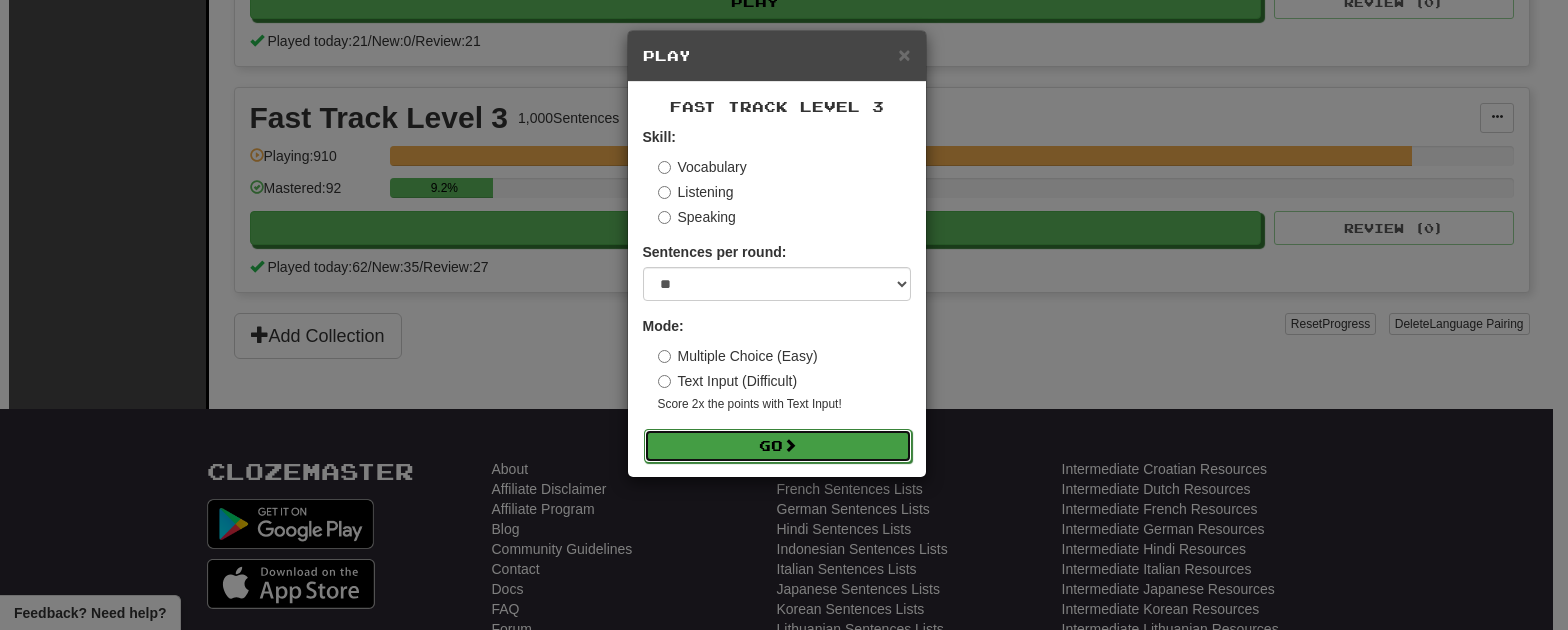 click on "Go" at bounding box center [778, 446] 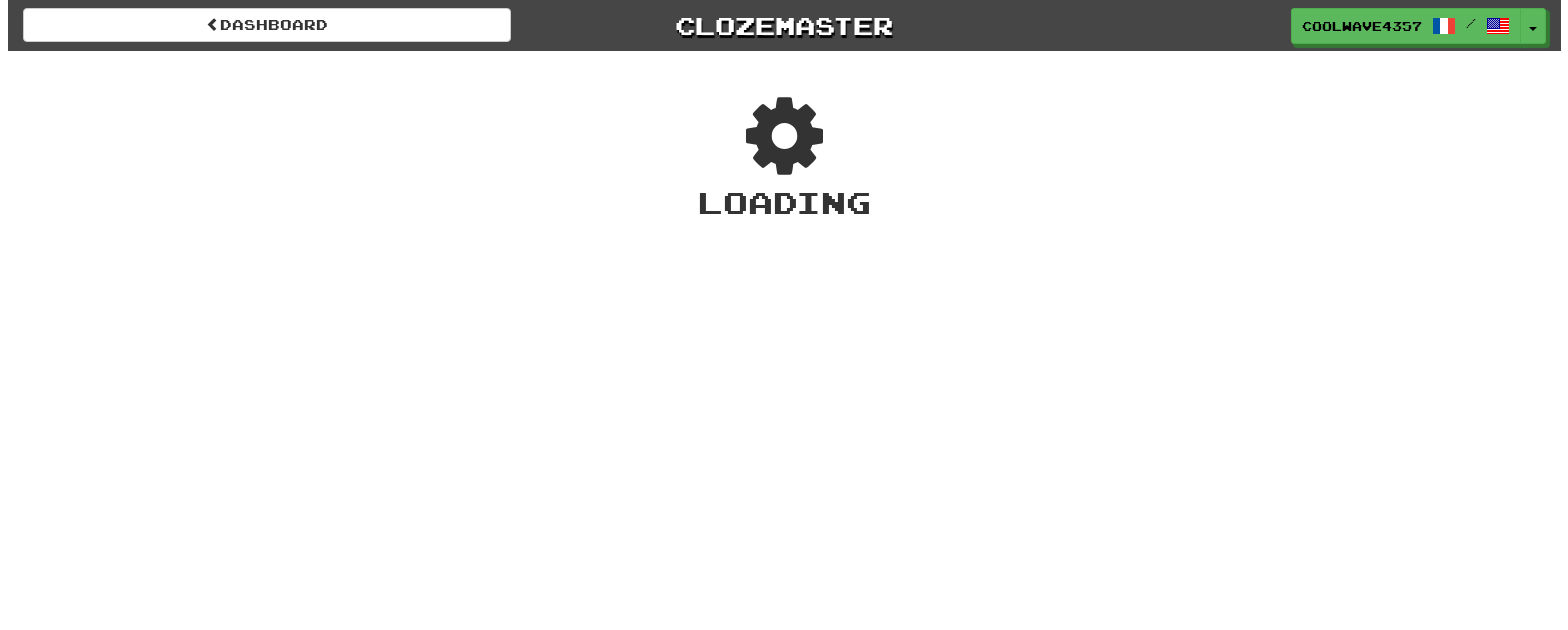 scroll, scrollTop: 0, scrollLeft: 0, axis: both 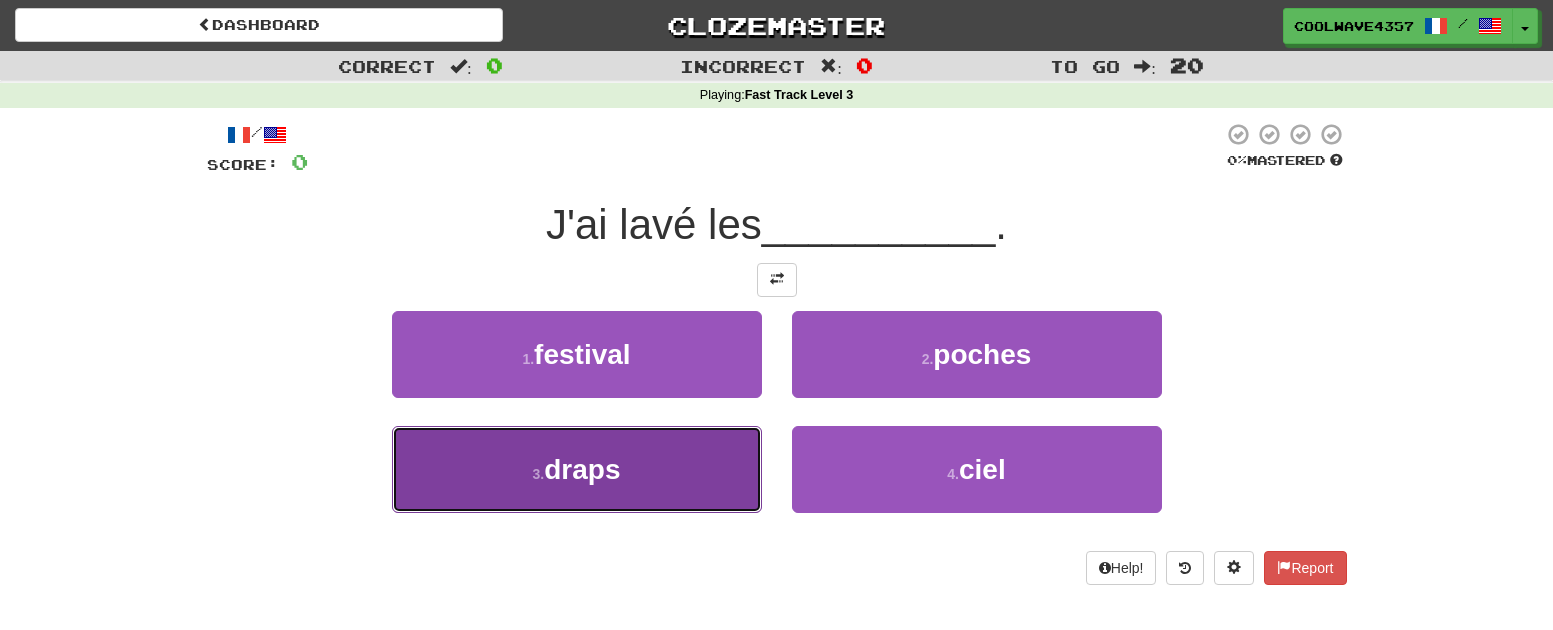 click on "3 .  draps" at bounding box center (577, 469) 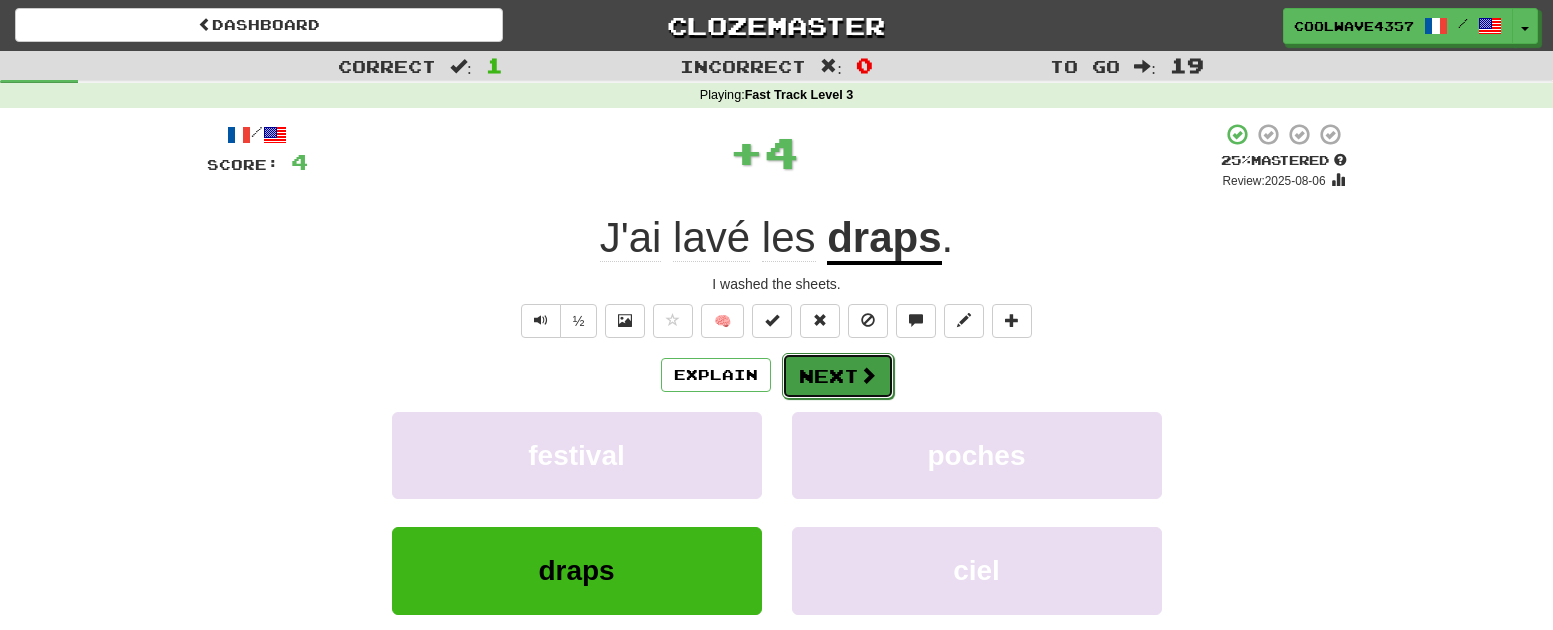 click on "Next" at bounding box center [838, 376] 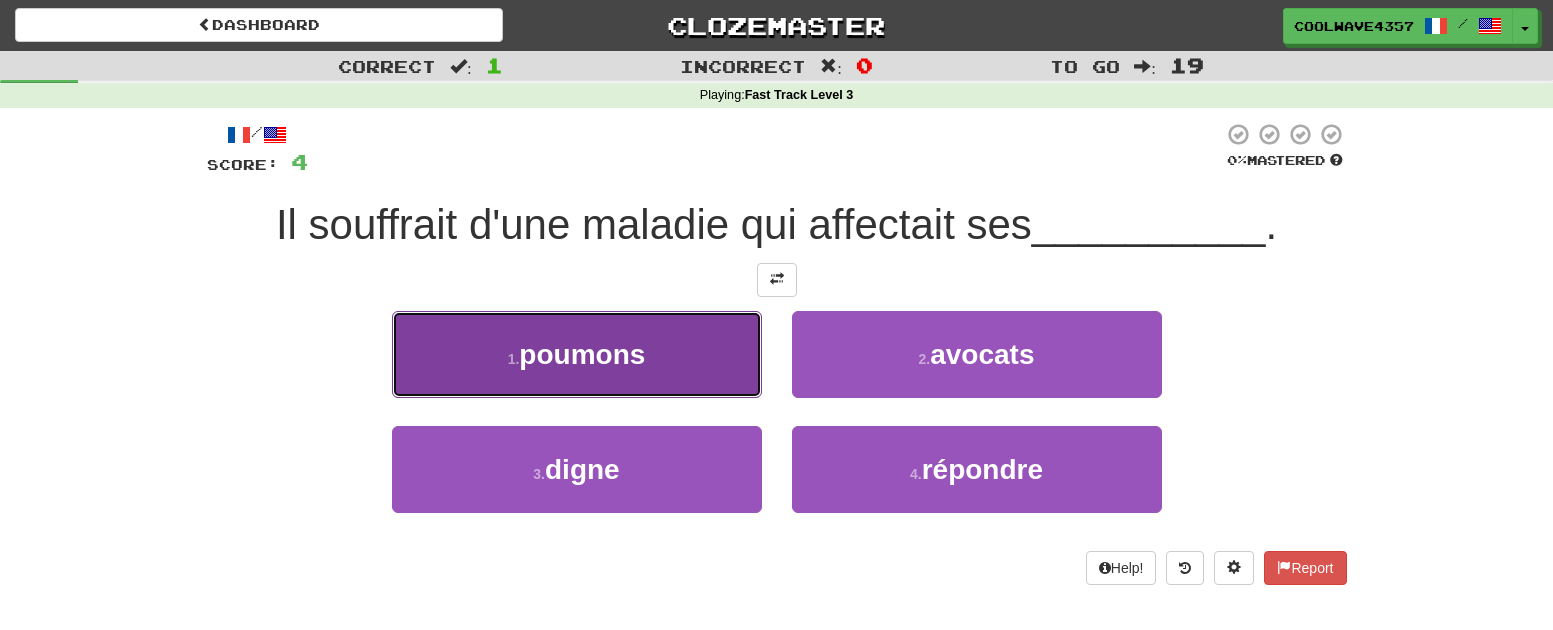 click on "1 .  poumons" at bounding box center [577, 354] 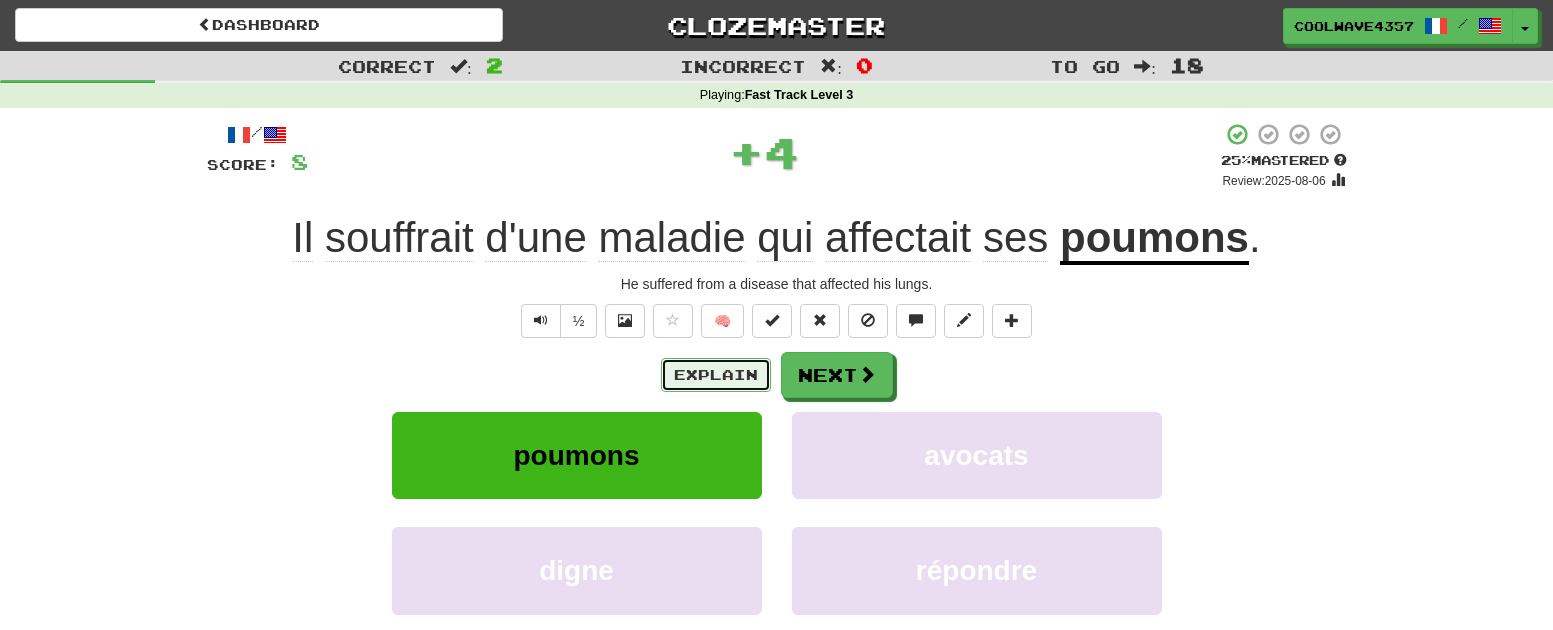 click on "Explain" at bounding box center [716, 375] 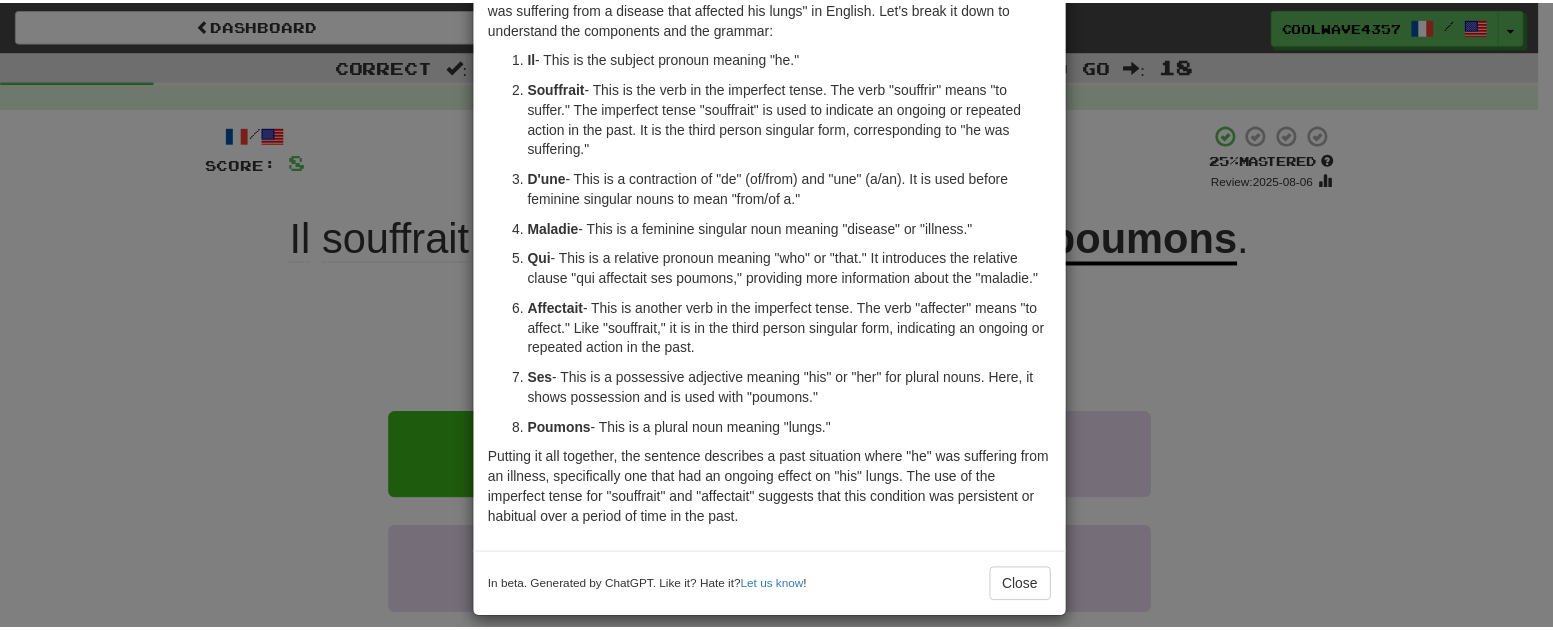 scroll, scrollTop: 138, scrollLeft: 0, axis: vertical 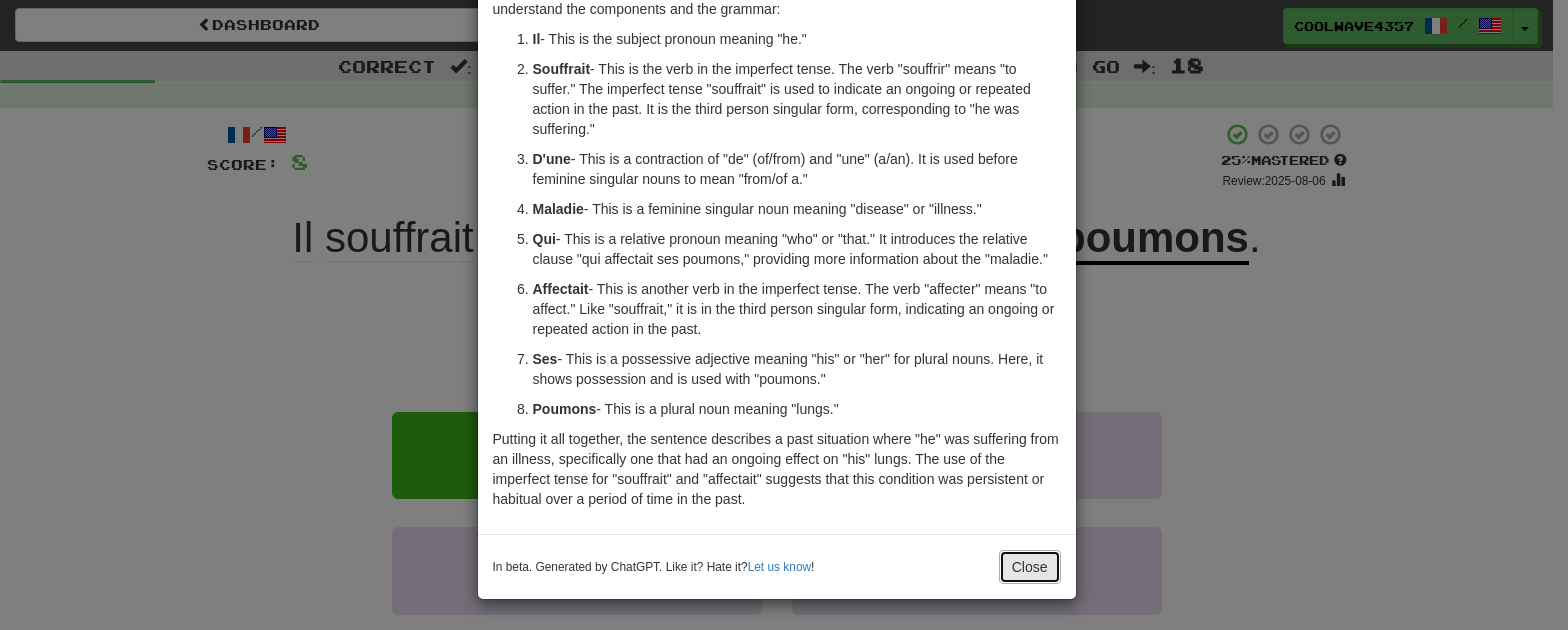click on "Close" at bounding box center (1030, 567) 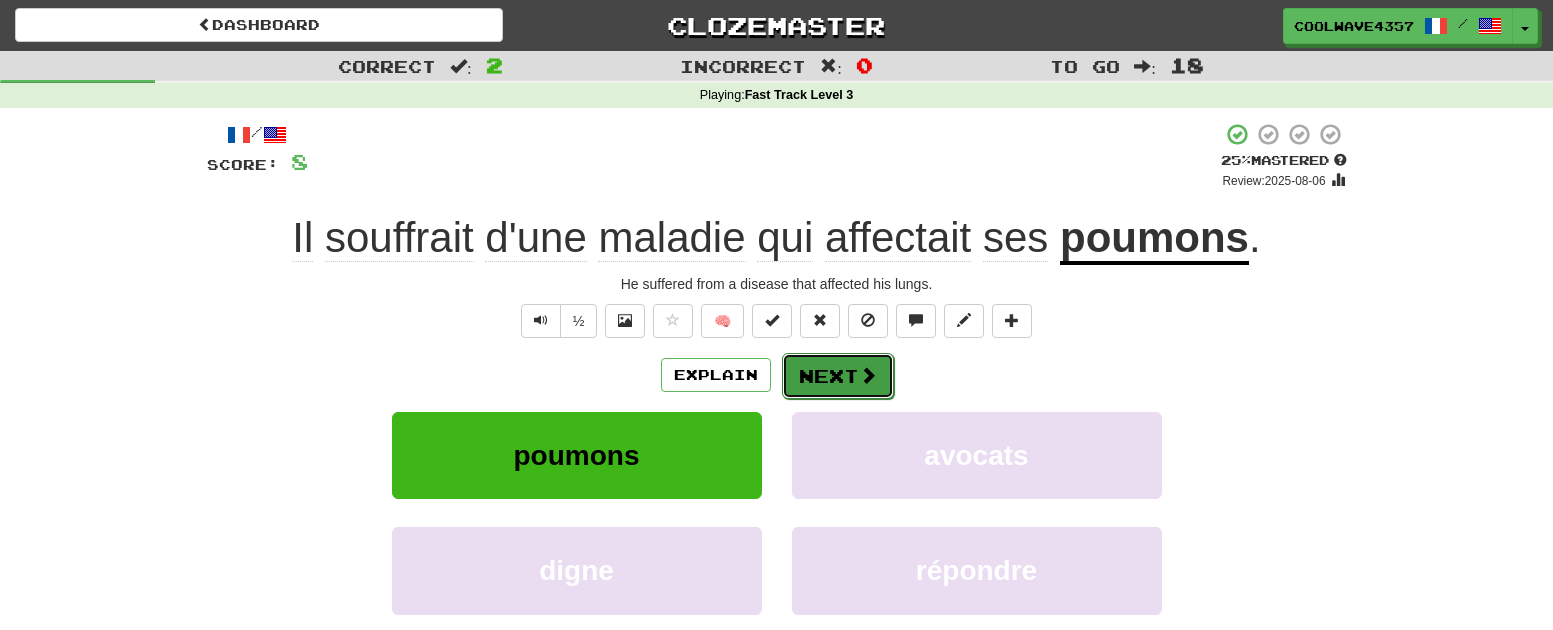 click at bounding box center (868, 375) 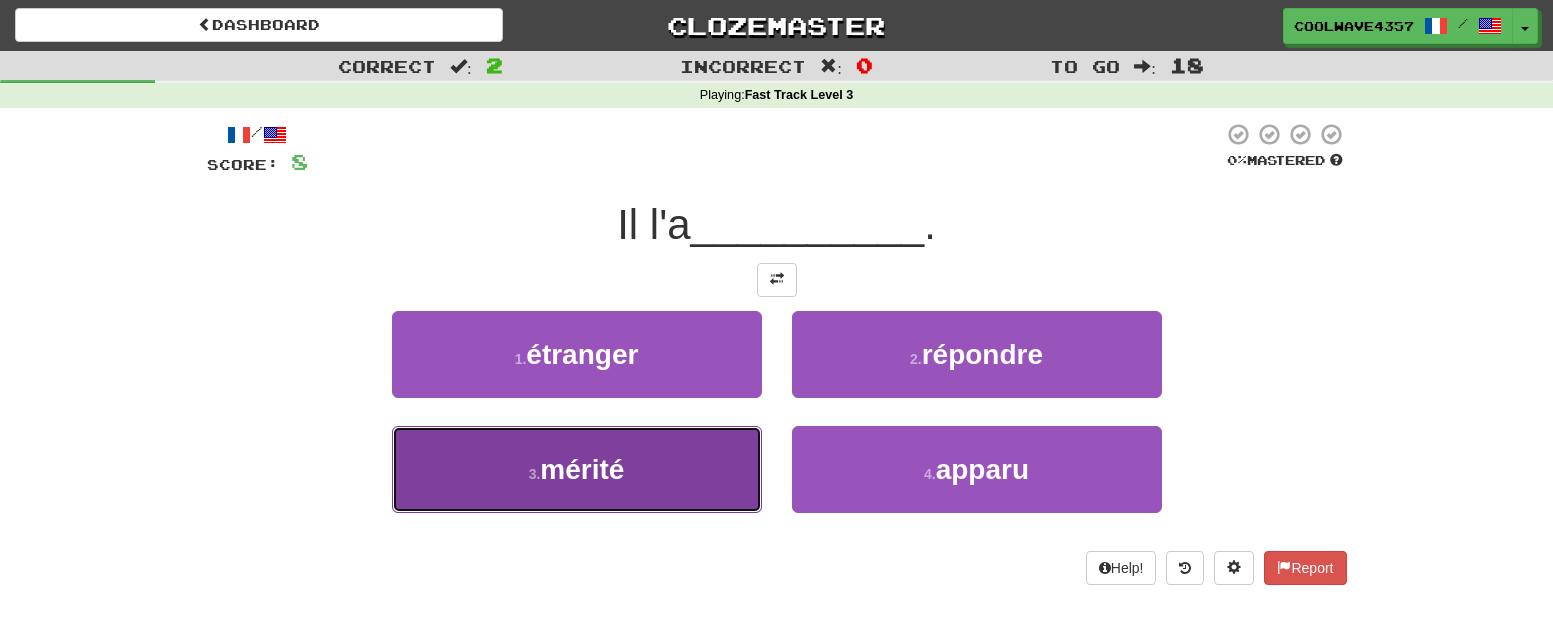 click on "3 .  mérité" at bounding box center (577, 469) 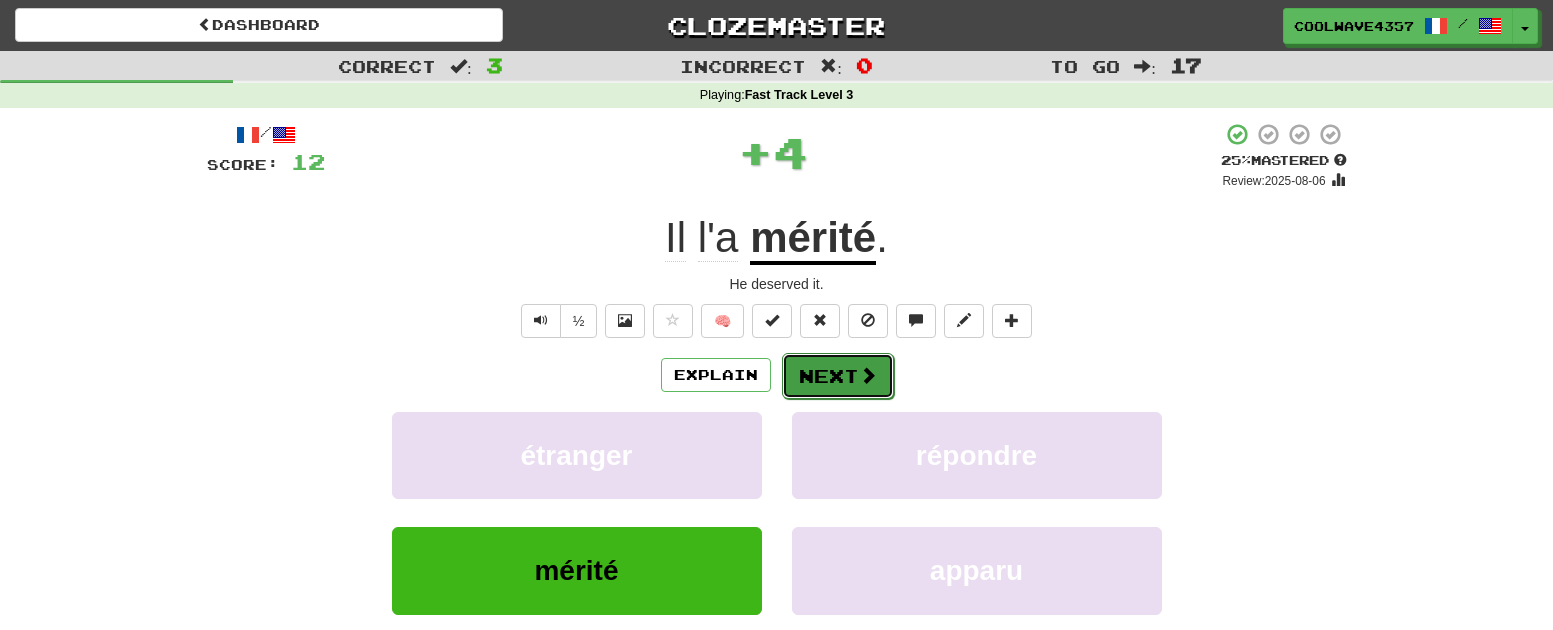 click on "Next" at bounding box center (838, 376) 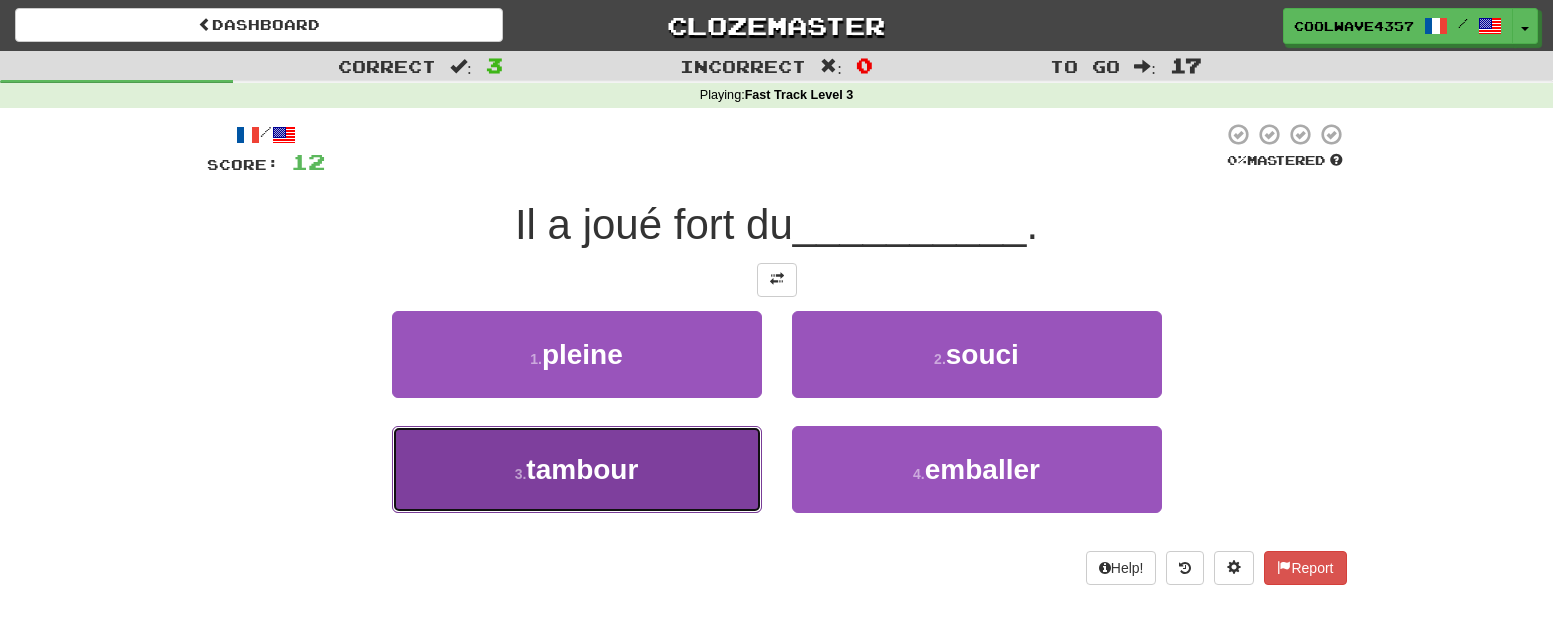click on "3 .  tambour" at bounding box center [577, 469] 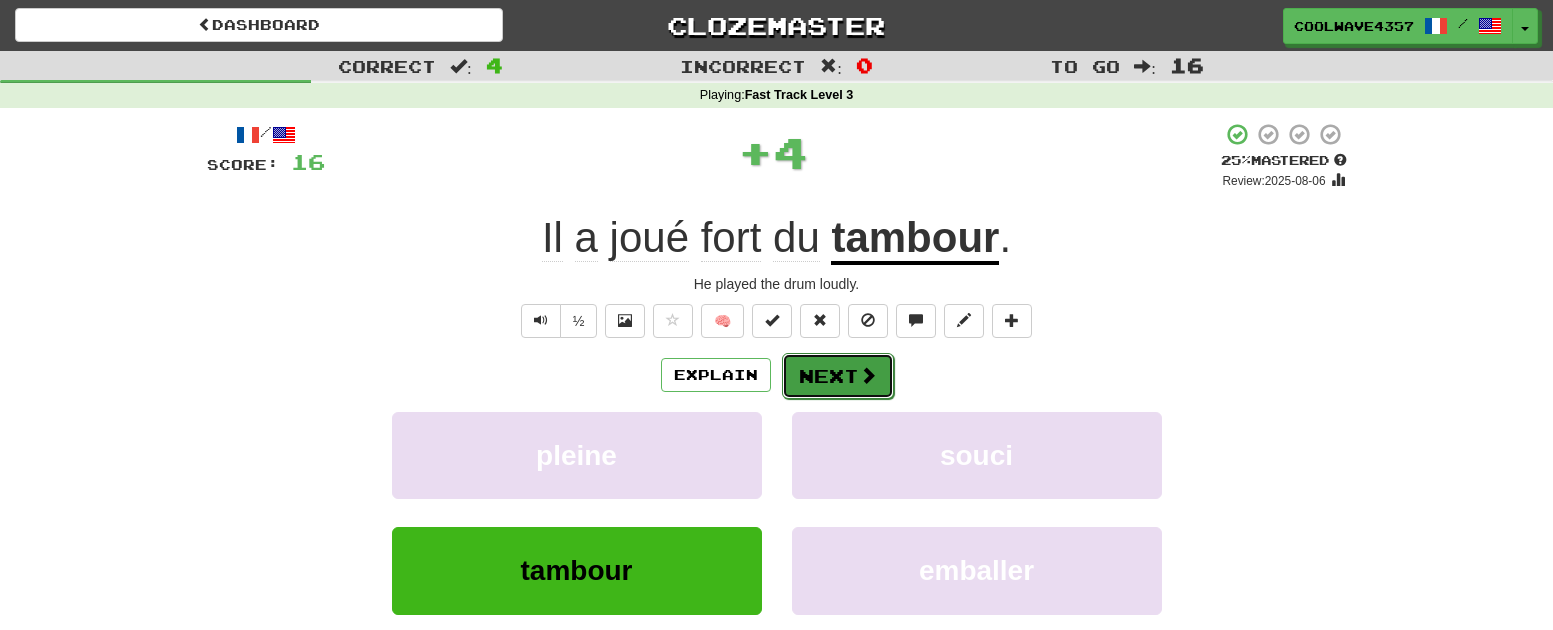click on "Next" at bounding box center [838, 376] 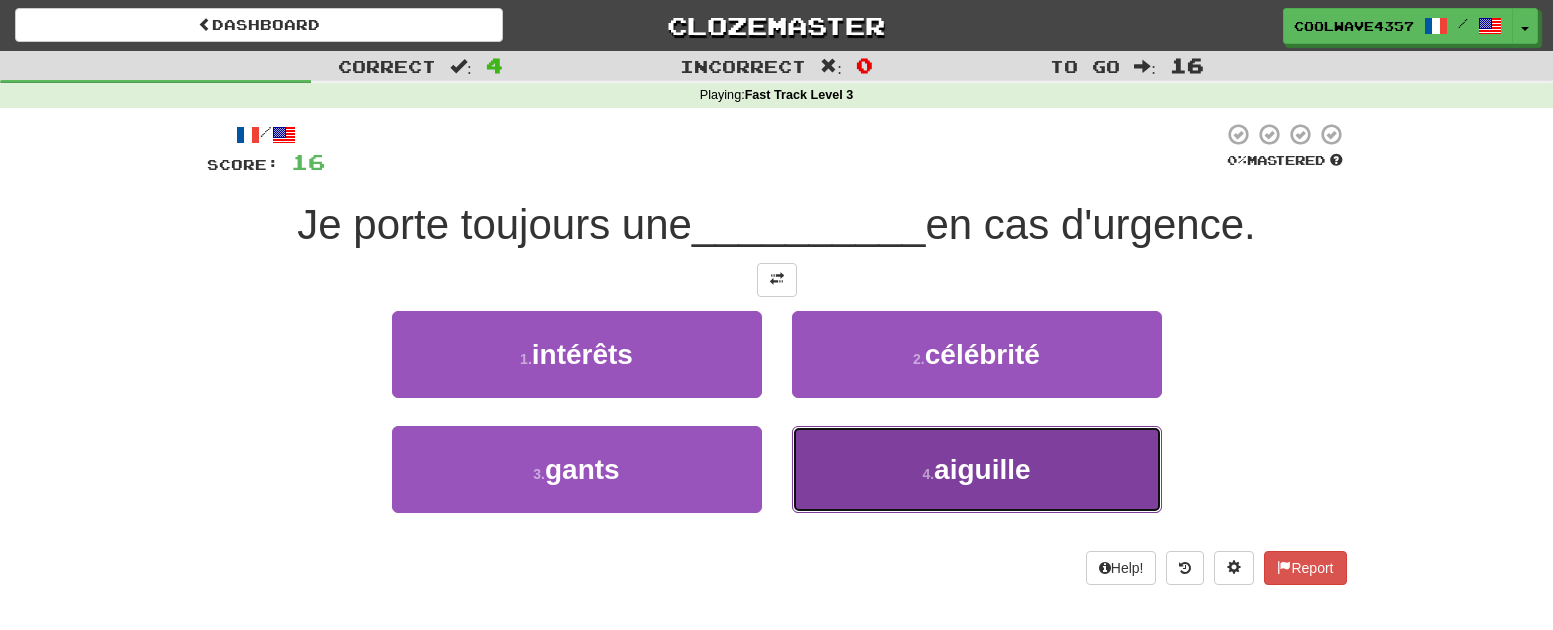 click on "4 .  aiguille" at bounding box center (977, 469) 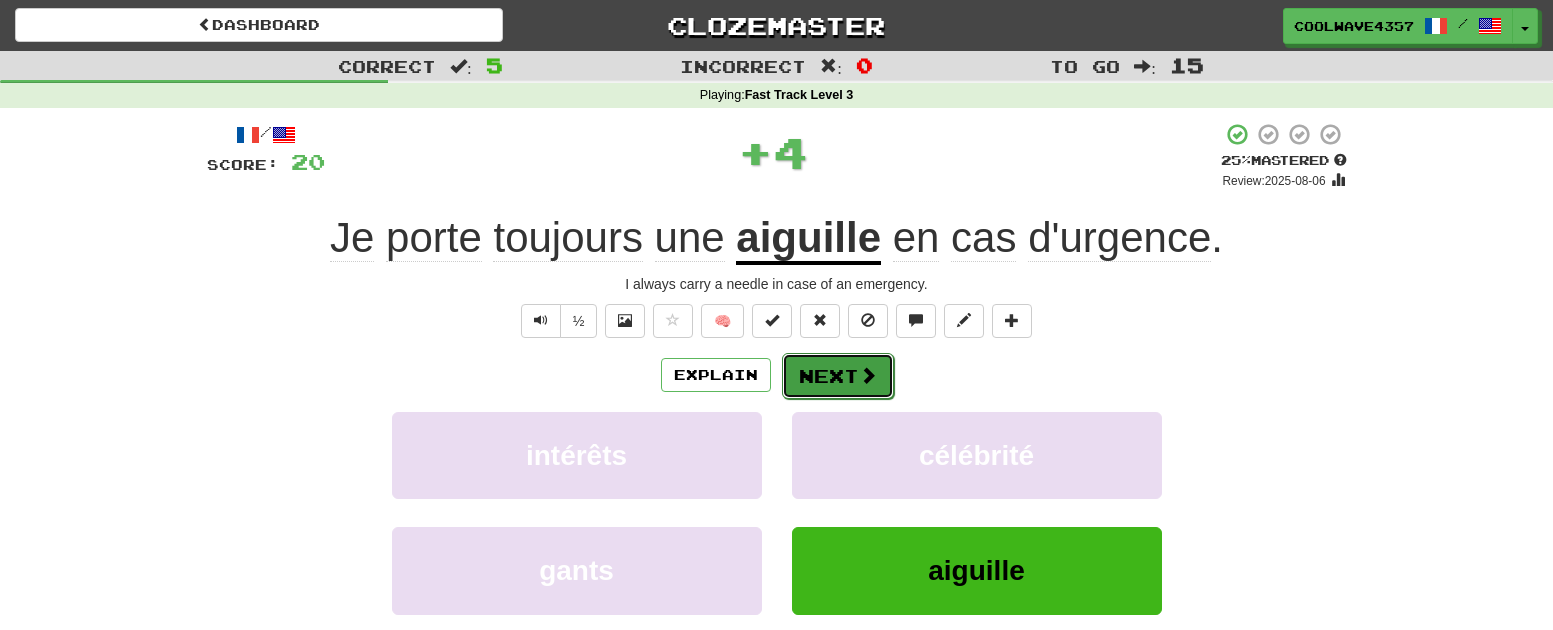 click at bounding box center (868, 375) 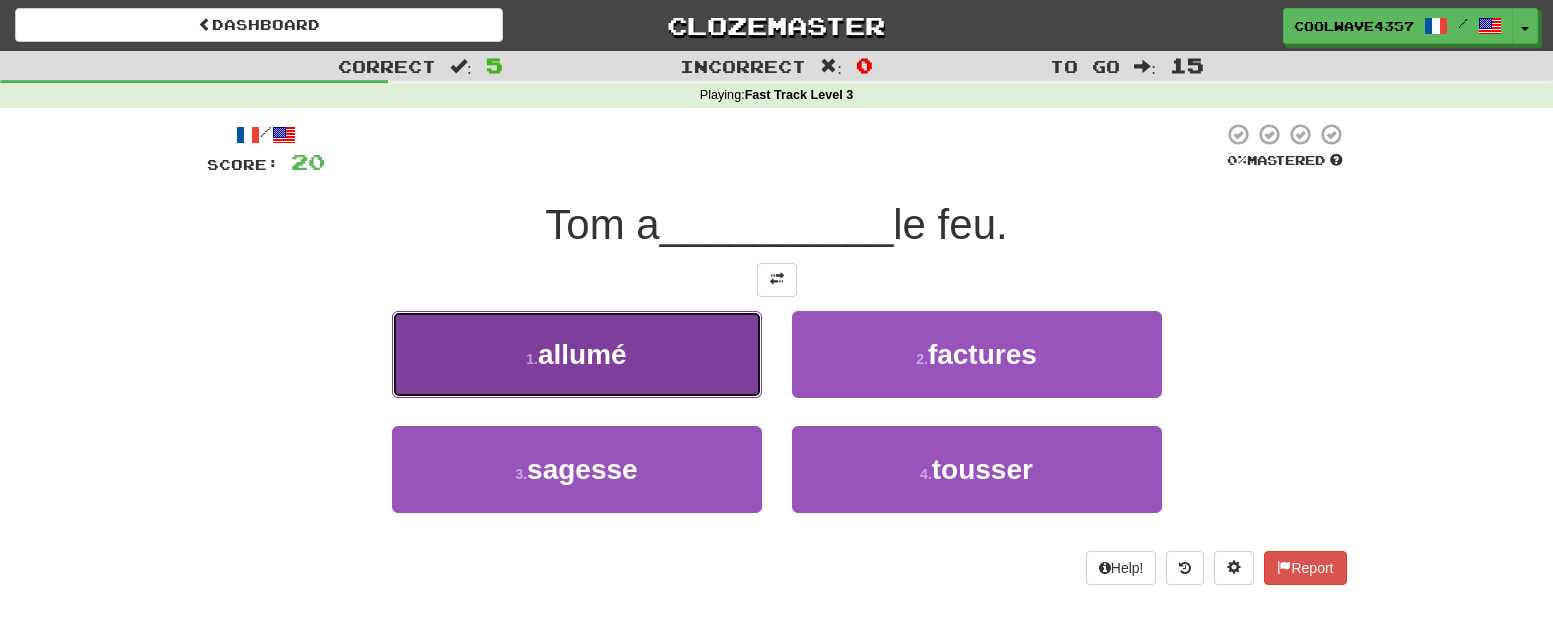 click on "1 .  allumé" at bounding box center [577, 354] 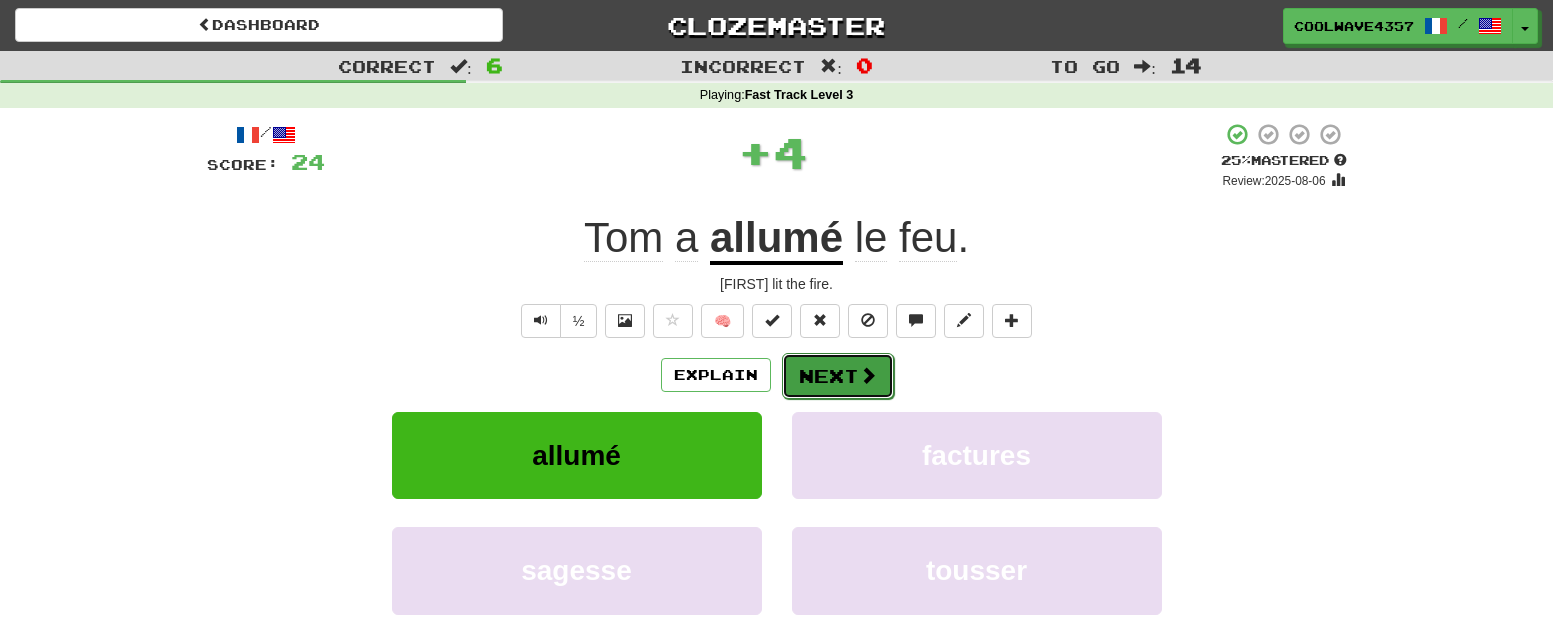 click on "Next" at bounding box center [838, 376] 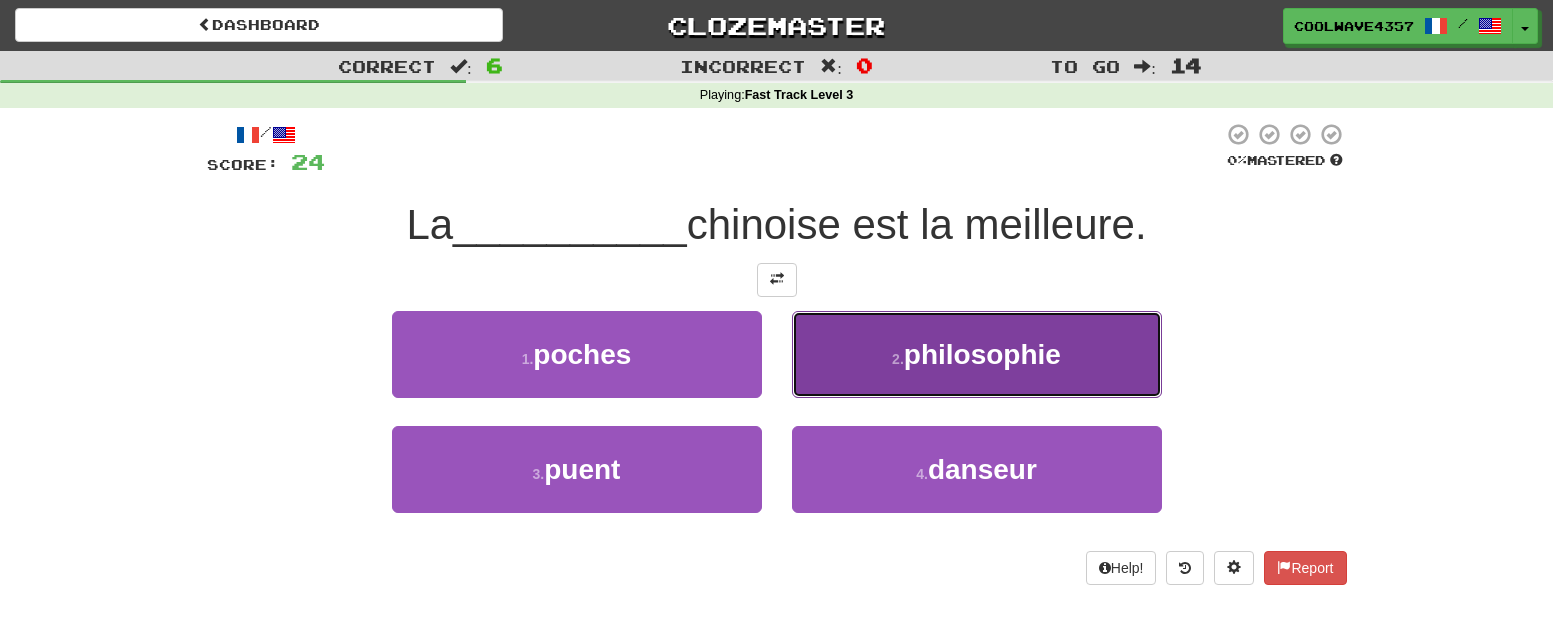 click on "2 .  philosophie" at bounding box center [977, 354] 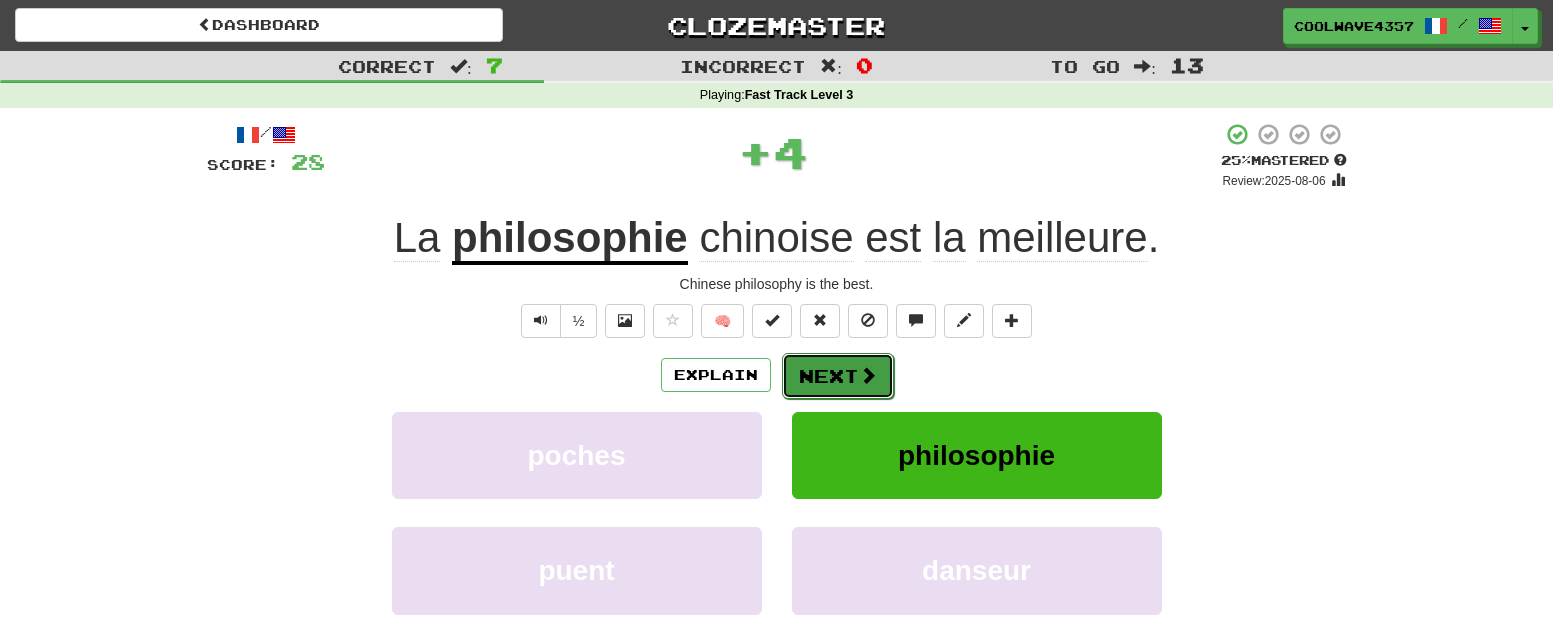 click on "Next" at bounding box center [838, 376] 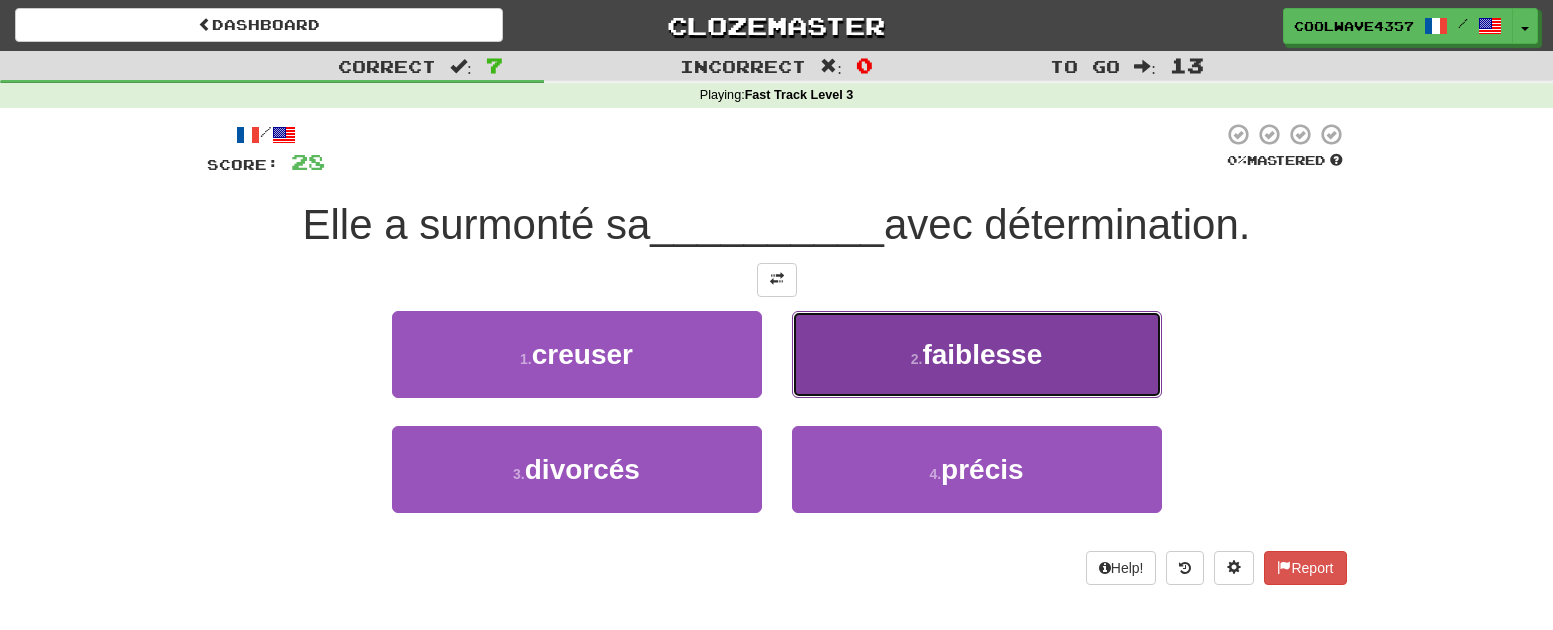 click on "2 .  faiblesse" at bounding box center [977, 354] 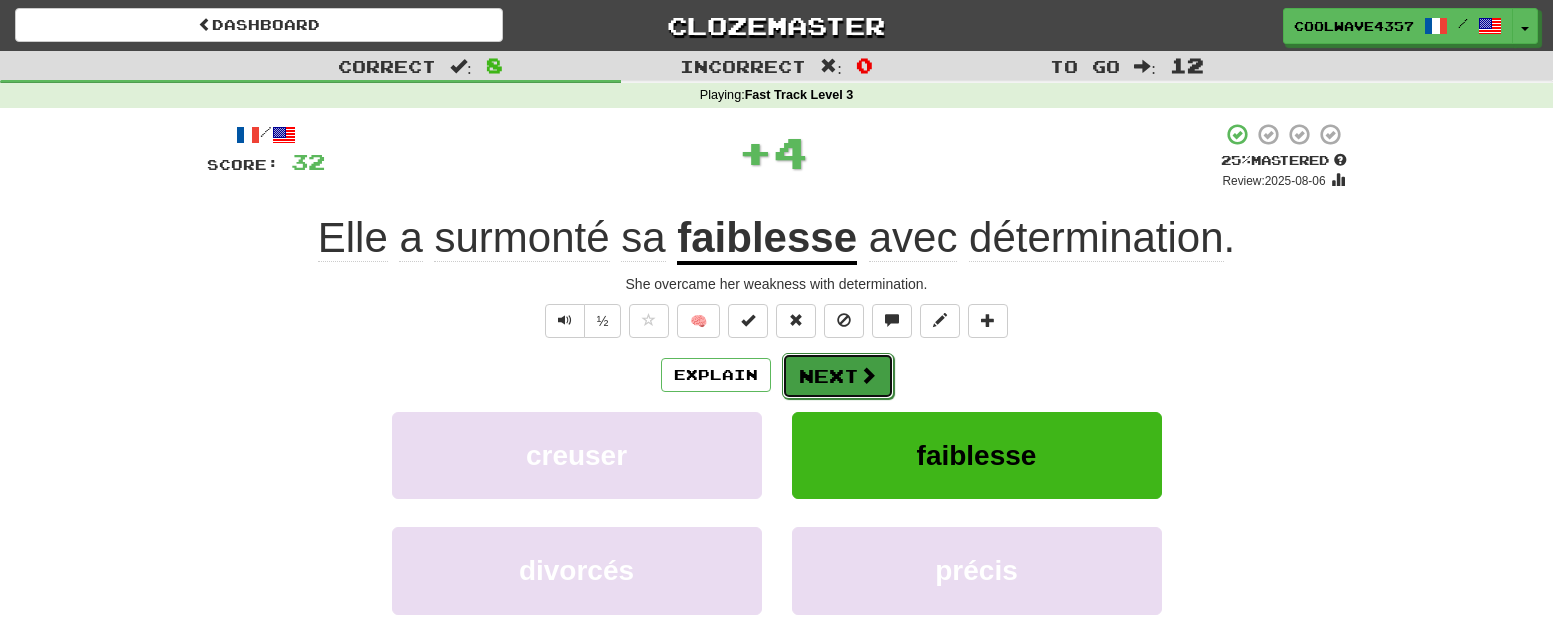 click on "Next" at bounding box center [838, 376] 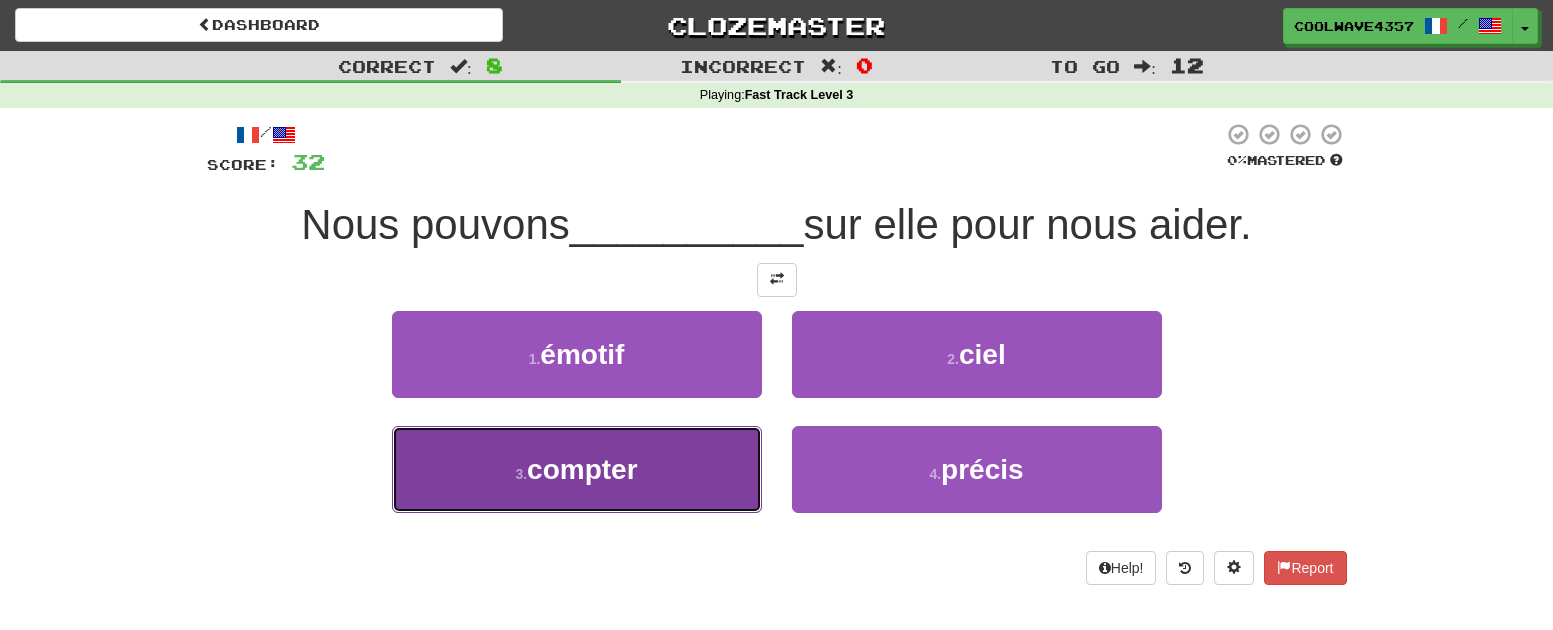 click on "compter" at bounding box center [582, 469] 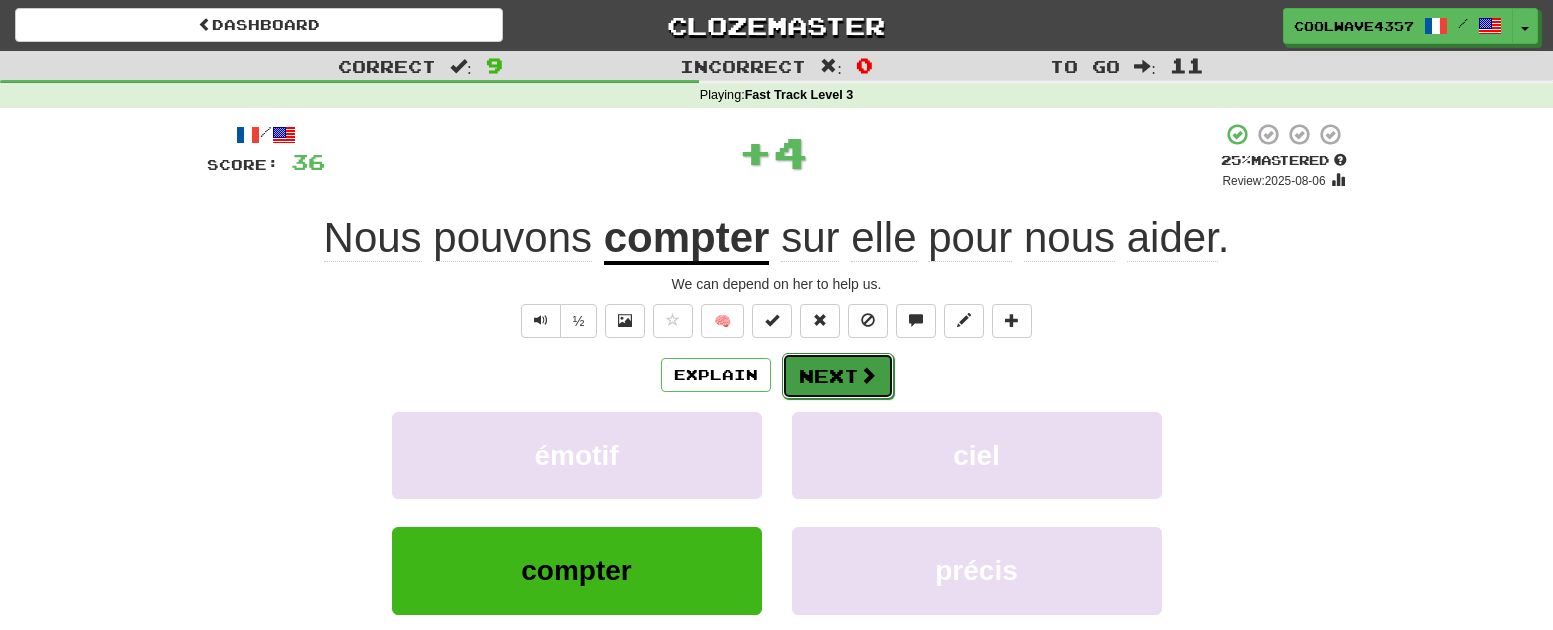 click on "Next" at bounding box center [838, 376] 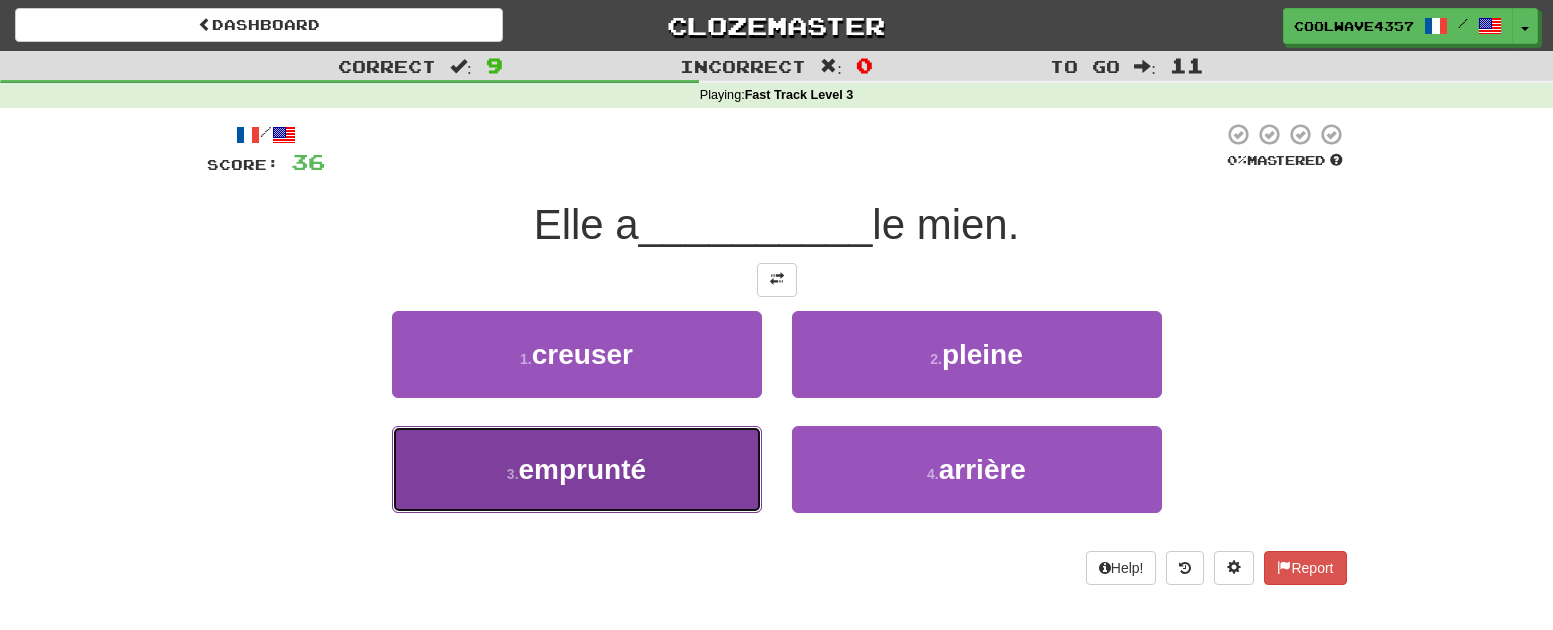 click on "3 .  emprunté" at bounding box center (577, 469) 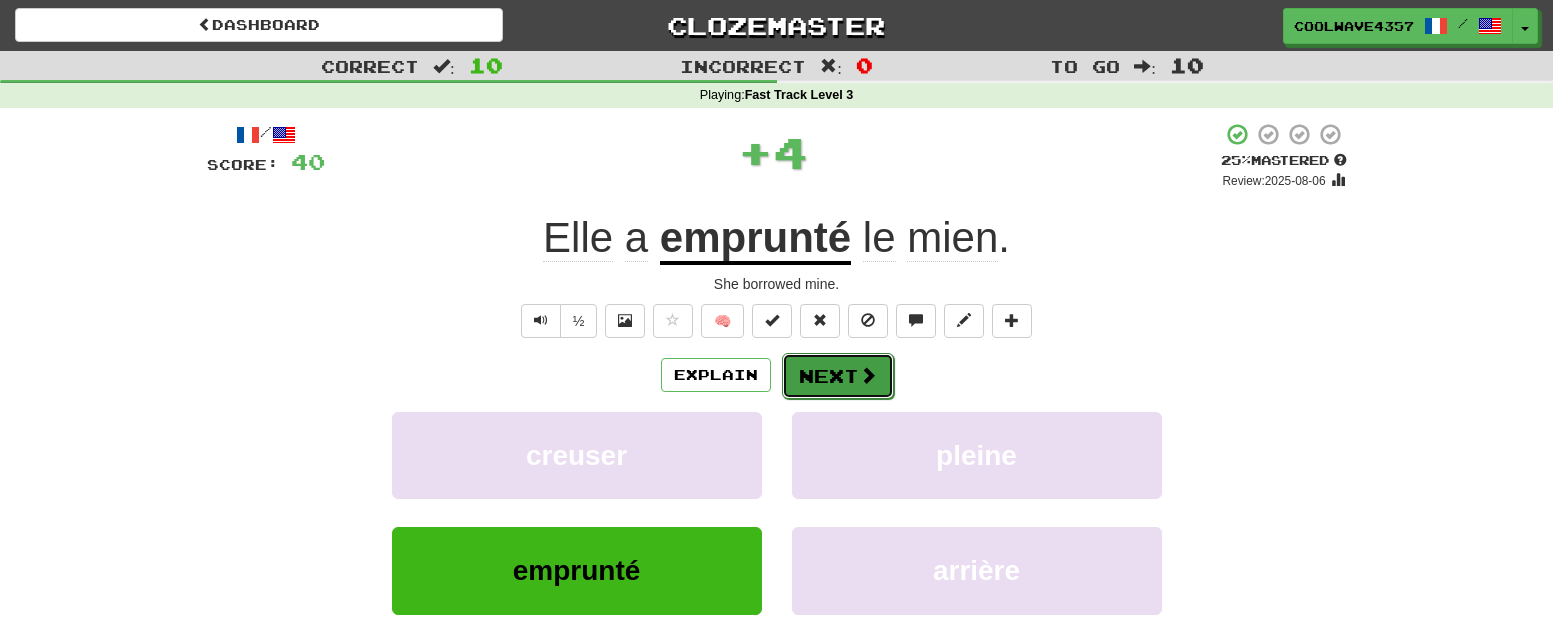 click on "Next" at bounding box center [838, 376] 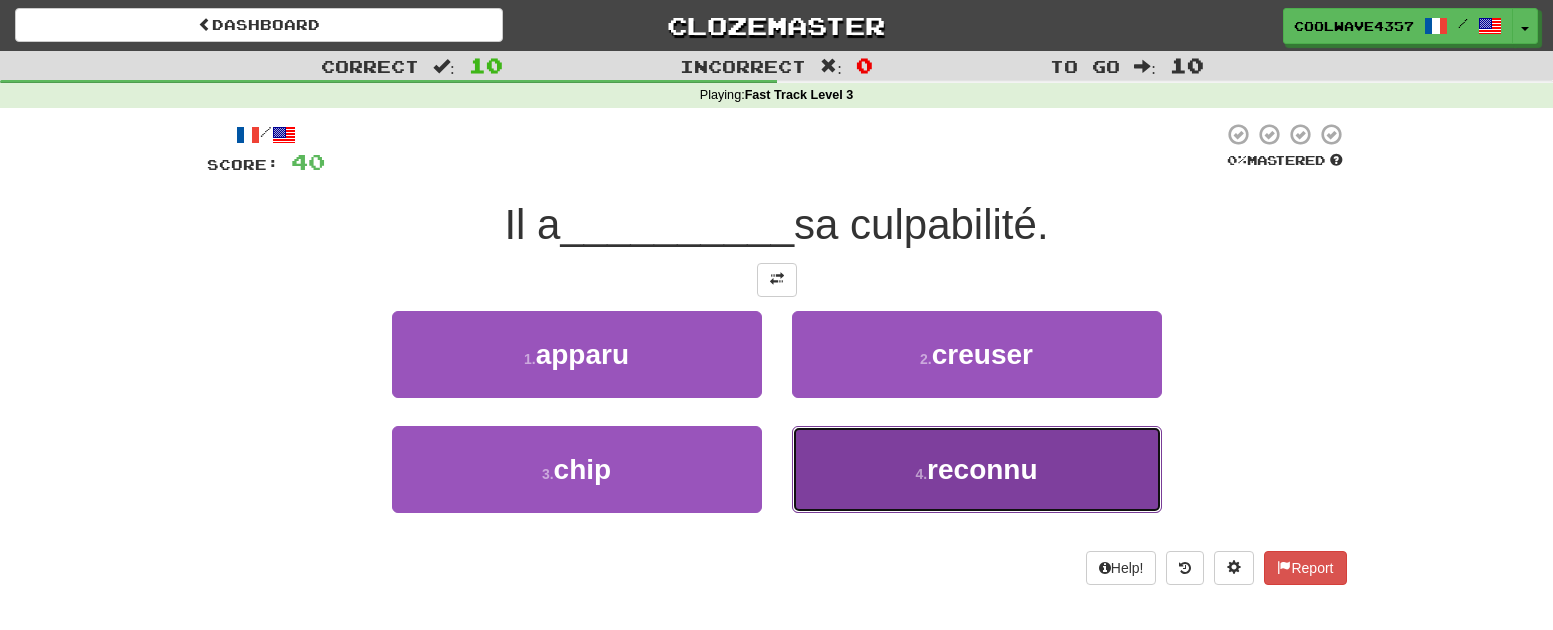 click on "4 .  reconnu" at bounding box center [977, 469] 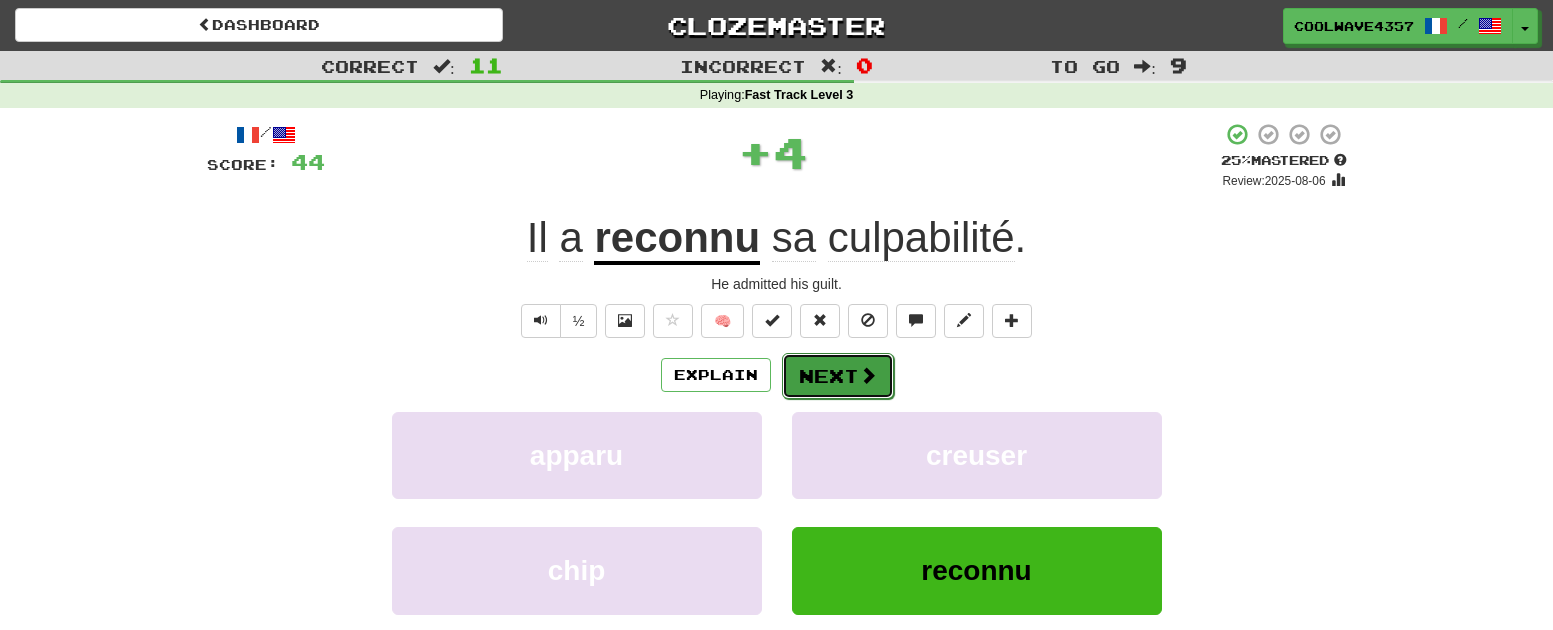 click on "Next" at bounding box center (838, 376) 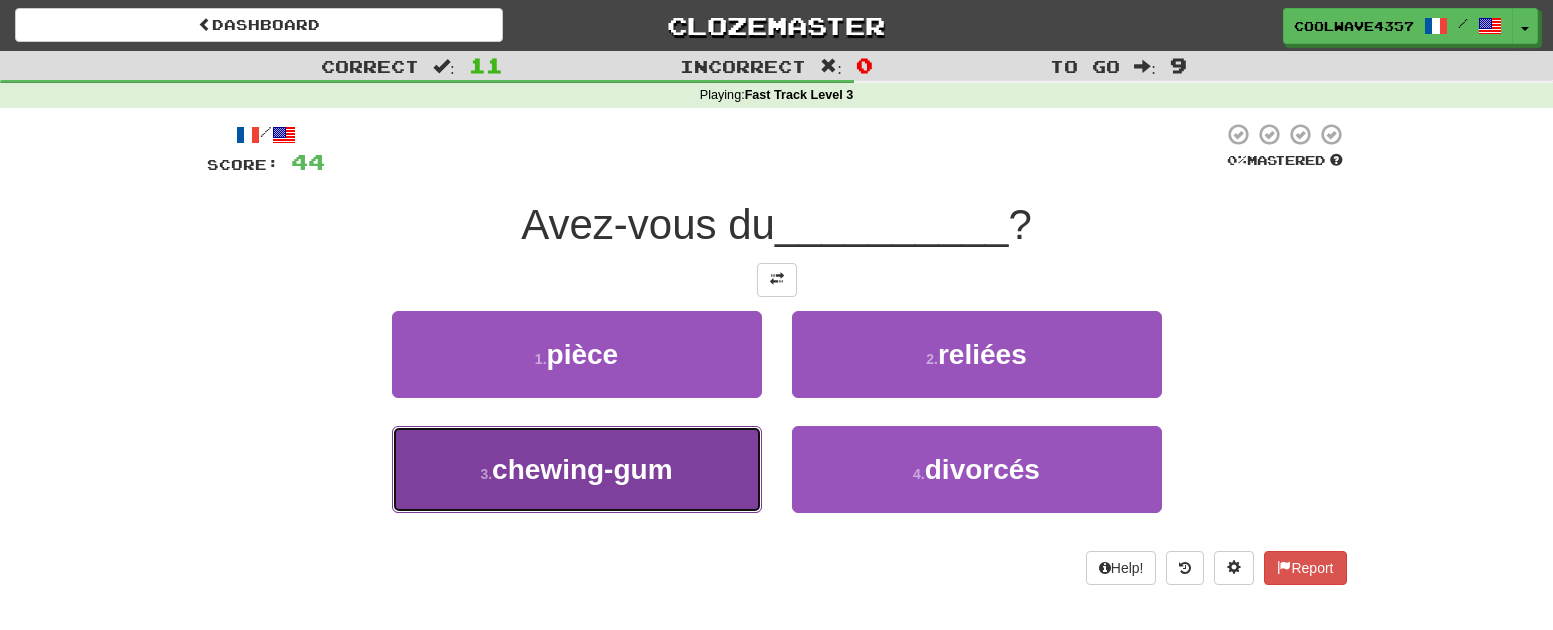 click on "chewing-gum" at bounding box center (582, 469) 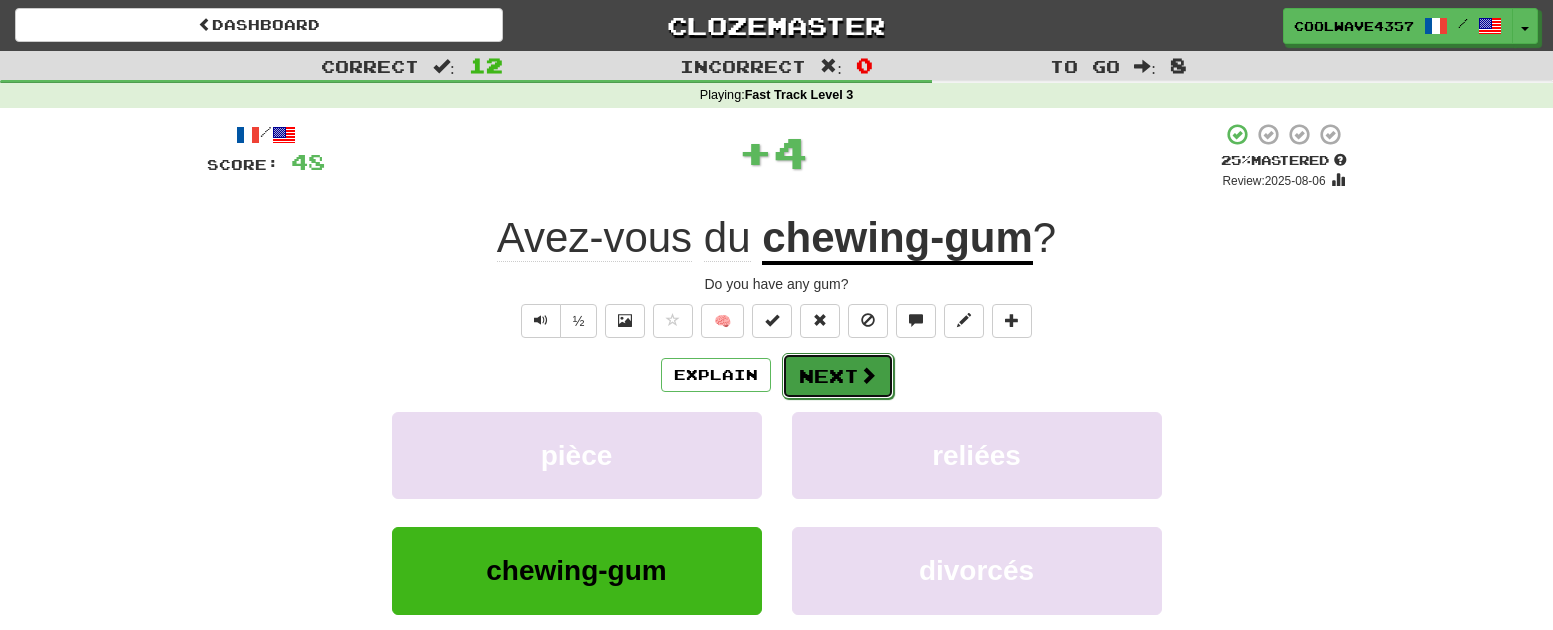 click on "Next" at bounding box center [838, 376] 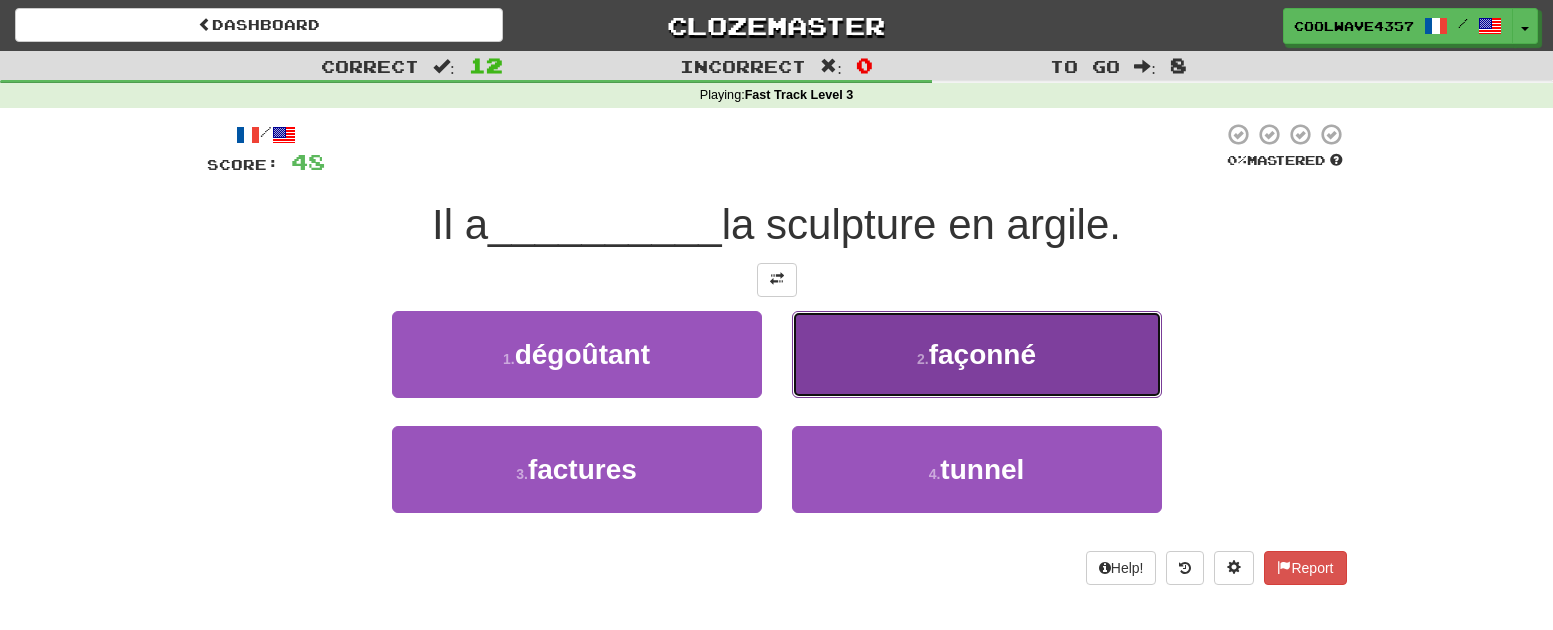 click on "façonné" at bounding box center [982, 354] 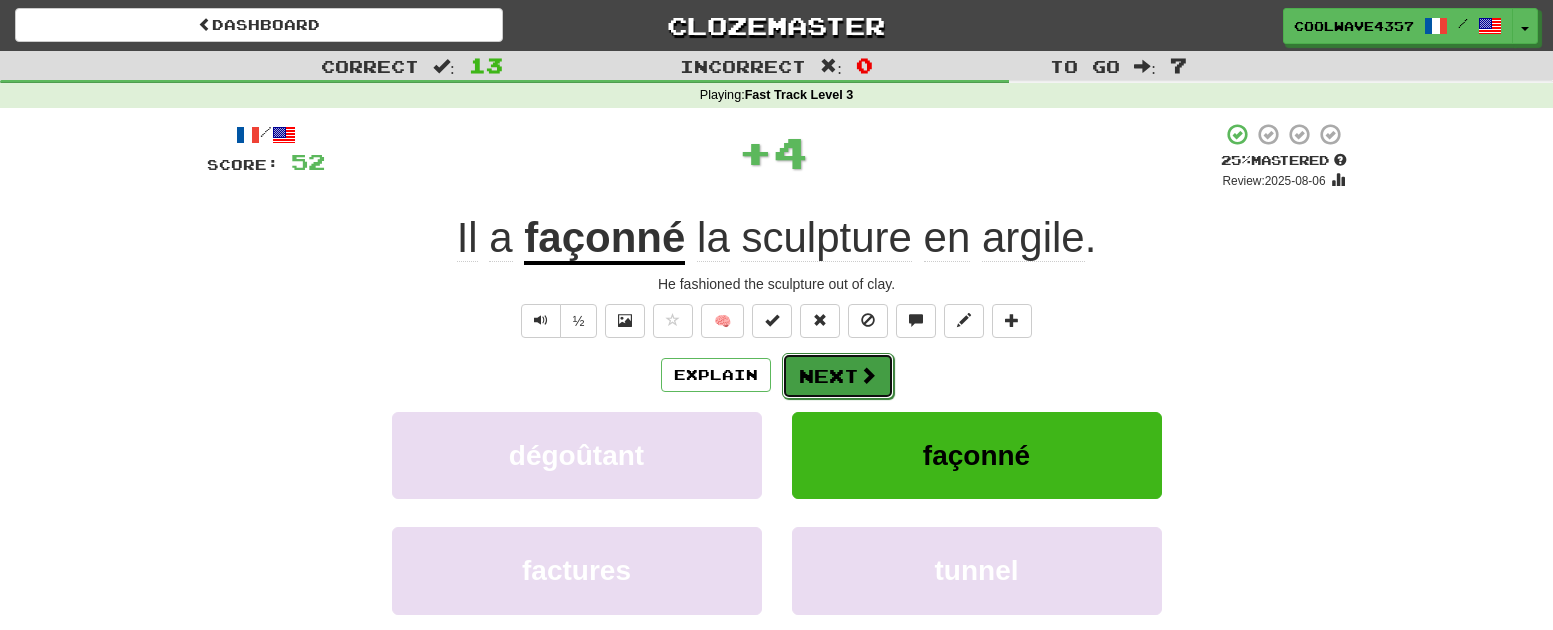 click on "Next" at bounding box center (838, 376) 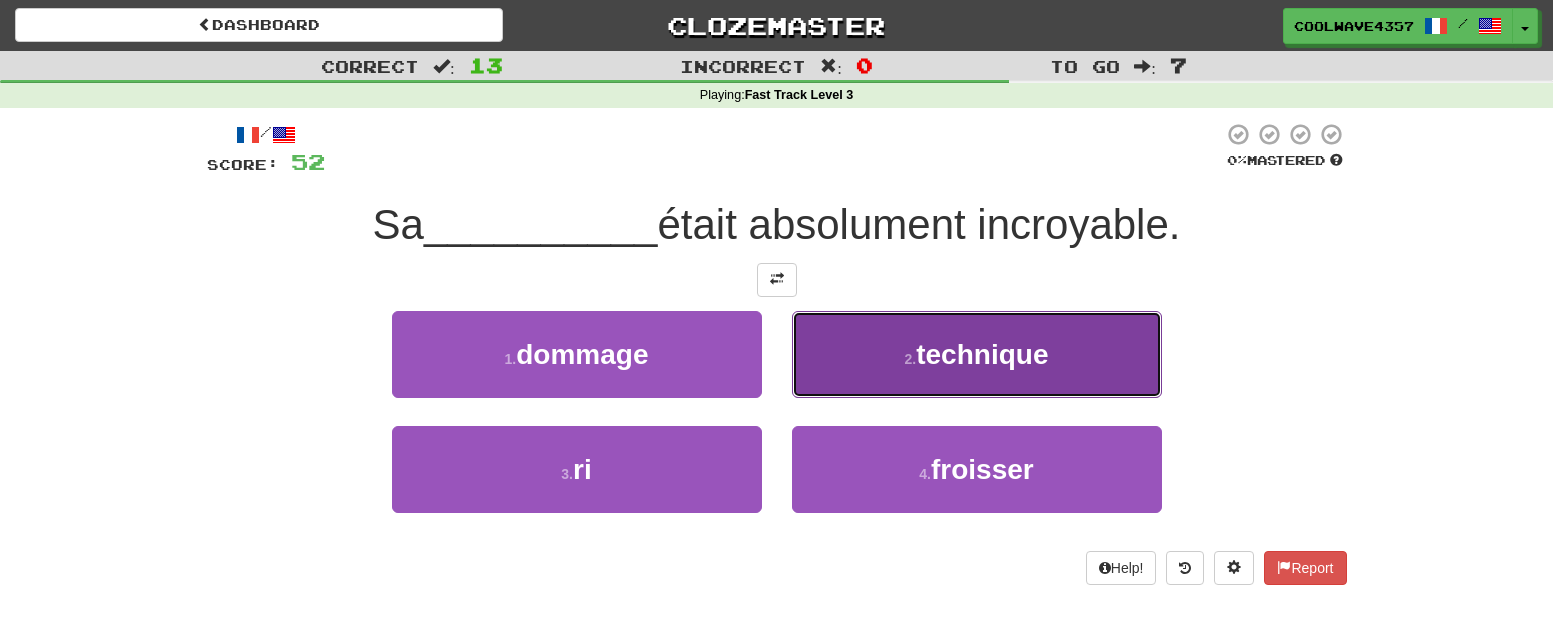 click on "2 .  technique" at bounding box center [977, 354] 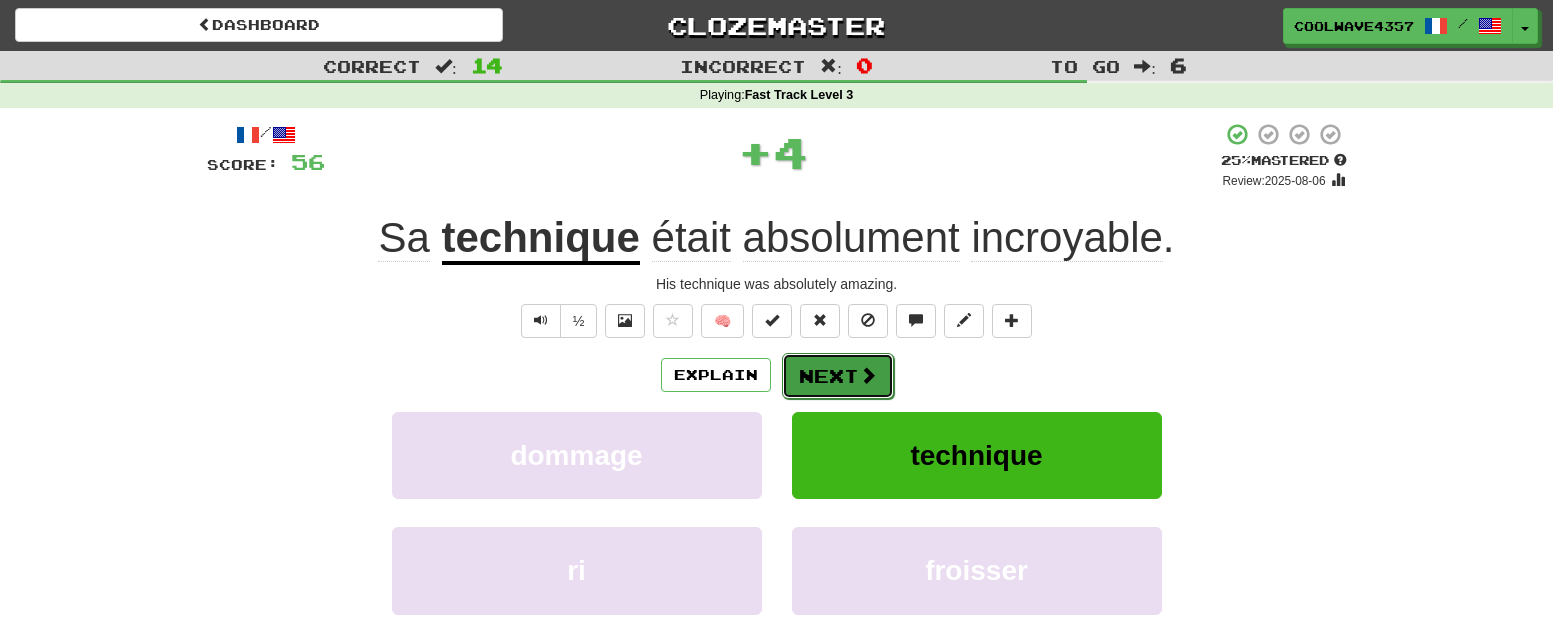 click on "Next" at bounding box center (838, 376) 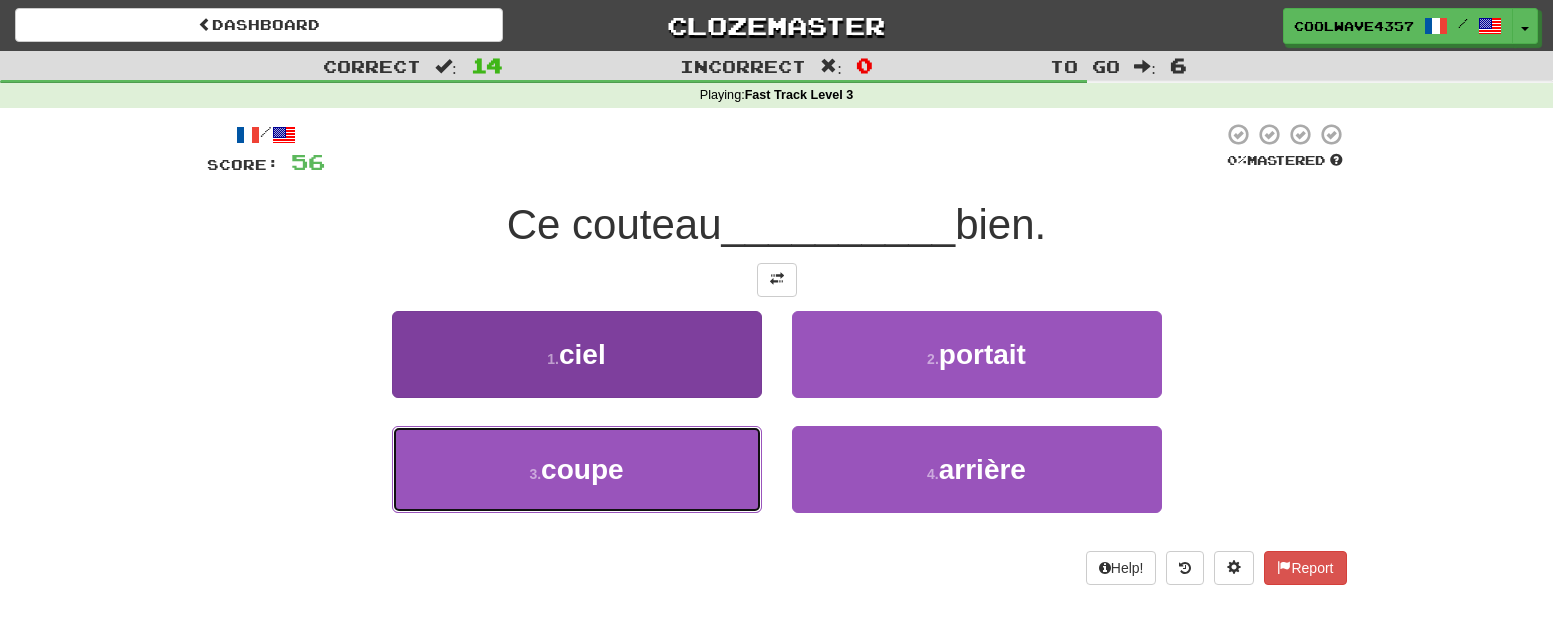 drag, startPoint x: 658, startPoint y: 457, endPoint x: 673, endPoint y: 456, distance: 15.033297 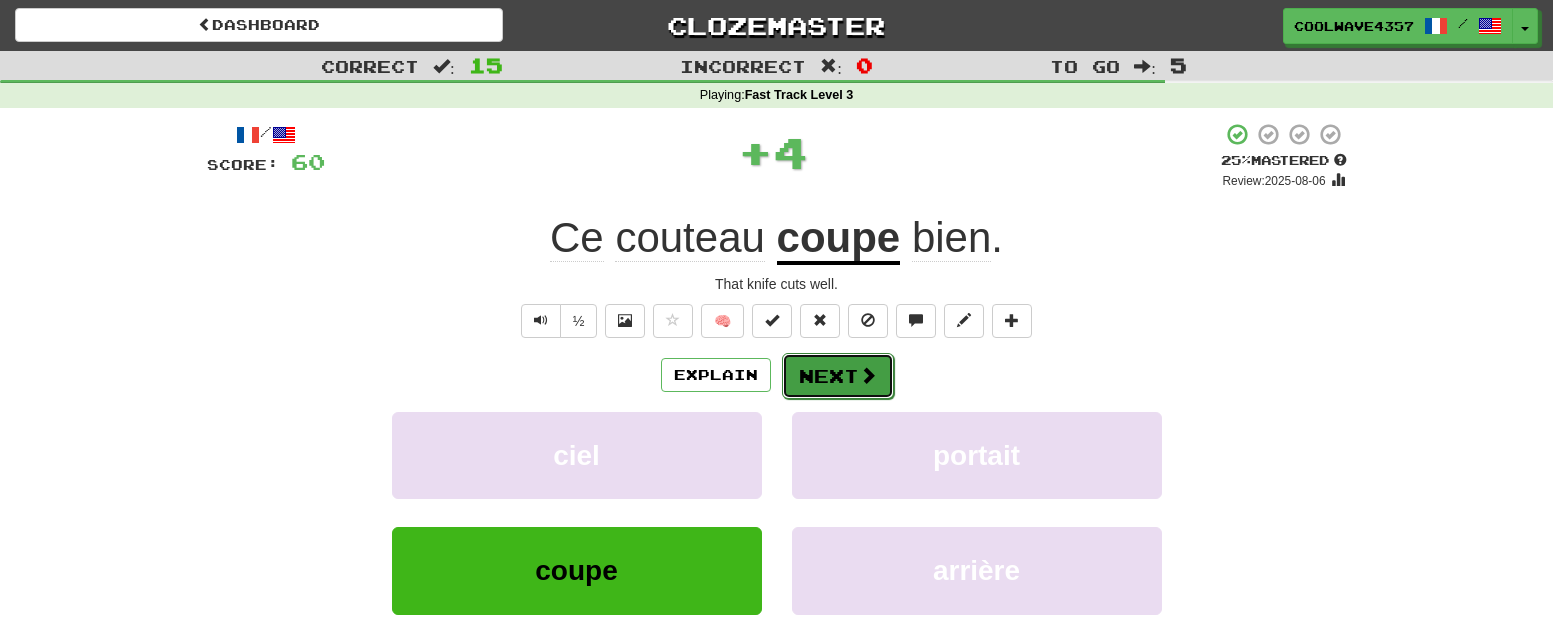 click at bounding box center [868, 375] 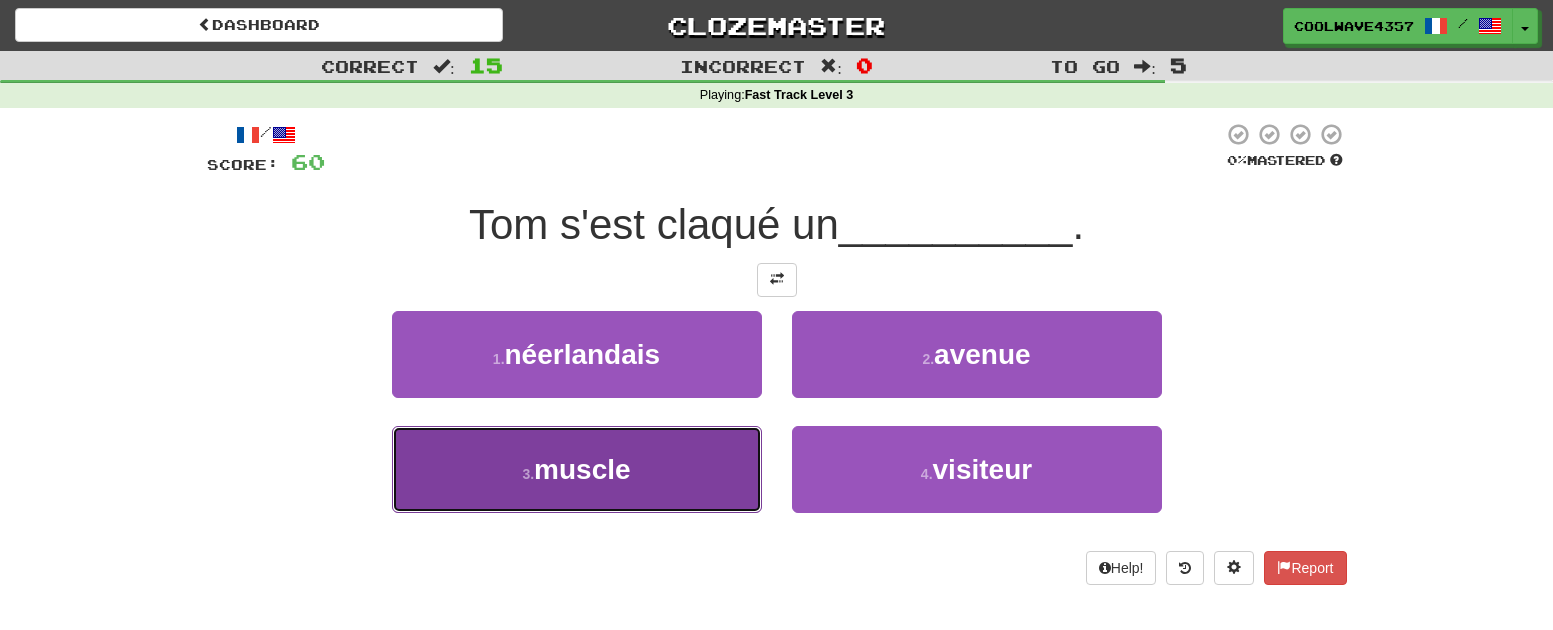 click on "3 .  muscle" at bounding box center (577, 469) 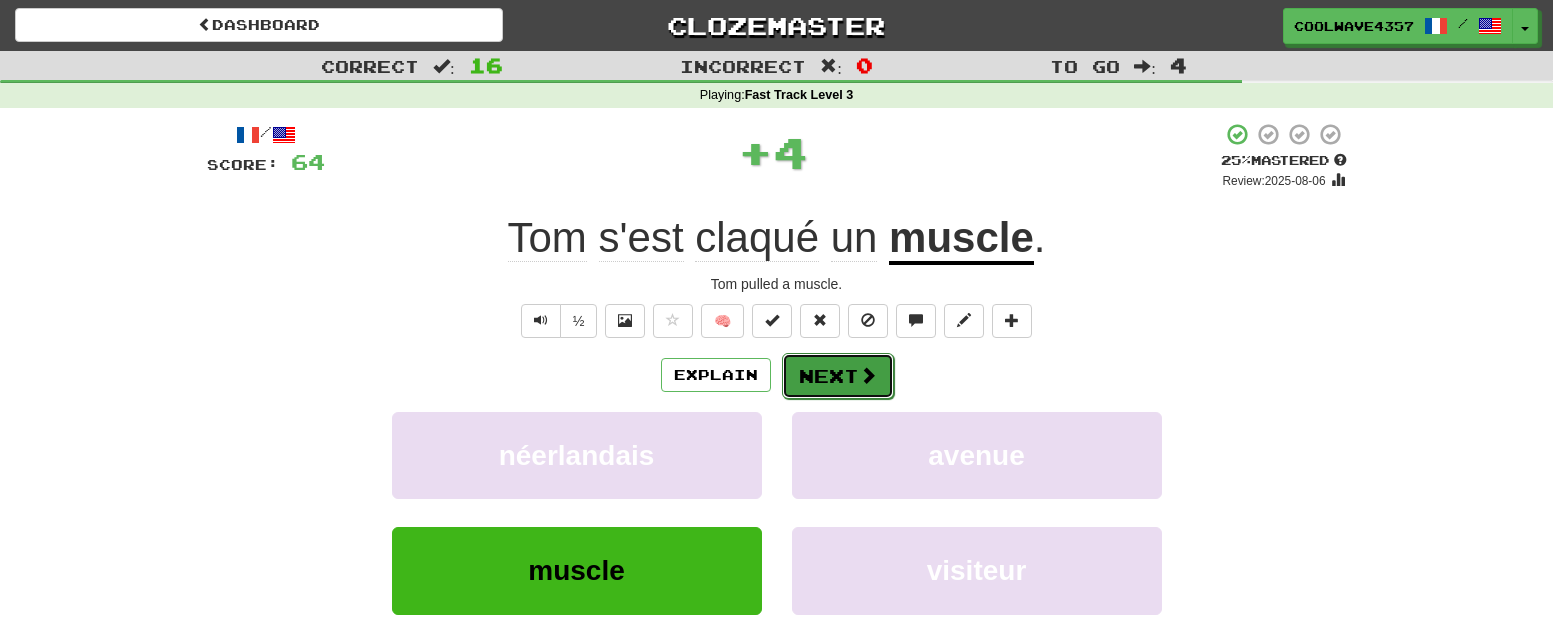 click at bounding box center [868, 375] 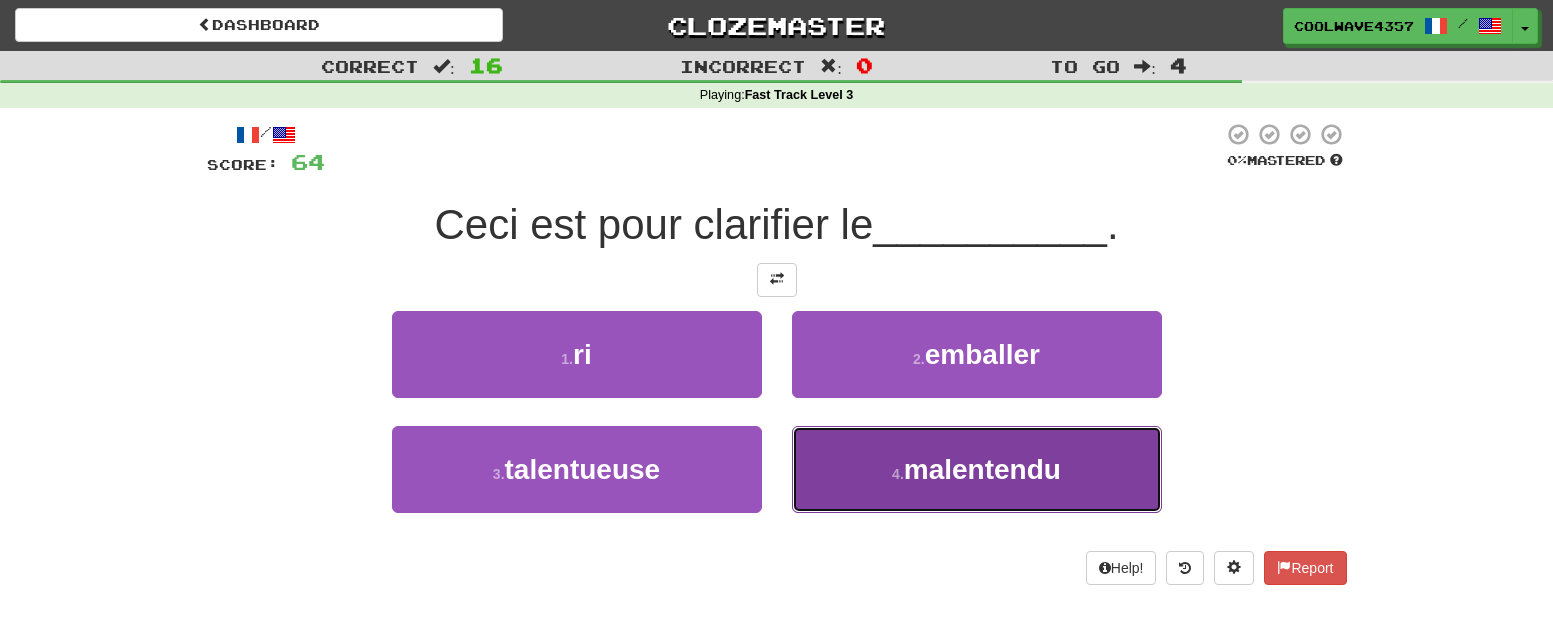 click on "malentendu" at bounding box center (982, 469) 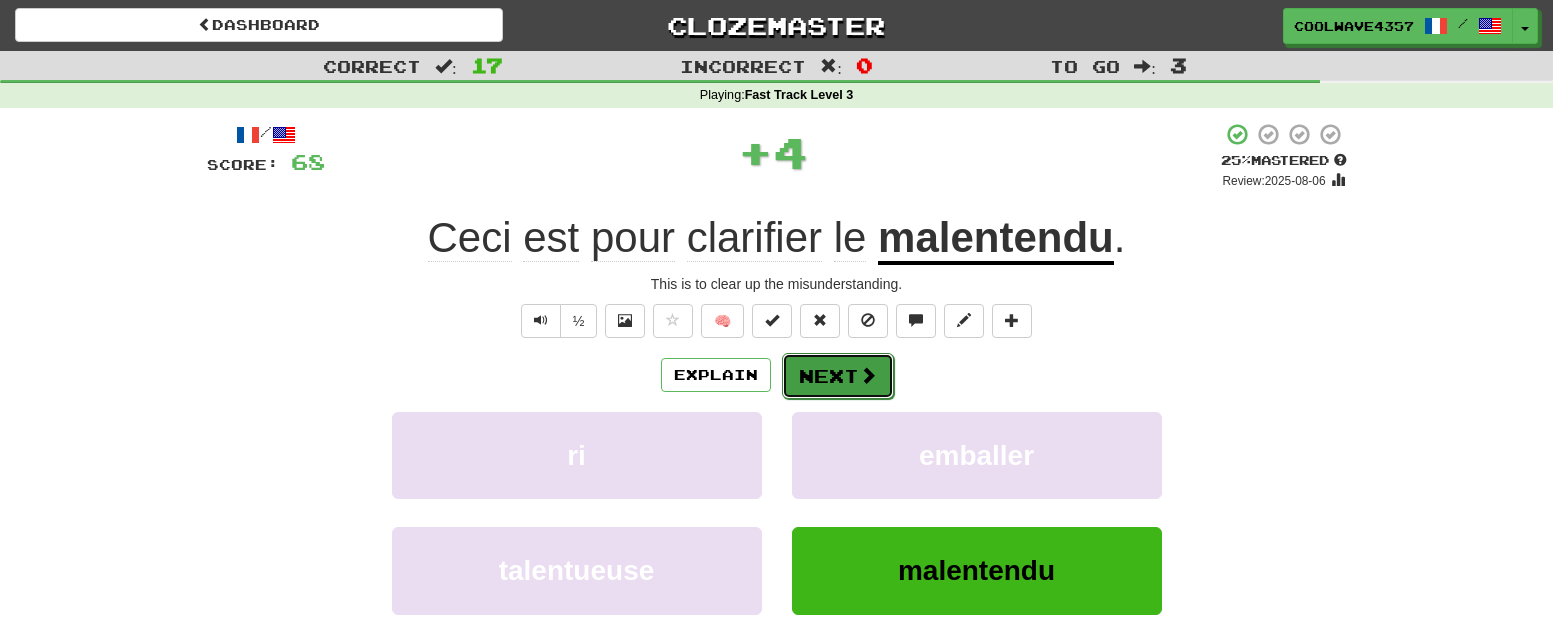 click on "Next" at bounding box center (838, 376) 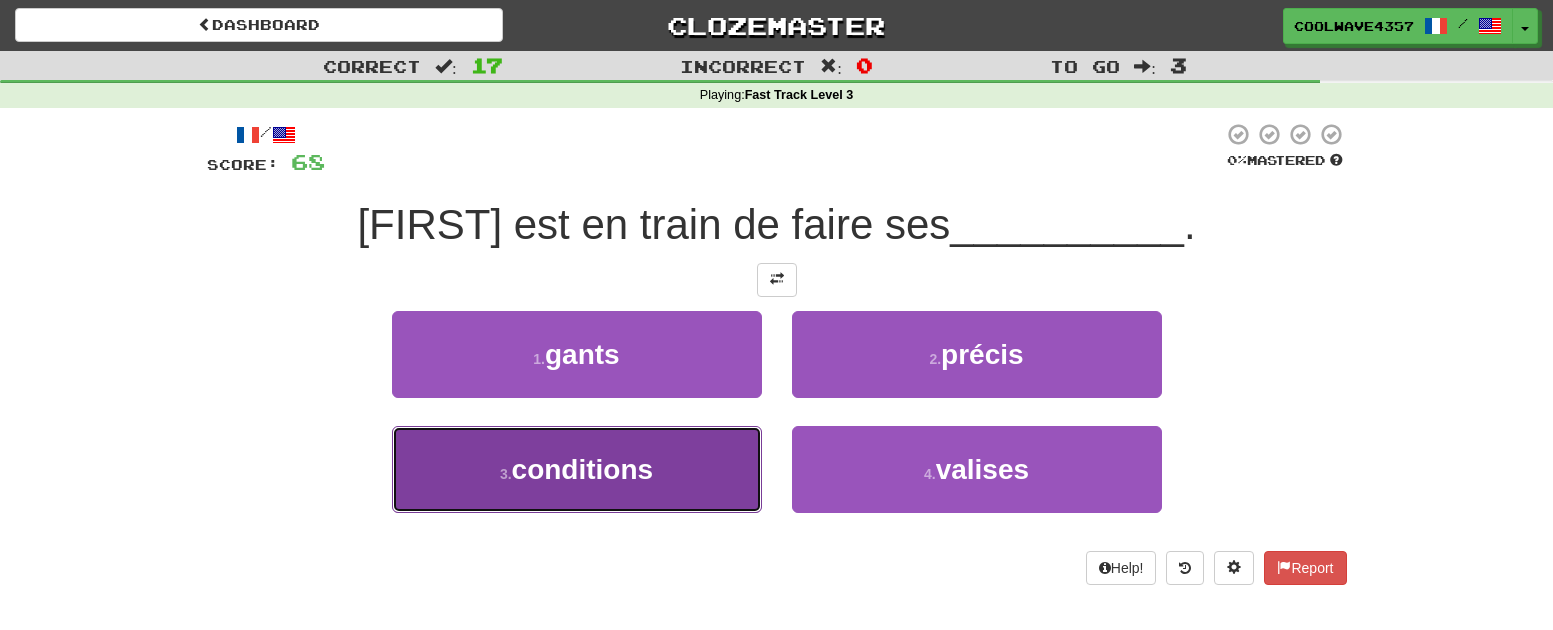 click on "3 .  conditions" at bounding box center [577, 469] 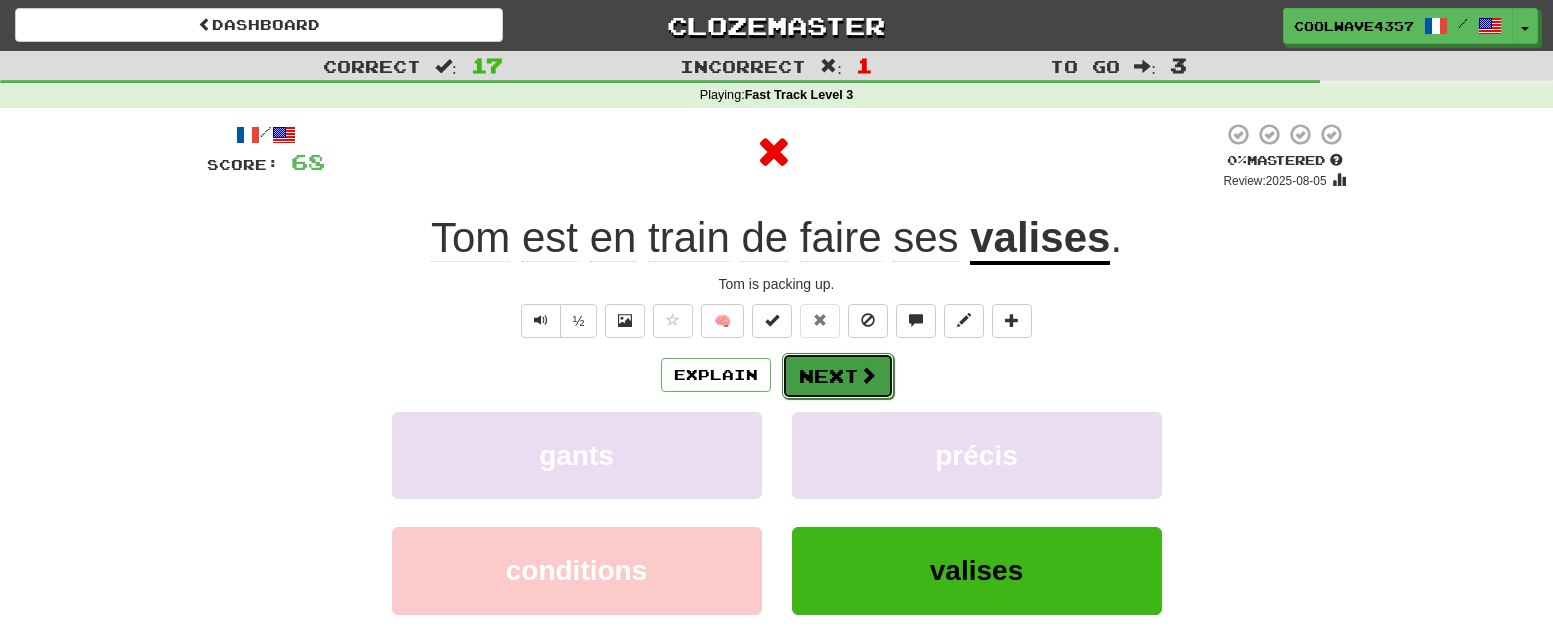click on "Next" at bounding box center [838, 376] 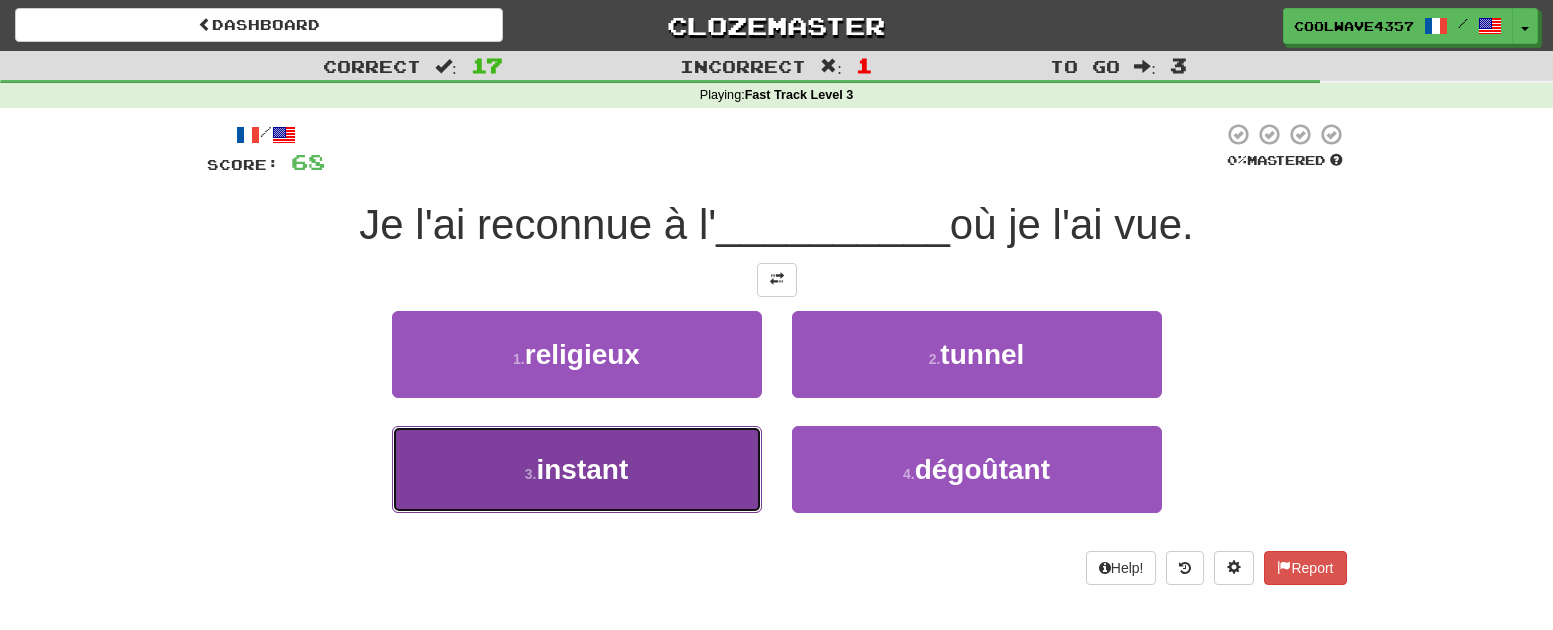 click on "3 .  instant" at bounding box center (577, 469) 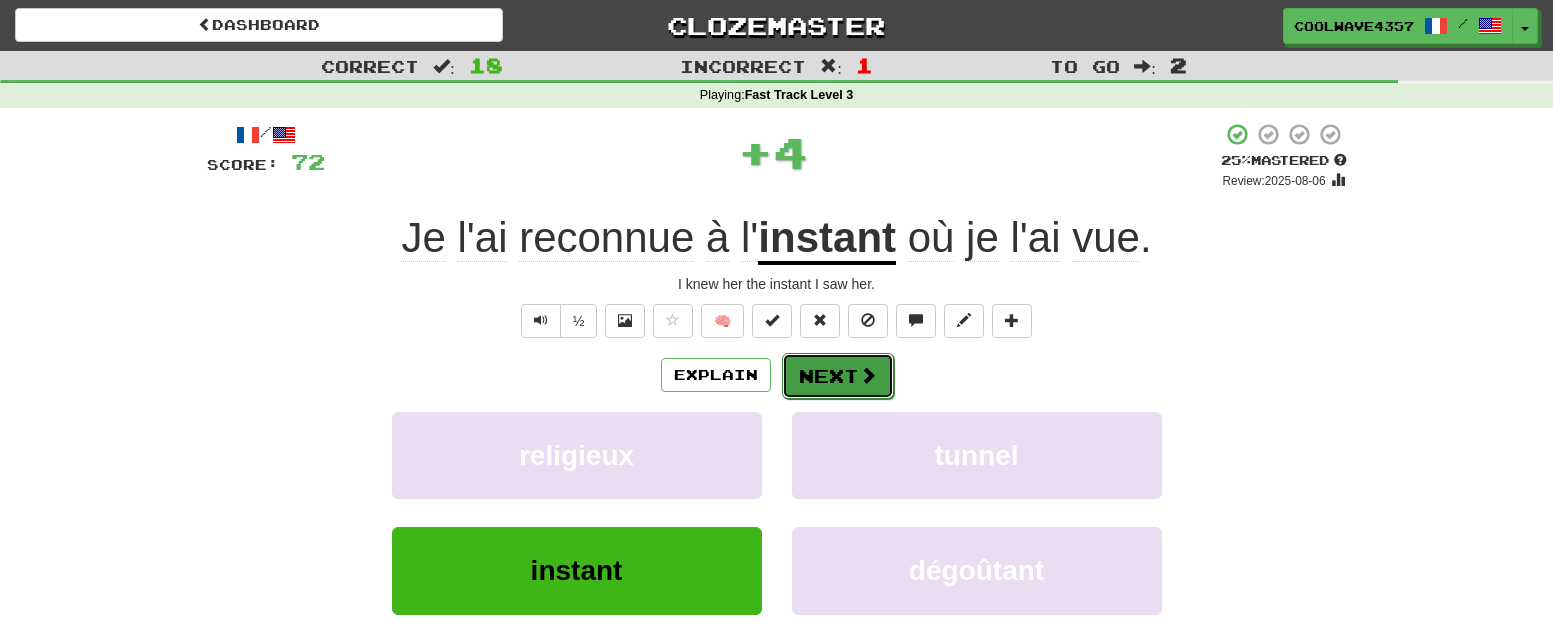 click on "Next" at bounding box center (838, 376) 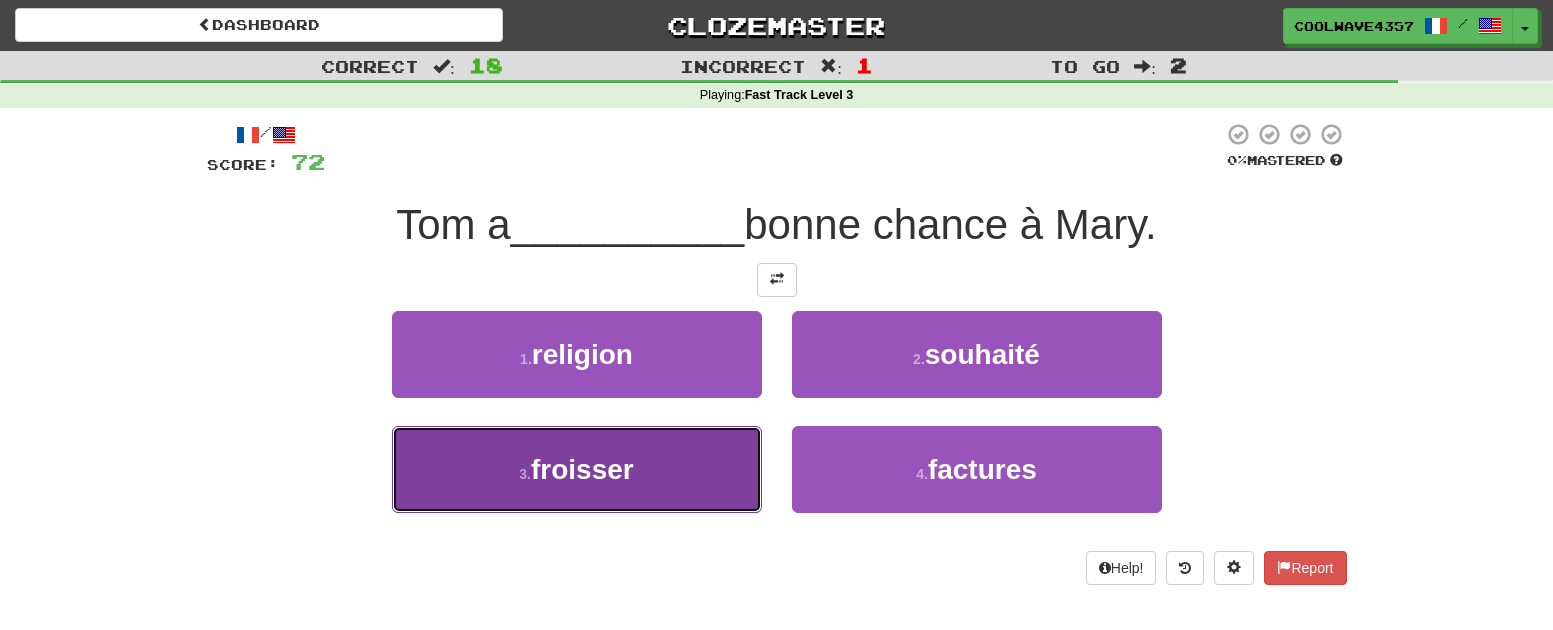 click on "3 .  froisser" at bounding box center (577, 469) 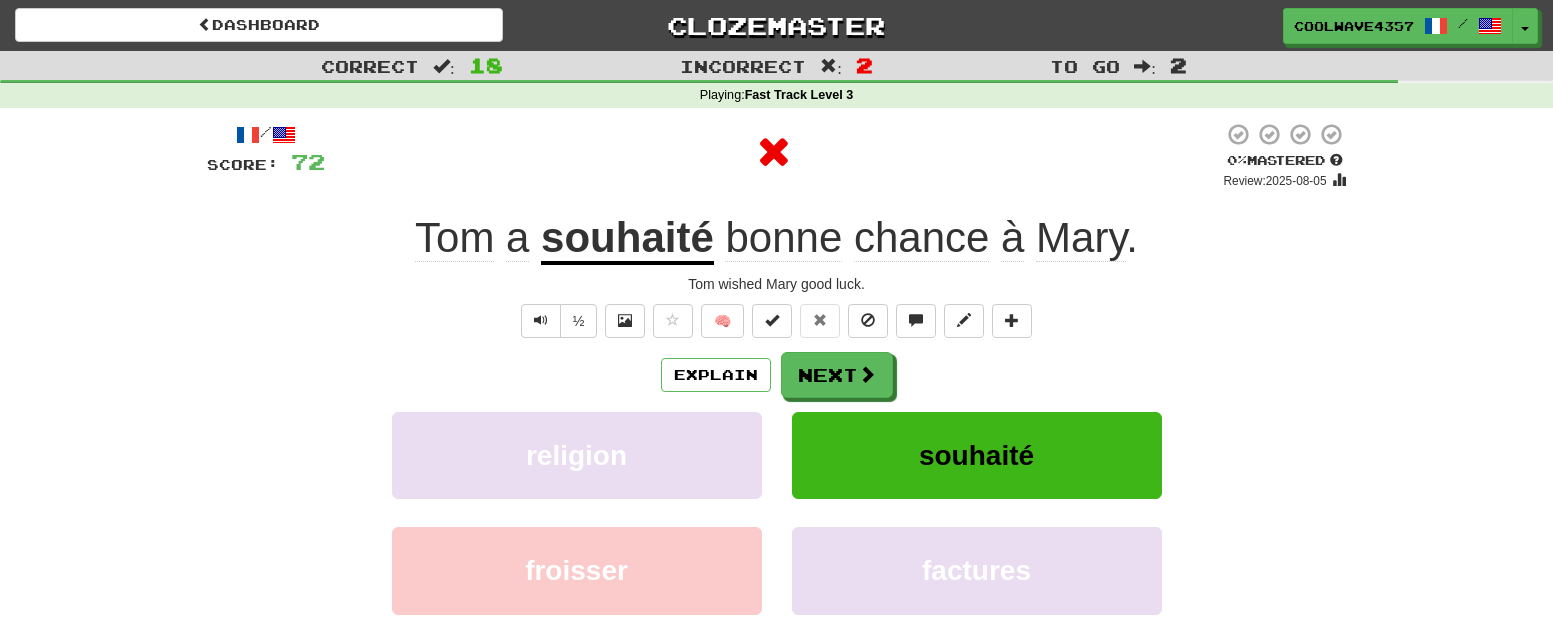 click on "/  Score:   72 0 %  Mastered Review:  2025-08-05 Tom   a   souhaité   bonne   chance   à   Mary . Tom wished Mary good luck. ½ 🧠 Explain Next religion souhaité froisser factures Learn more: religion souhaité froisser factures  Help!  Report" at bounding box center (777, 419) 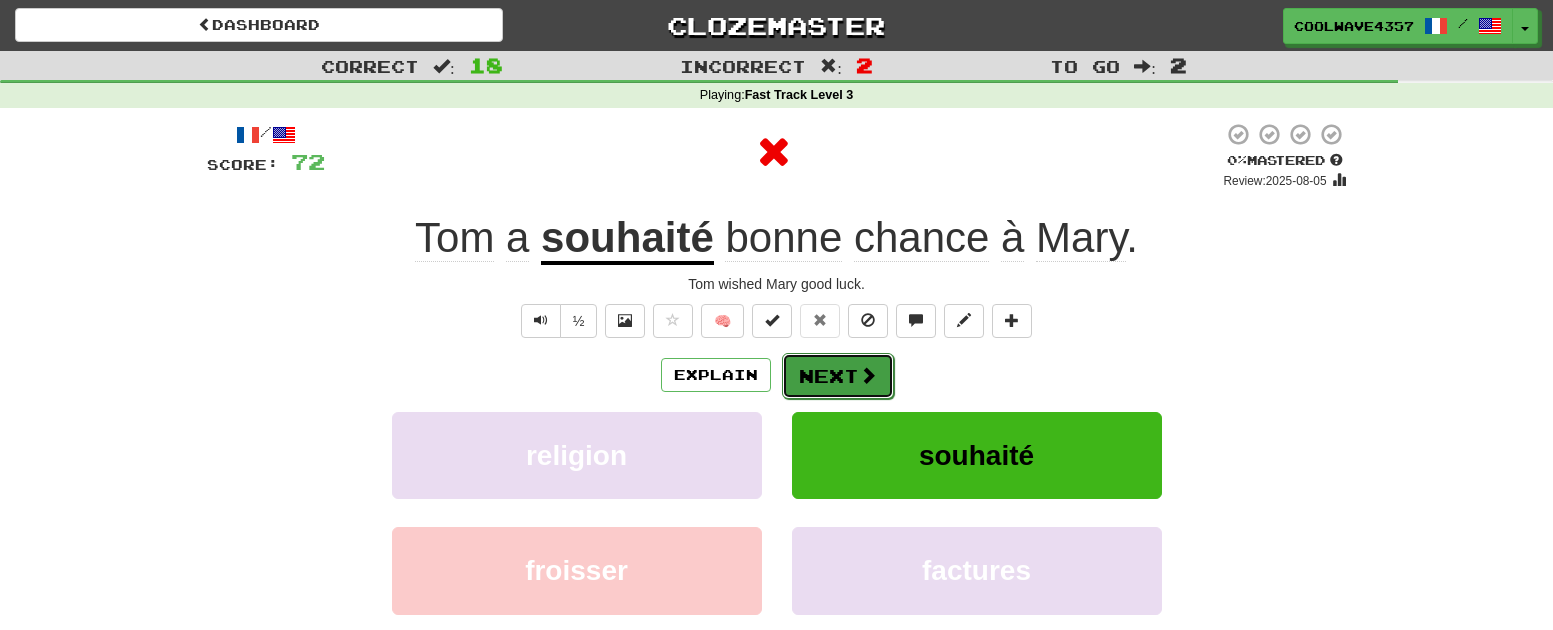 click on "Next" at bounding box center [838, 376] 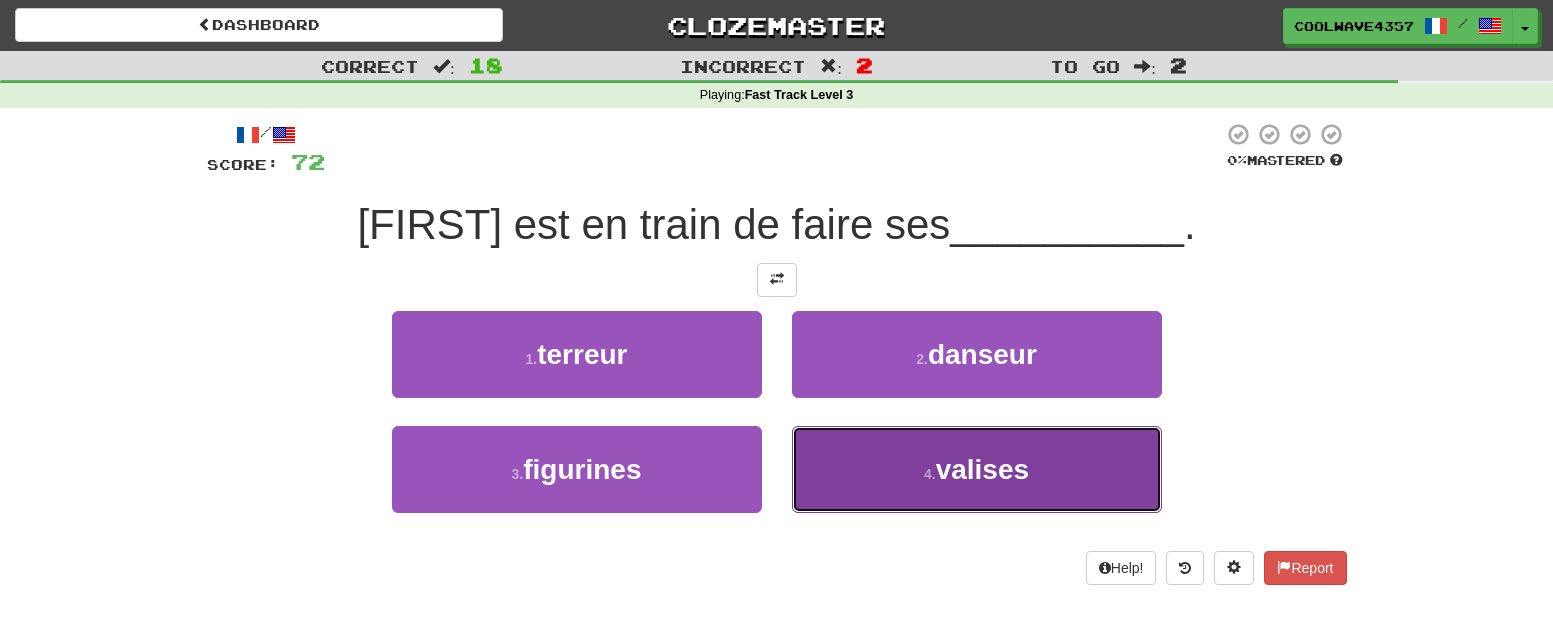 click on "valises" at bounding box center [982, 469] 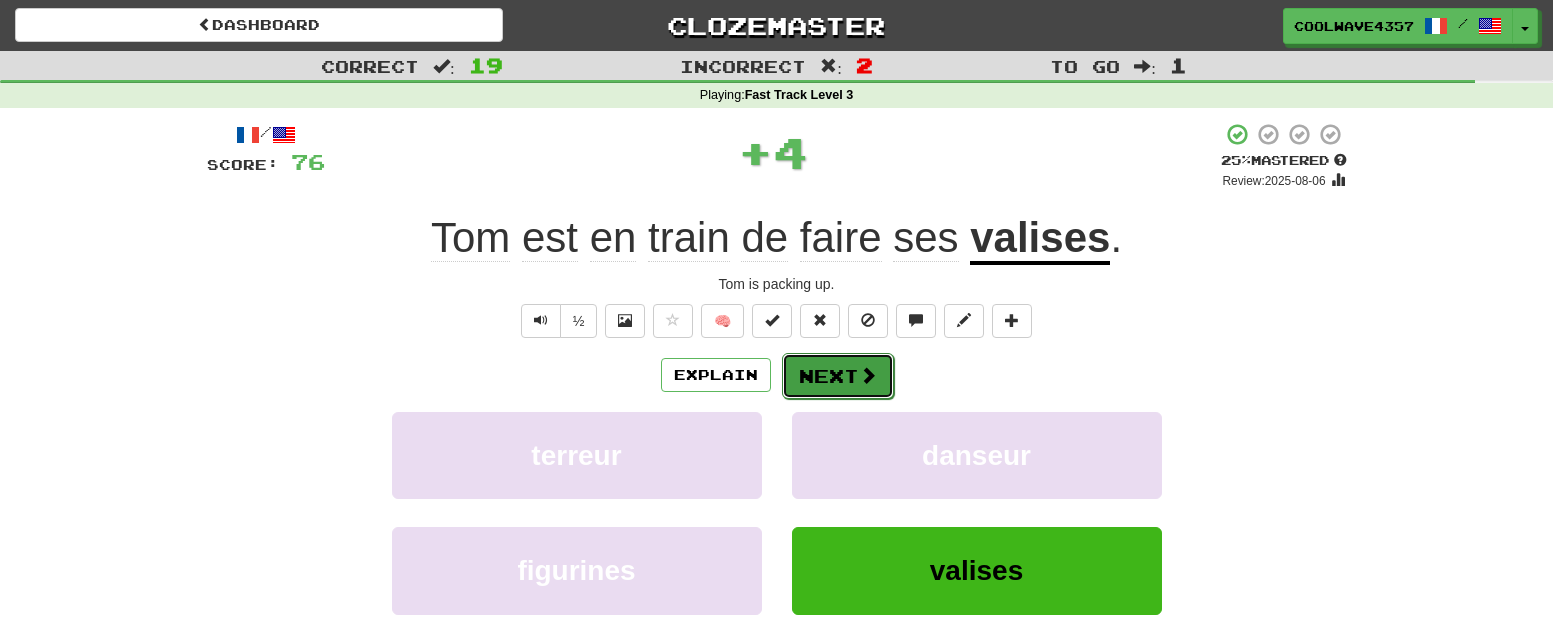 click on "Next" at bounding box center [838, 376] 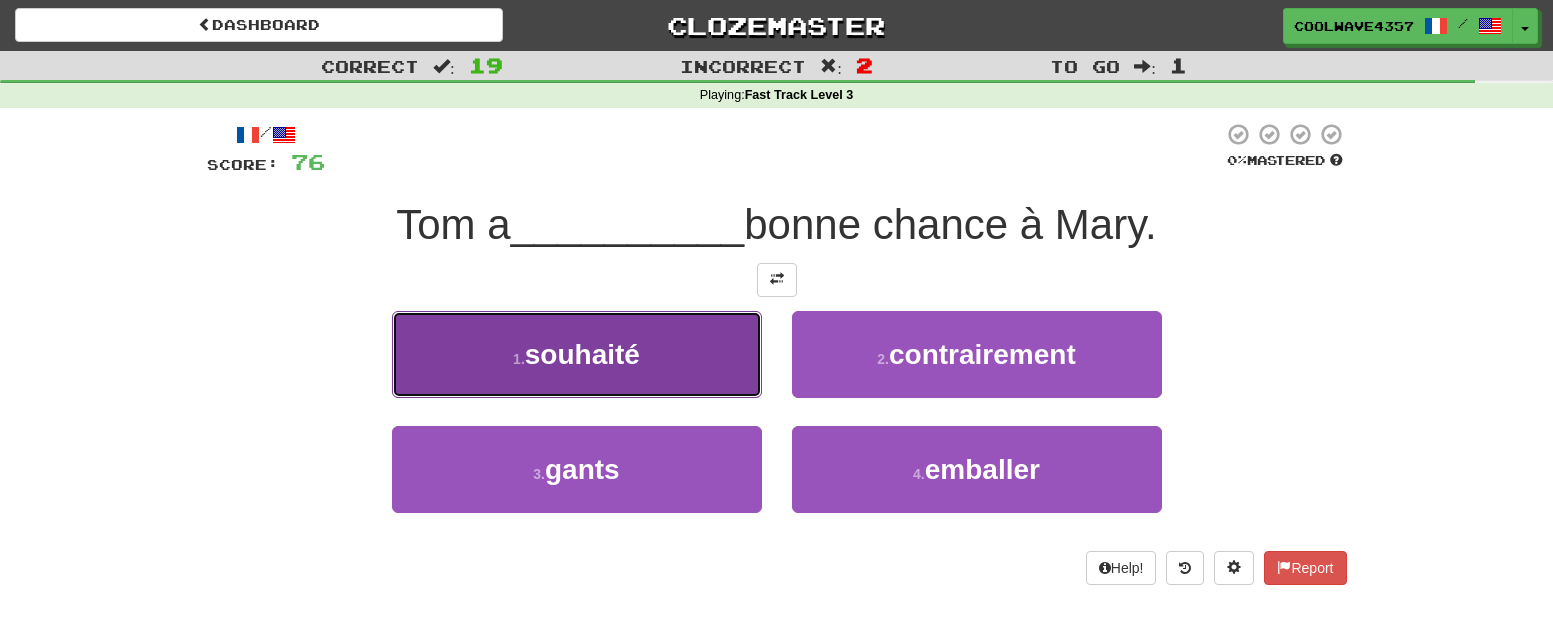 click on "souhaité" at bounding box center (582, 354) 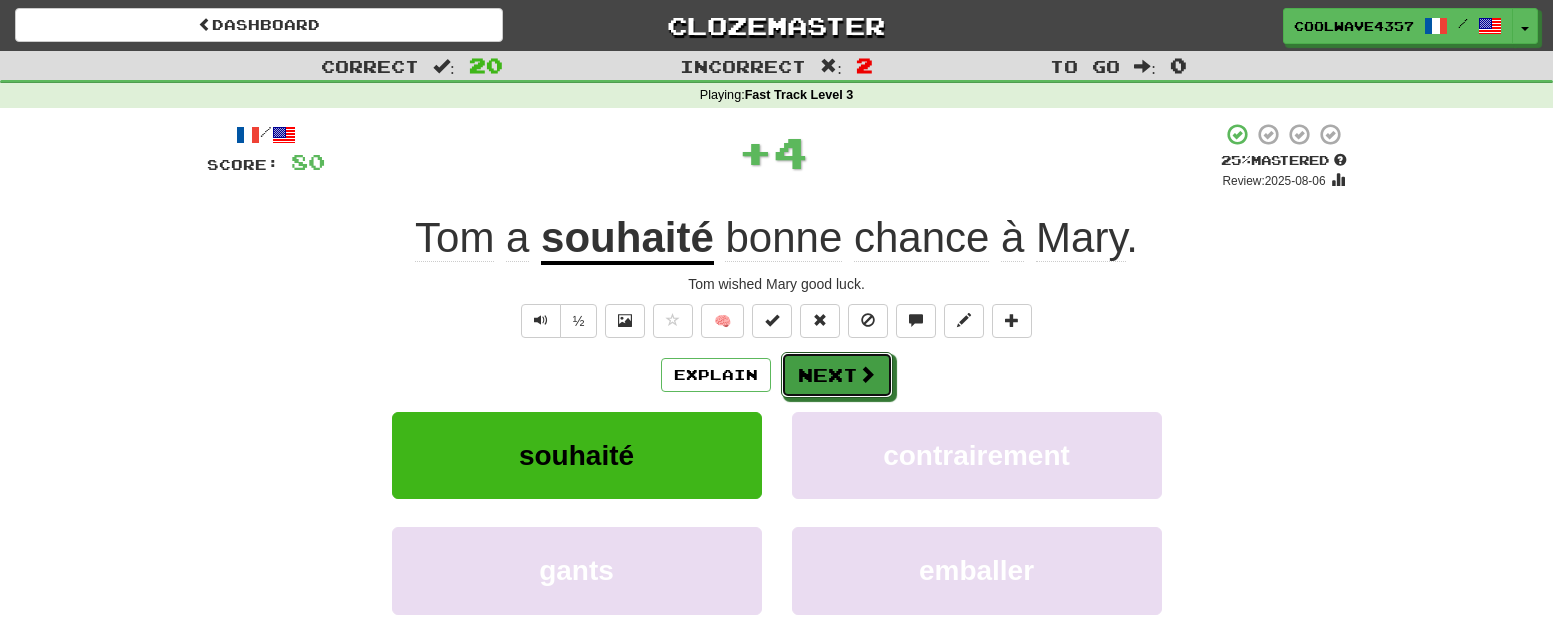 click on "Next" at bounding box center [837, 375] 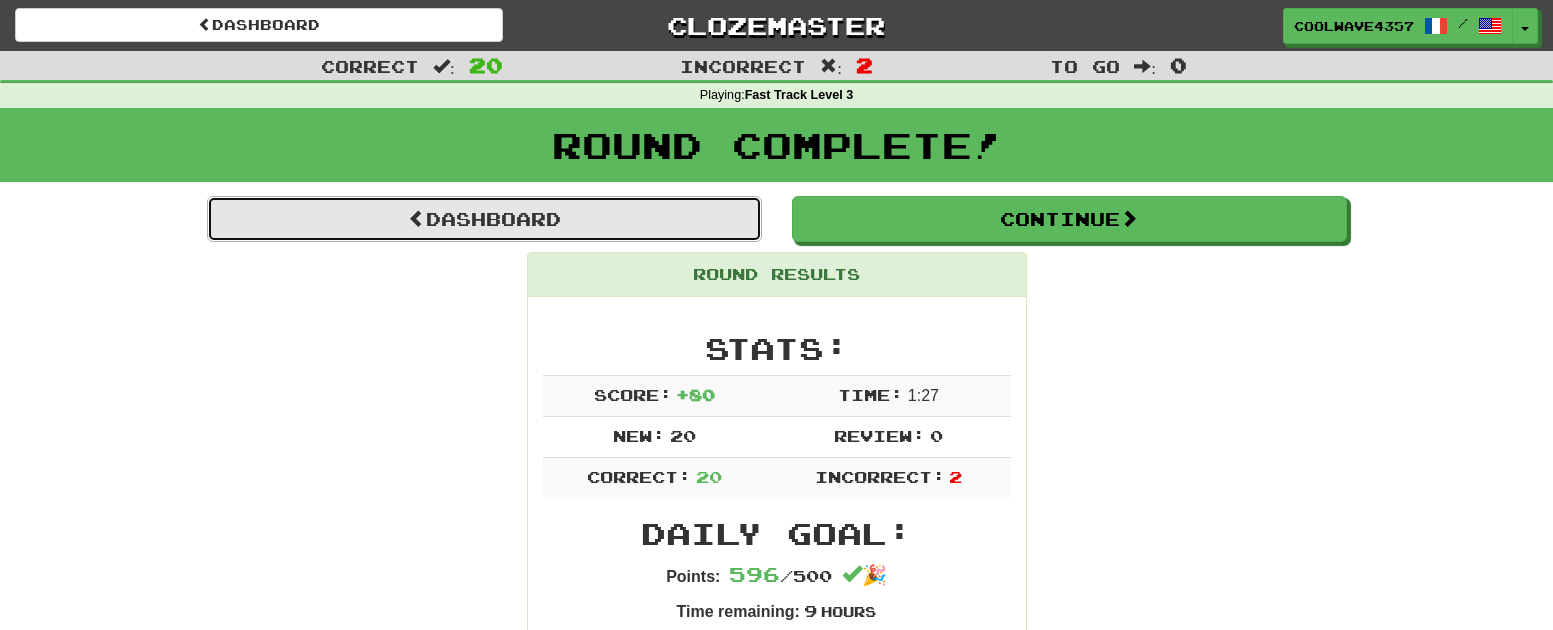 click on "Dashboard" at bounding box center (484, 219) 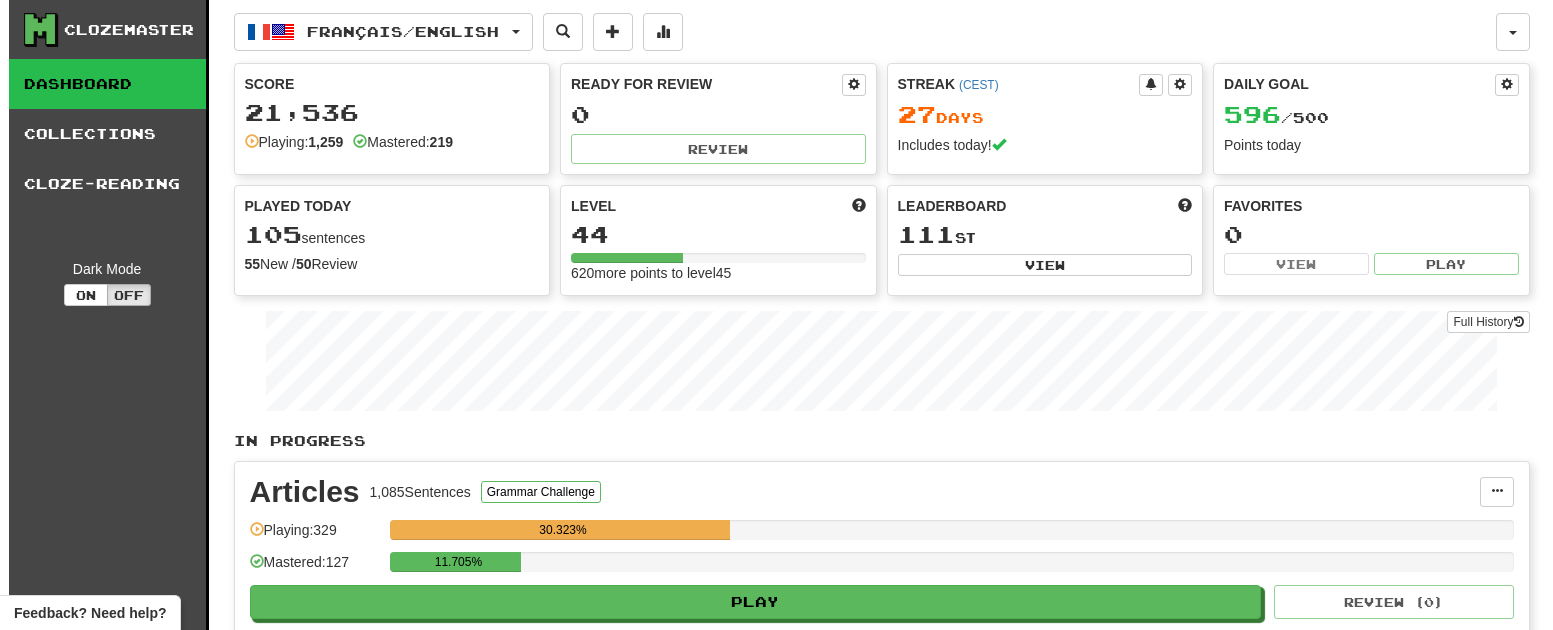 scroll, scrollTop: 0, scrollLeft: 0, axis: both 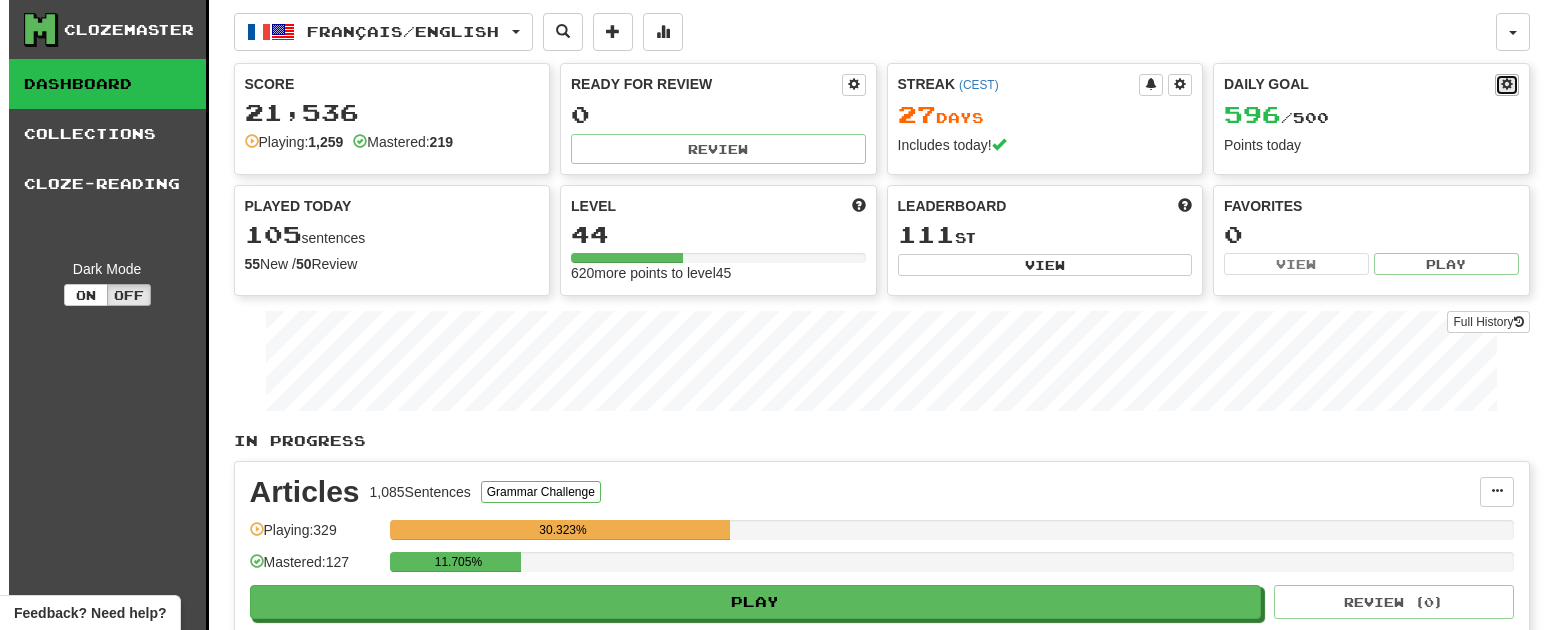 click at bounding box center (1507, 85) 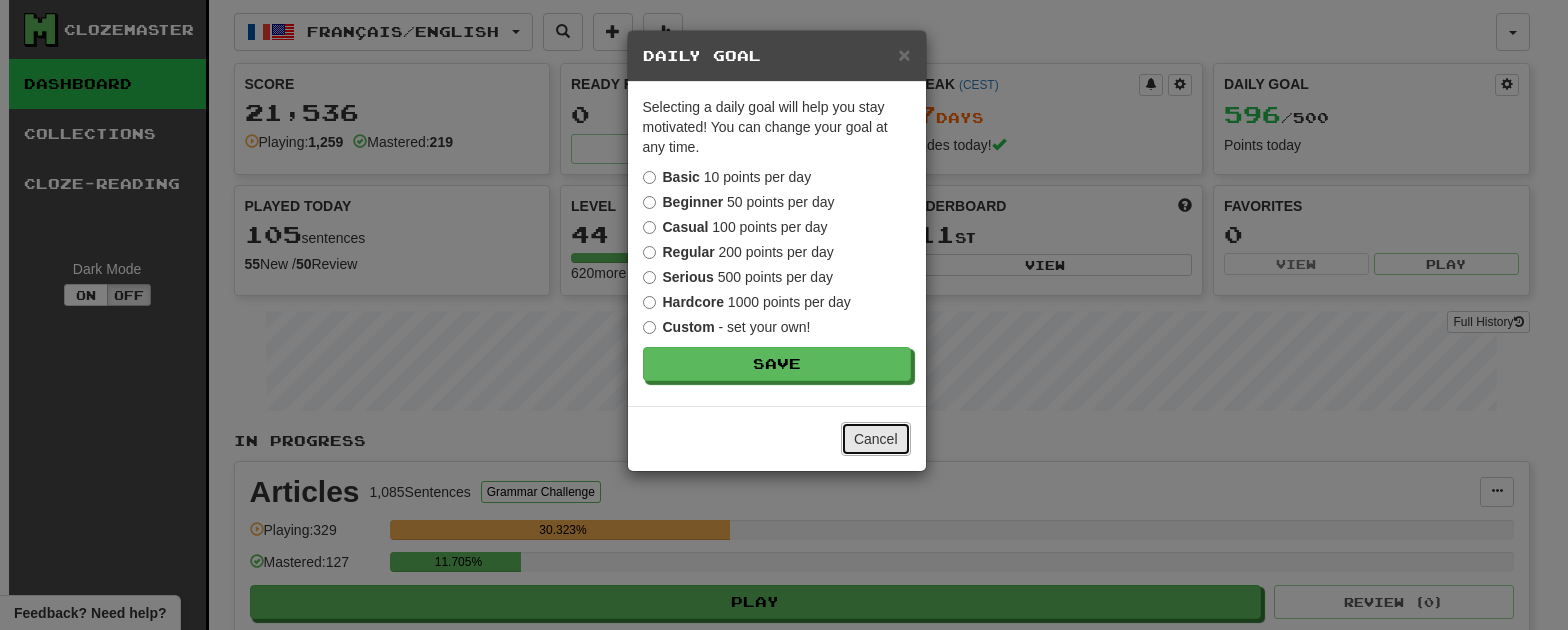 click on "Cancel" at bounding box center [876, 439] 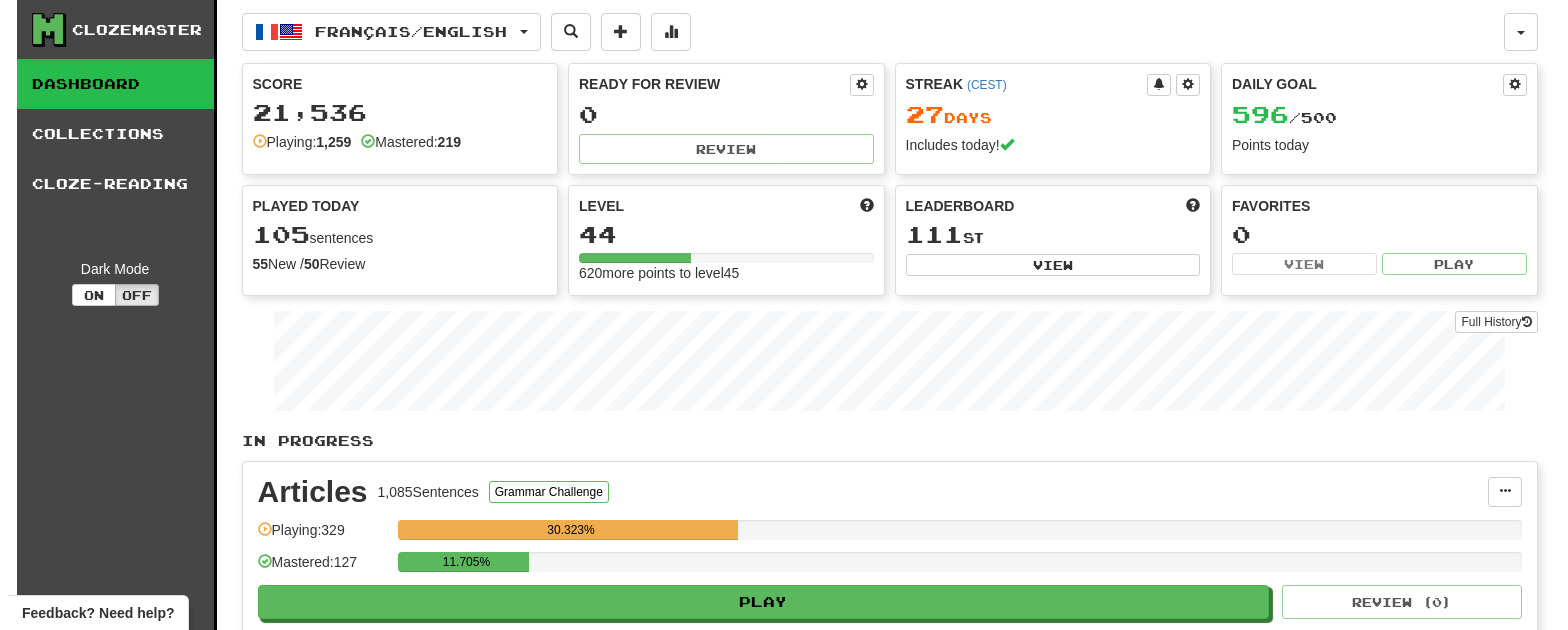 scroll, scrollTop: 400, scrollLeft: 0, axis: vertical 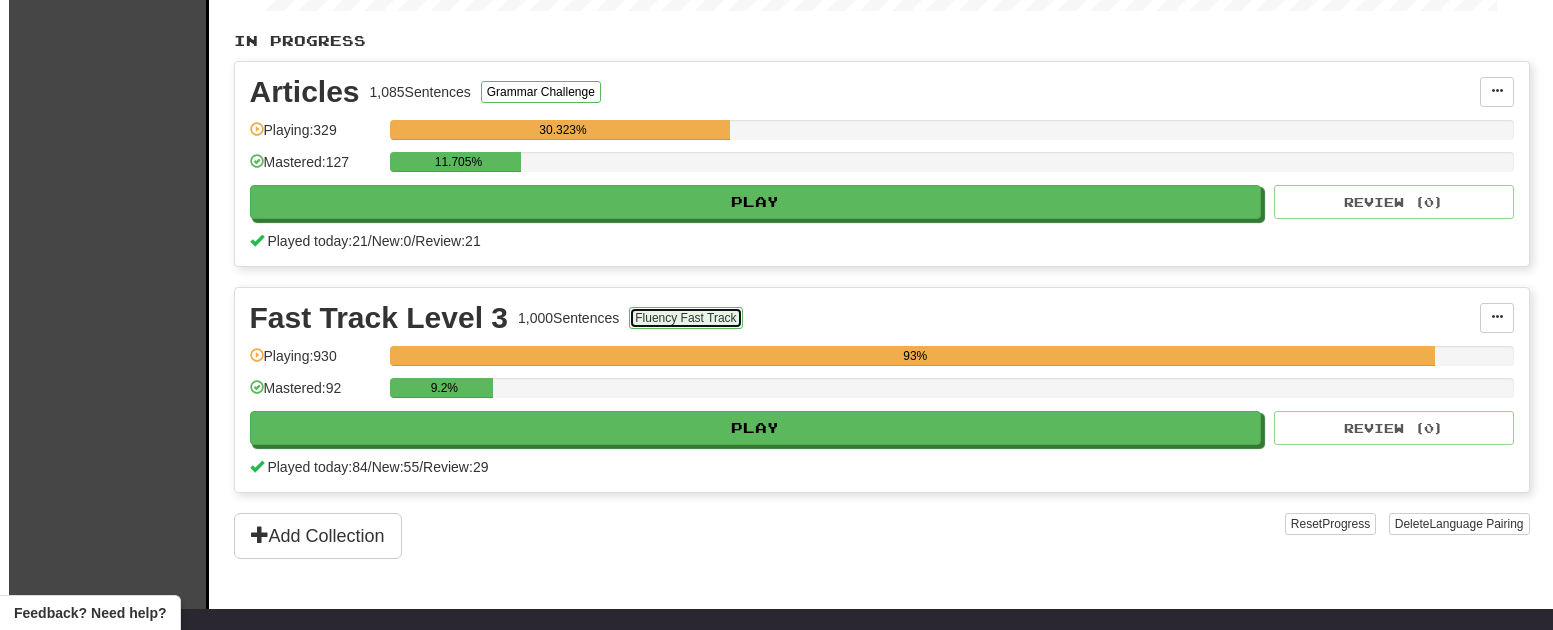 click on "Fluency Fast Track" at bounding box center [685, 318] 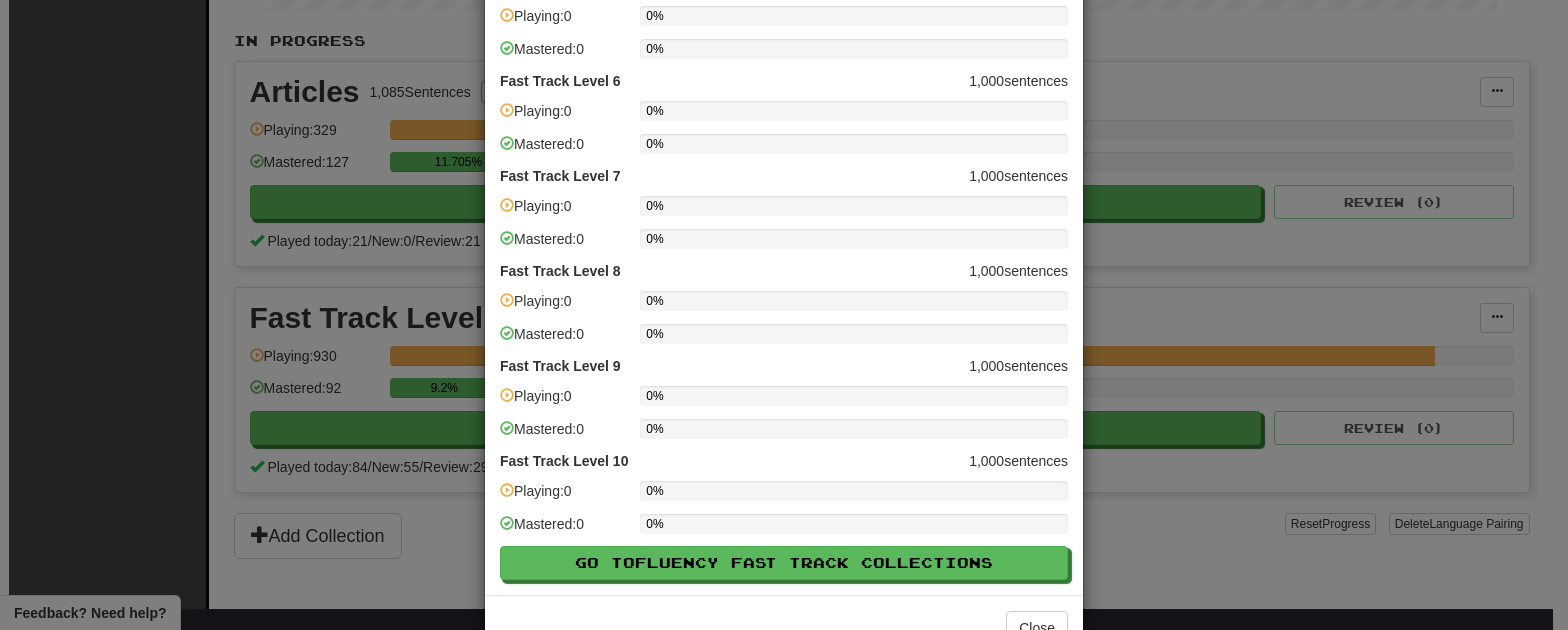 scroll, scrollTop: 562, scrollLeft: 0, axis: vertical 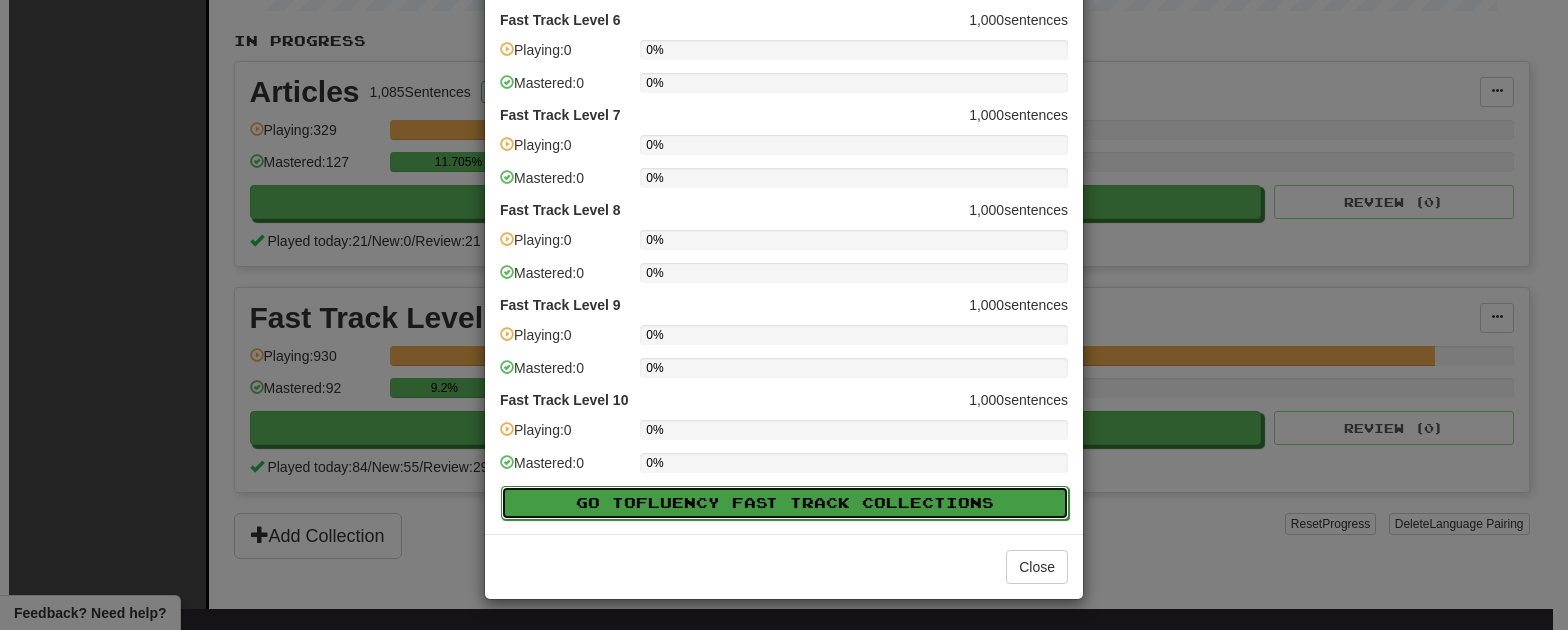 click on "Go to  Fluency Fast Track   Collections" at bounding box center (785, 503) 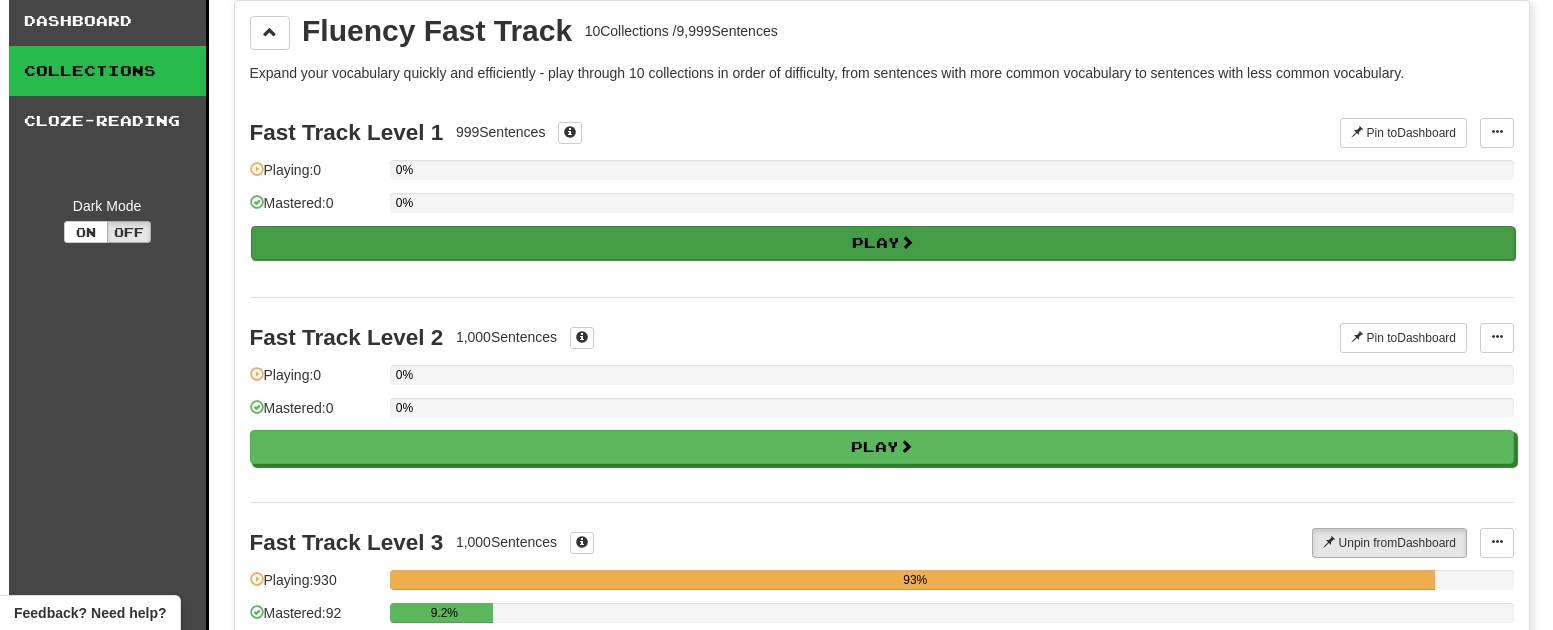scroll, scrollTop: 0, scrollLeft: 0, axis: both 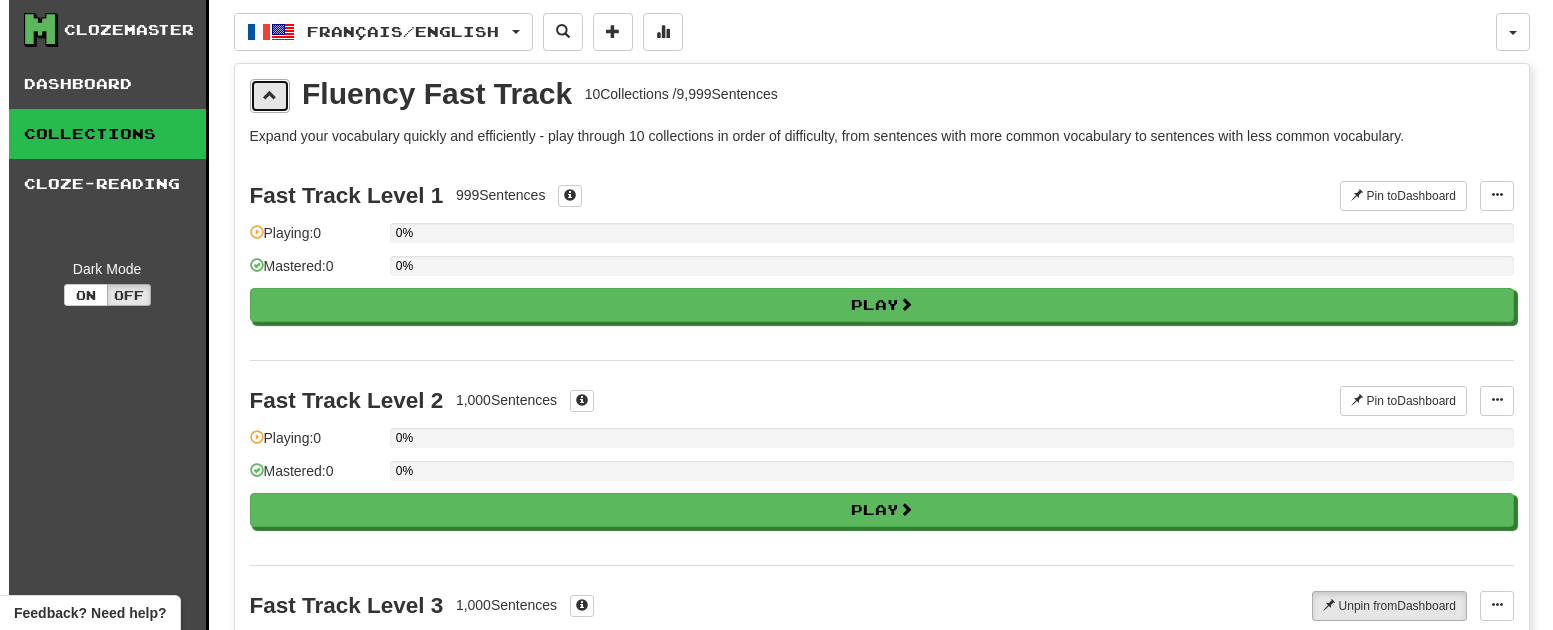 click at bounding box center [270, 96] 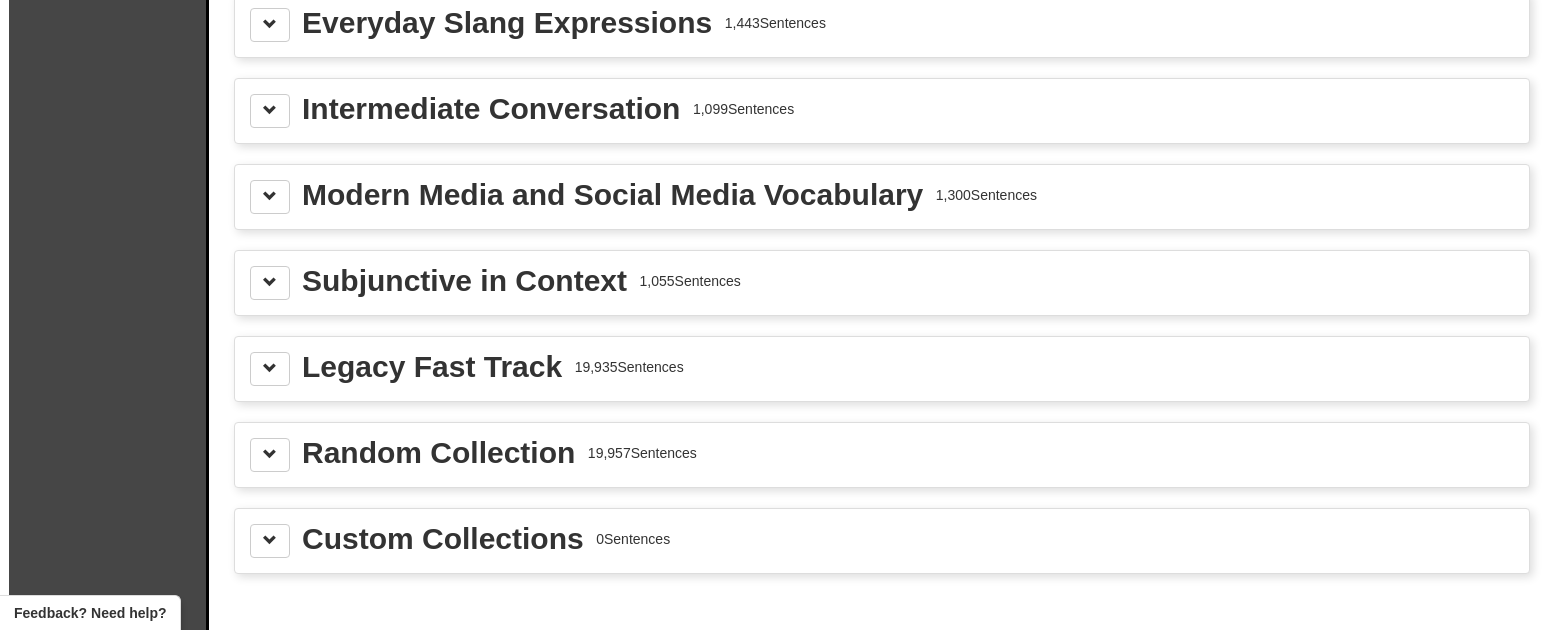 scroll, scrollTop: 400, scrollLeft: 0, axis: vertical 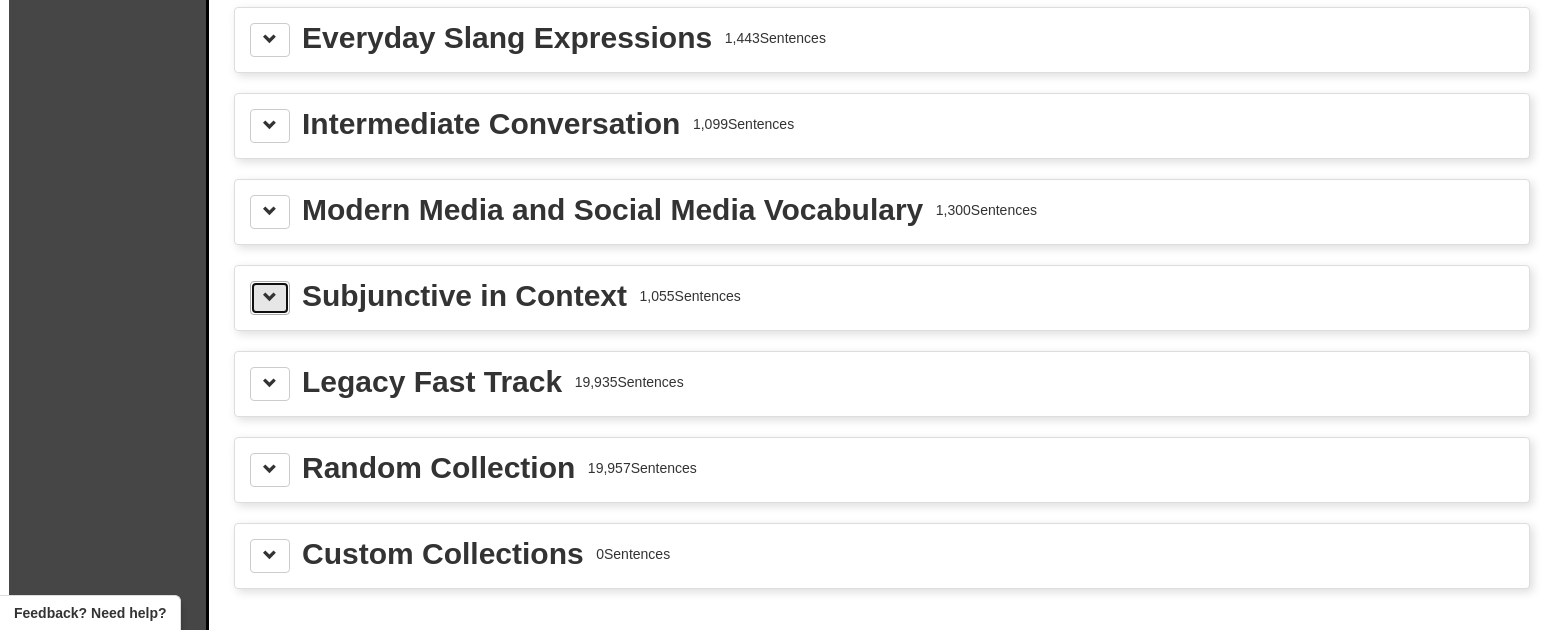 click at bounding box center [270, 298] 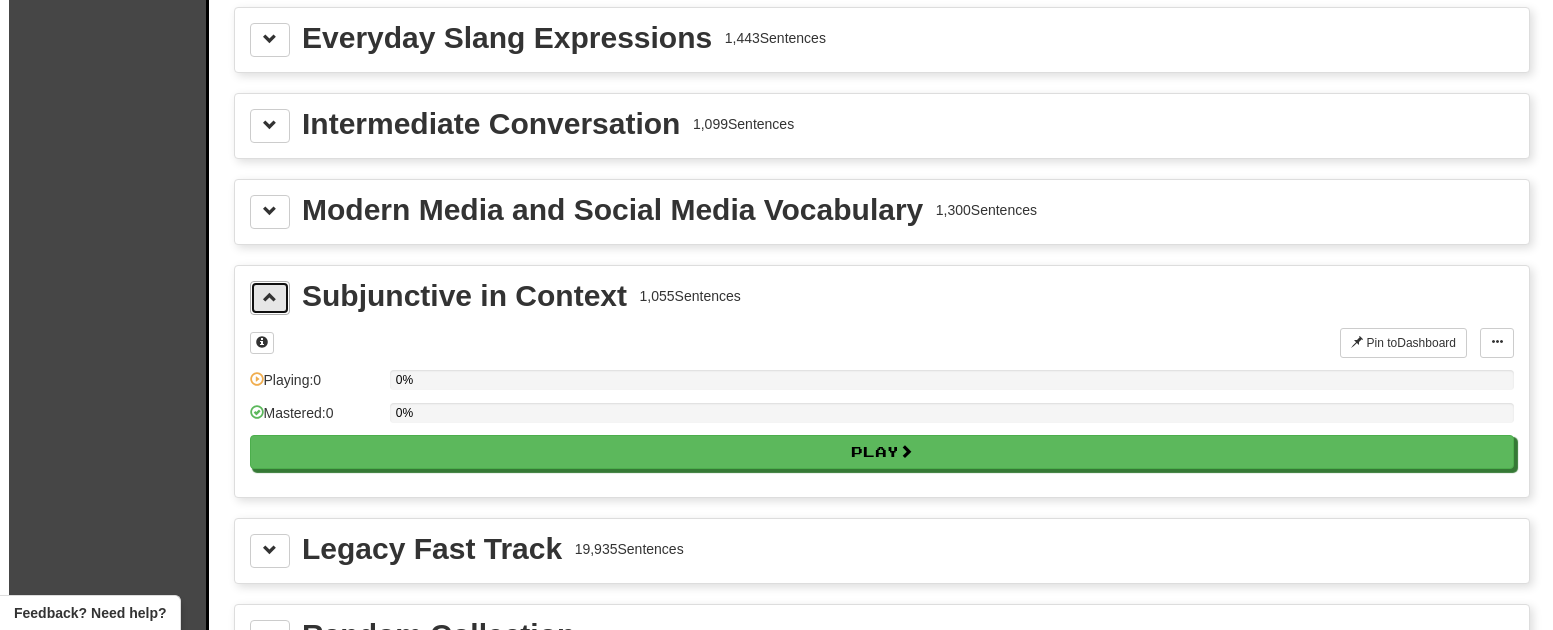 click at bounding box center (270, 298) 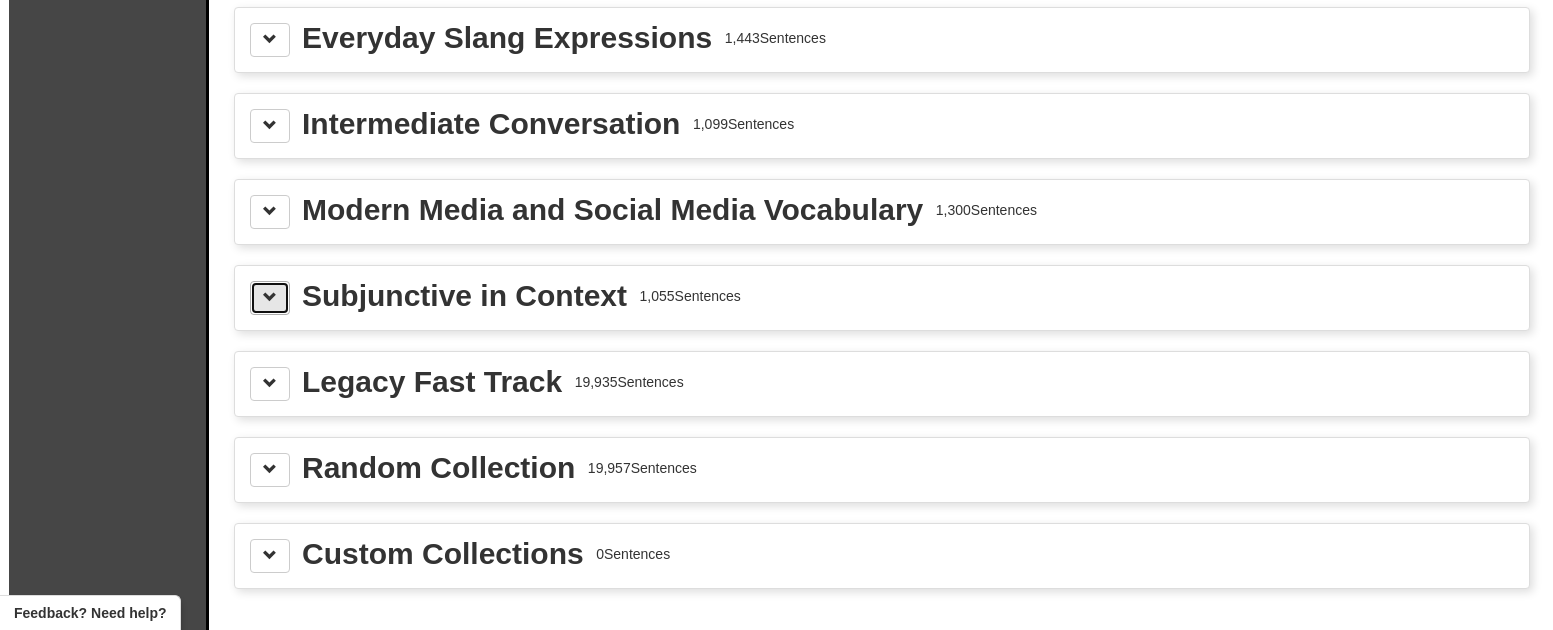 click at bounding box center (270, 298) 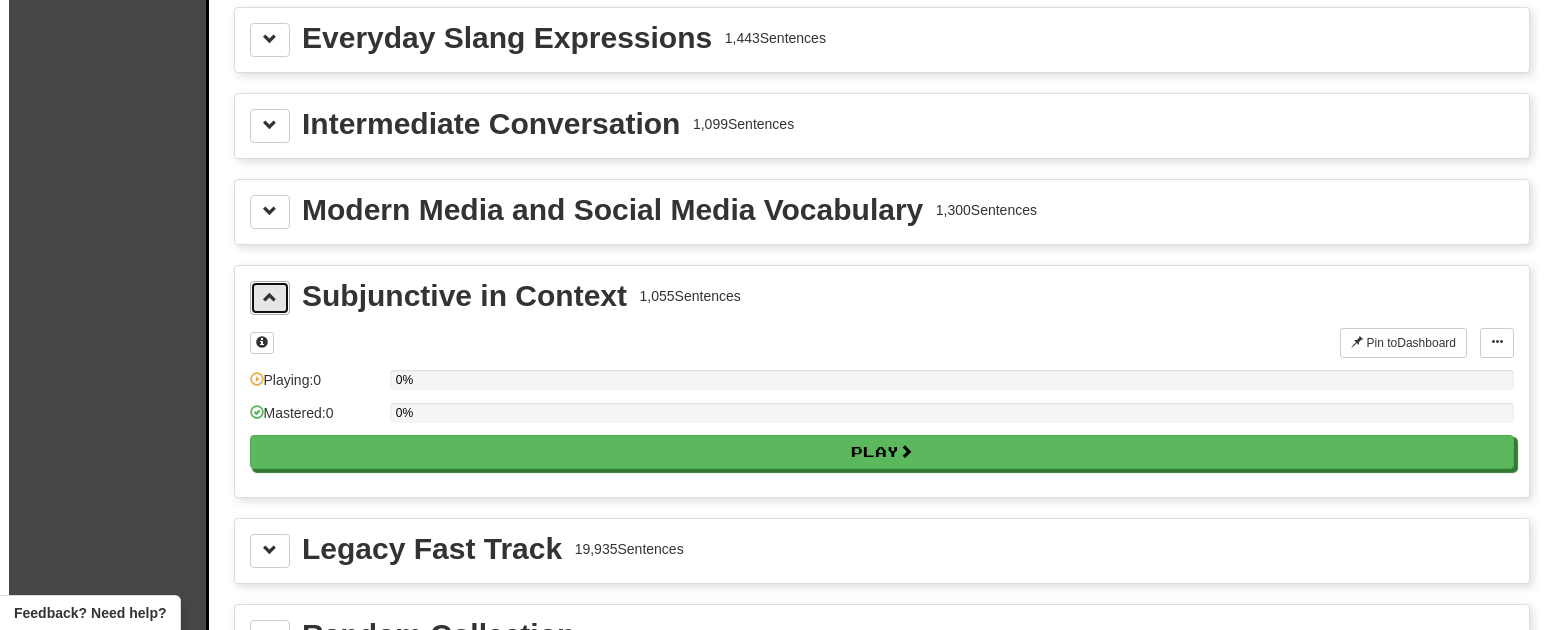 click at bounding box center (270, 298) 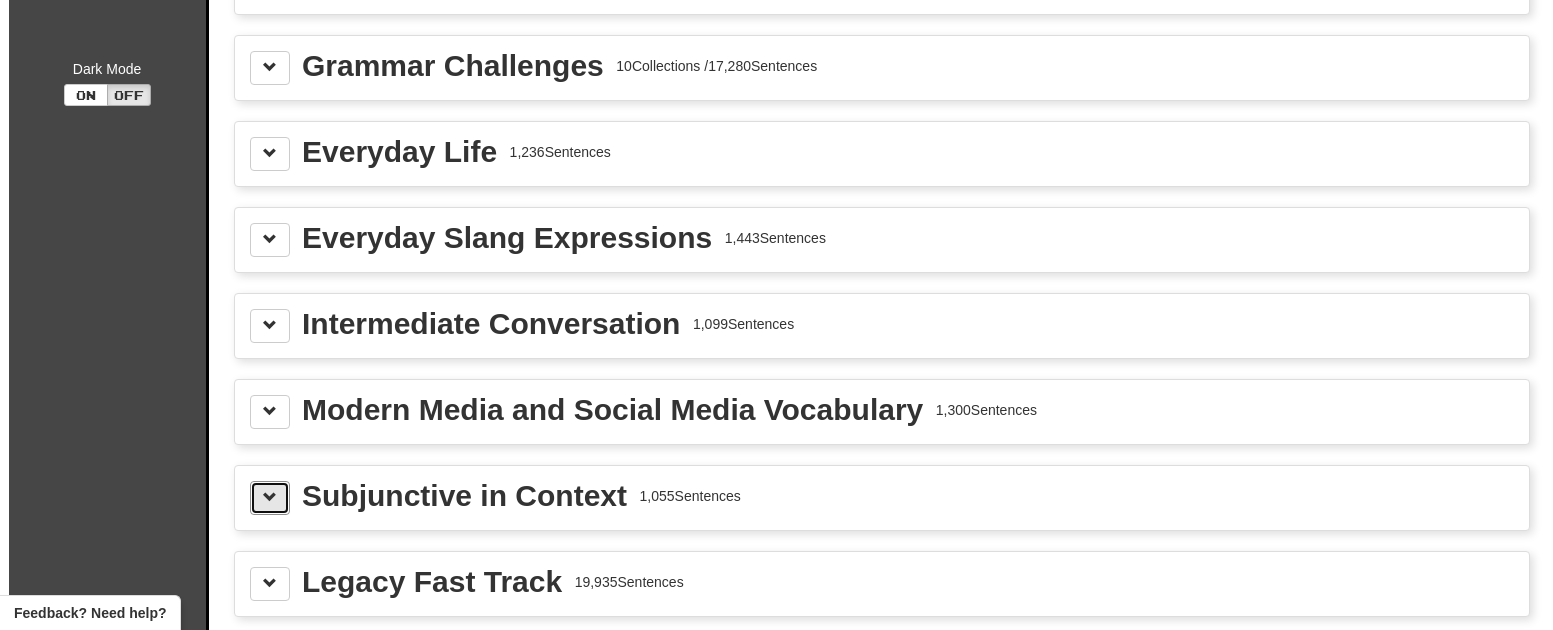 scroll, scrollTop: 0, scrollLeft: 0, axis: both 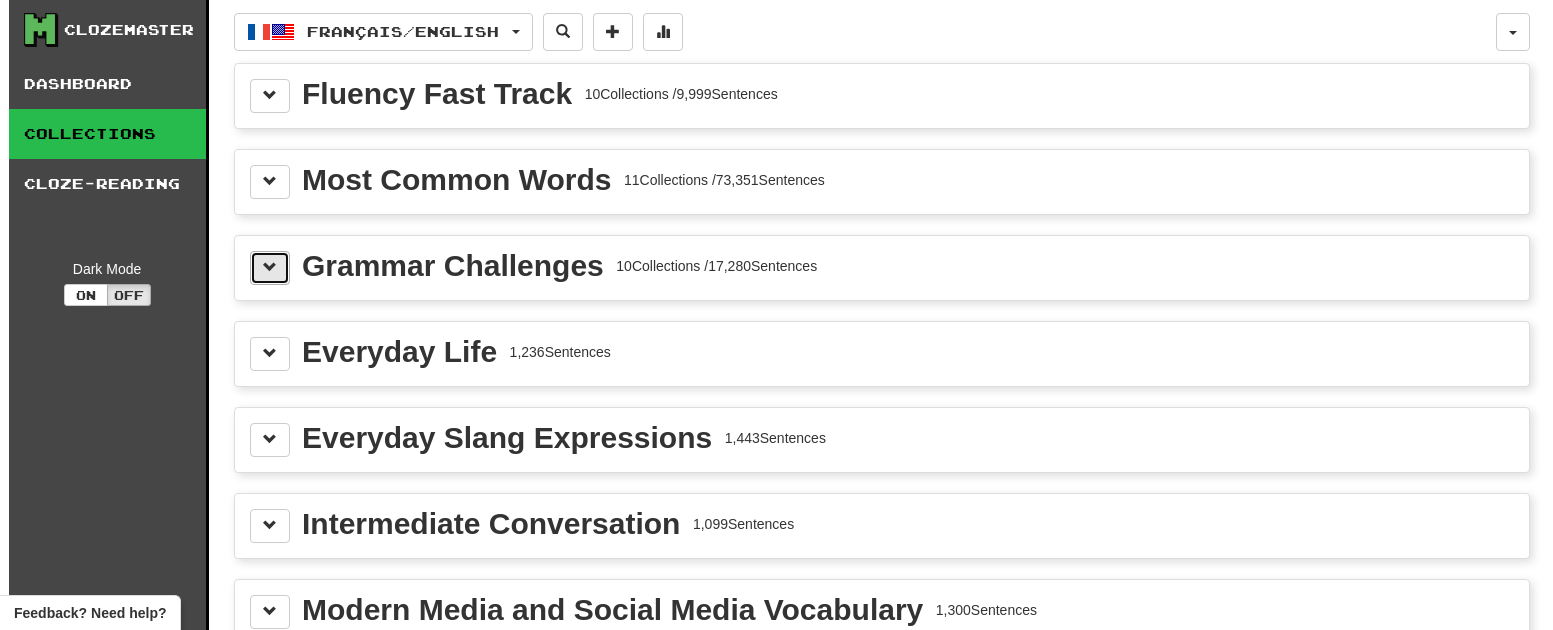 click at bounding box center [270, 268] 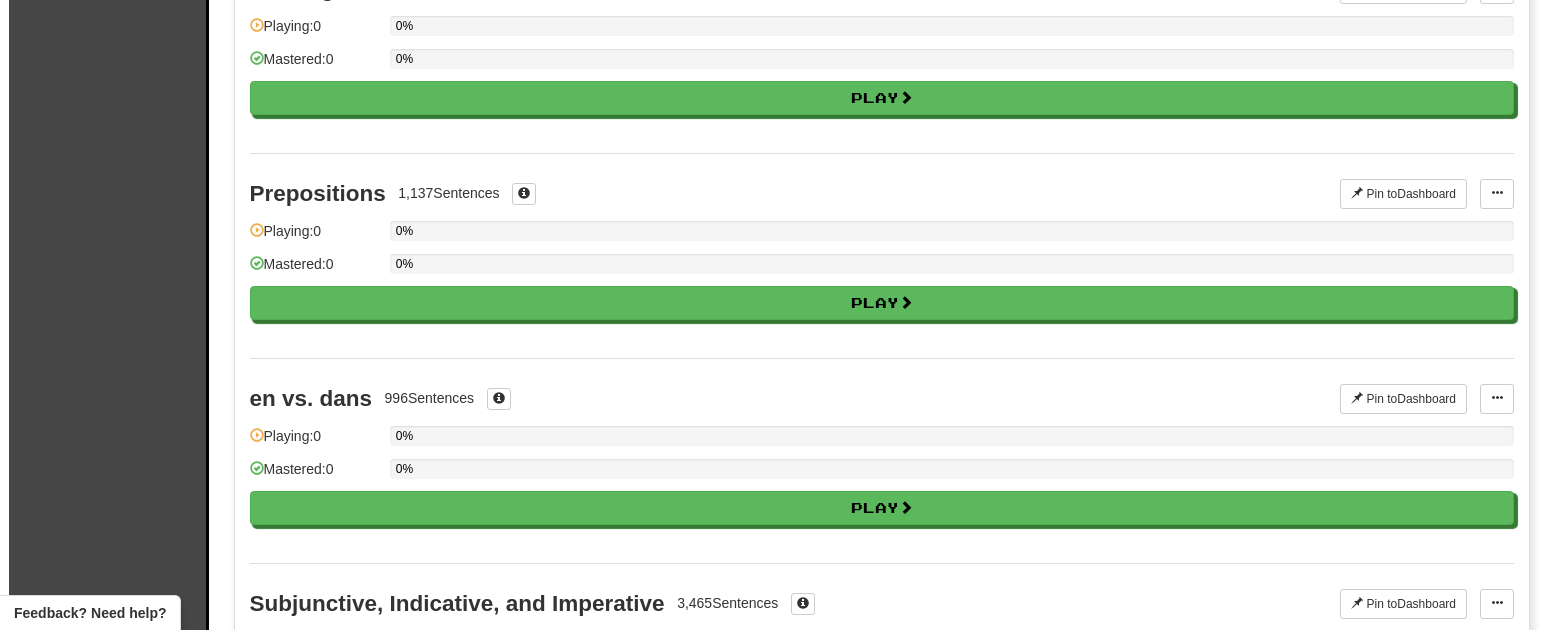scroll, scrollTop: 800, scrollLeft: 0, axis: vertical 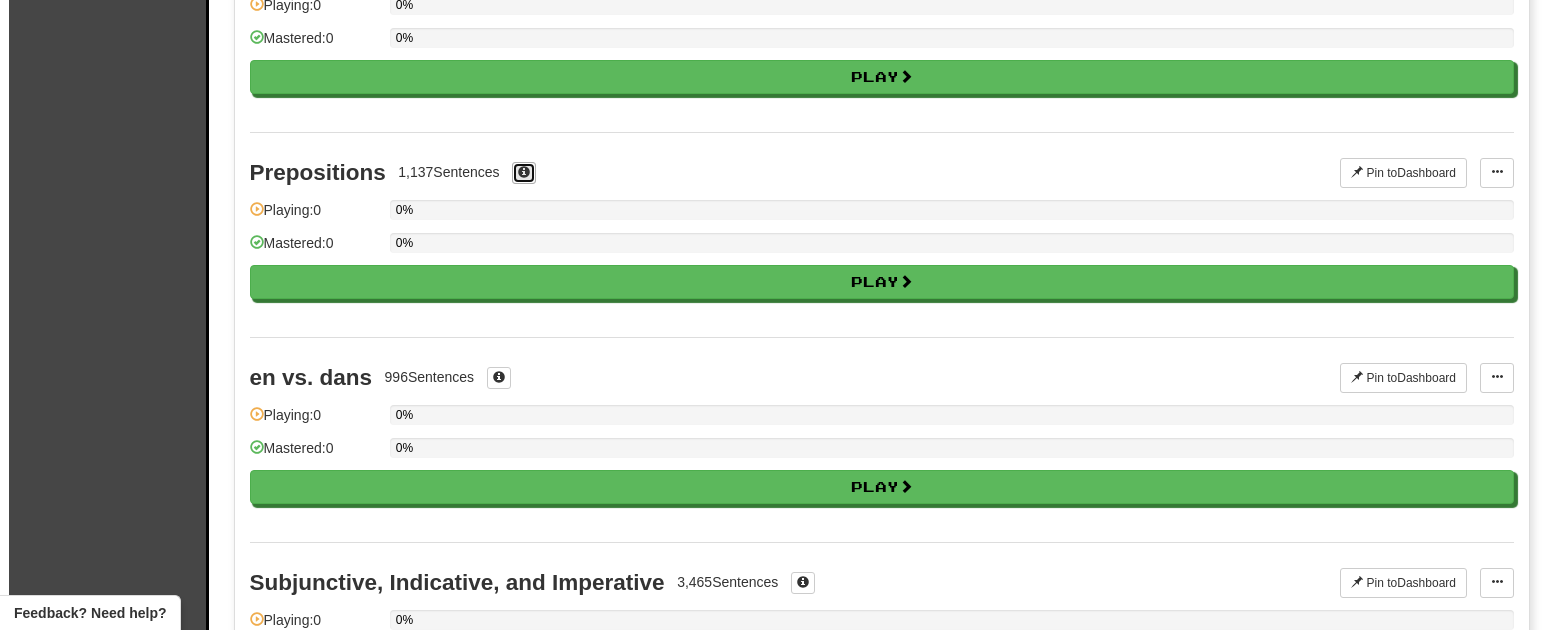 click at bounding box center [524, 172] 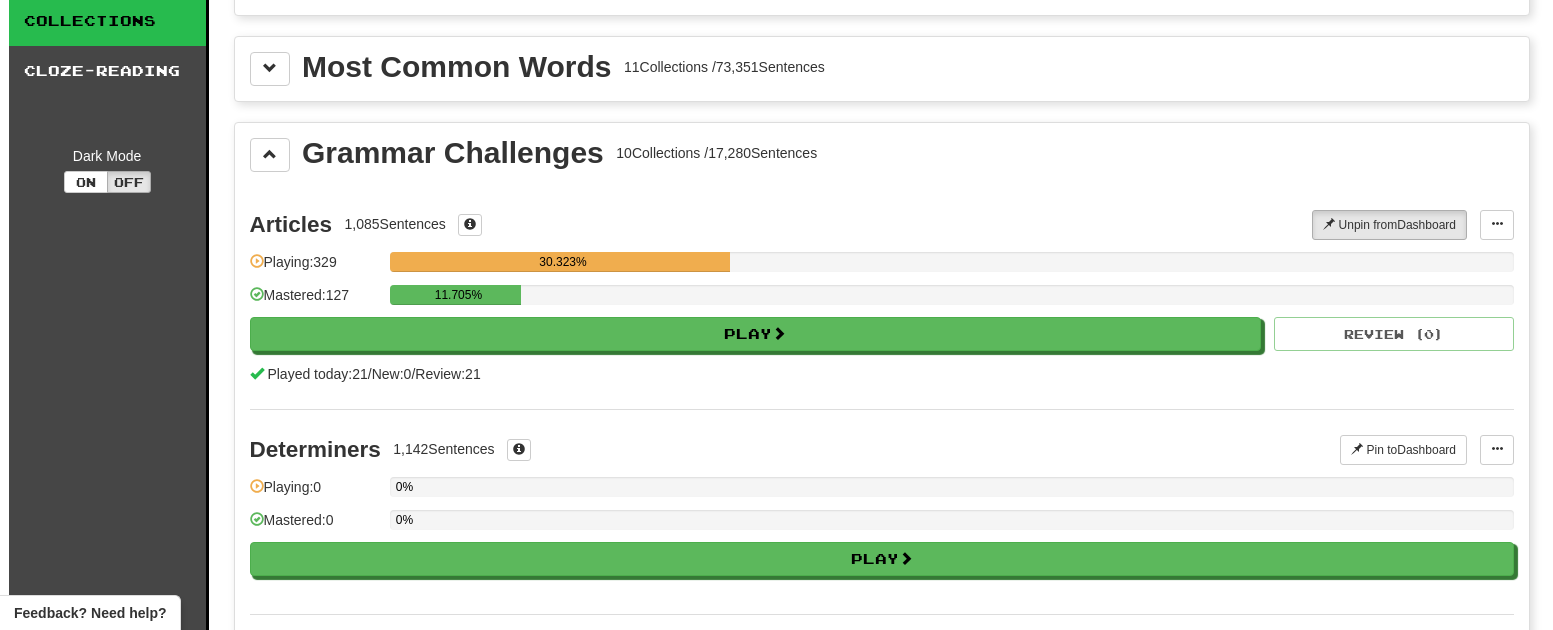 scroll, scrollTop: 0, scrollLeft: 0, axis: both 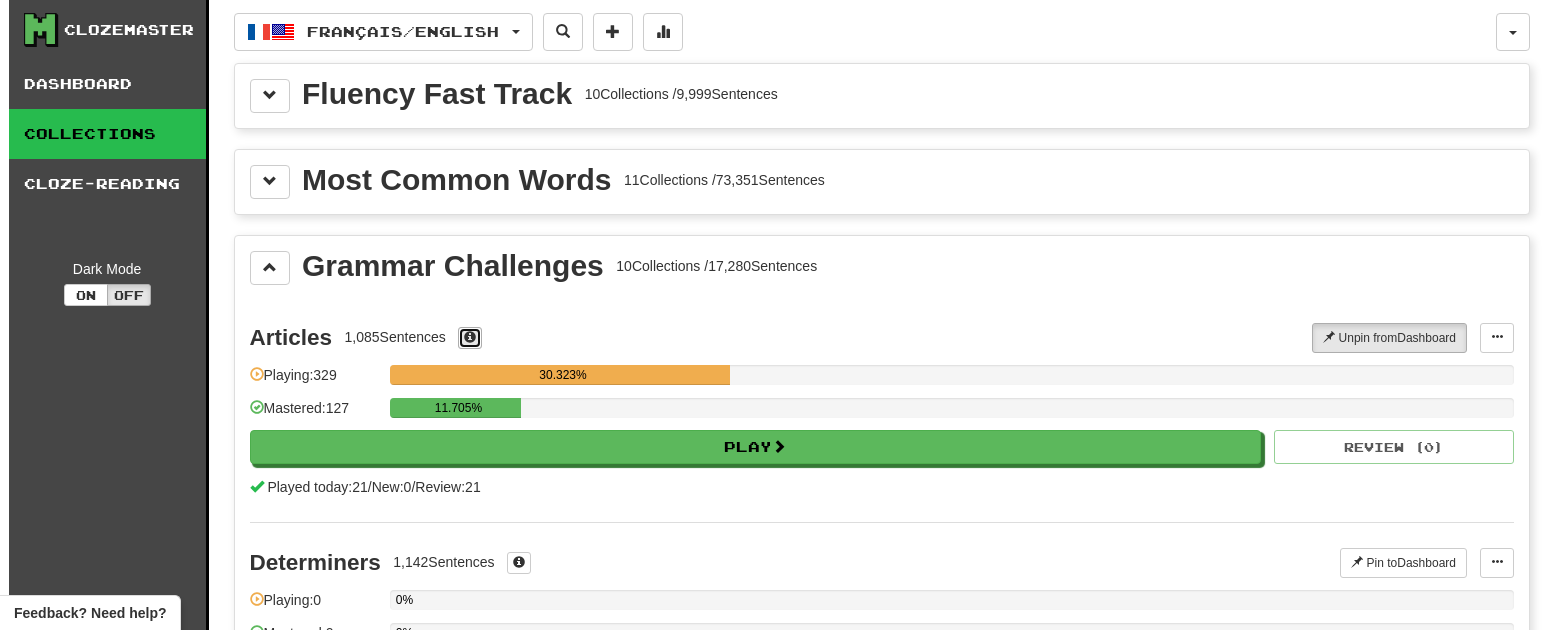 click at bounding box center (470, 338) 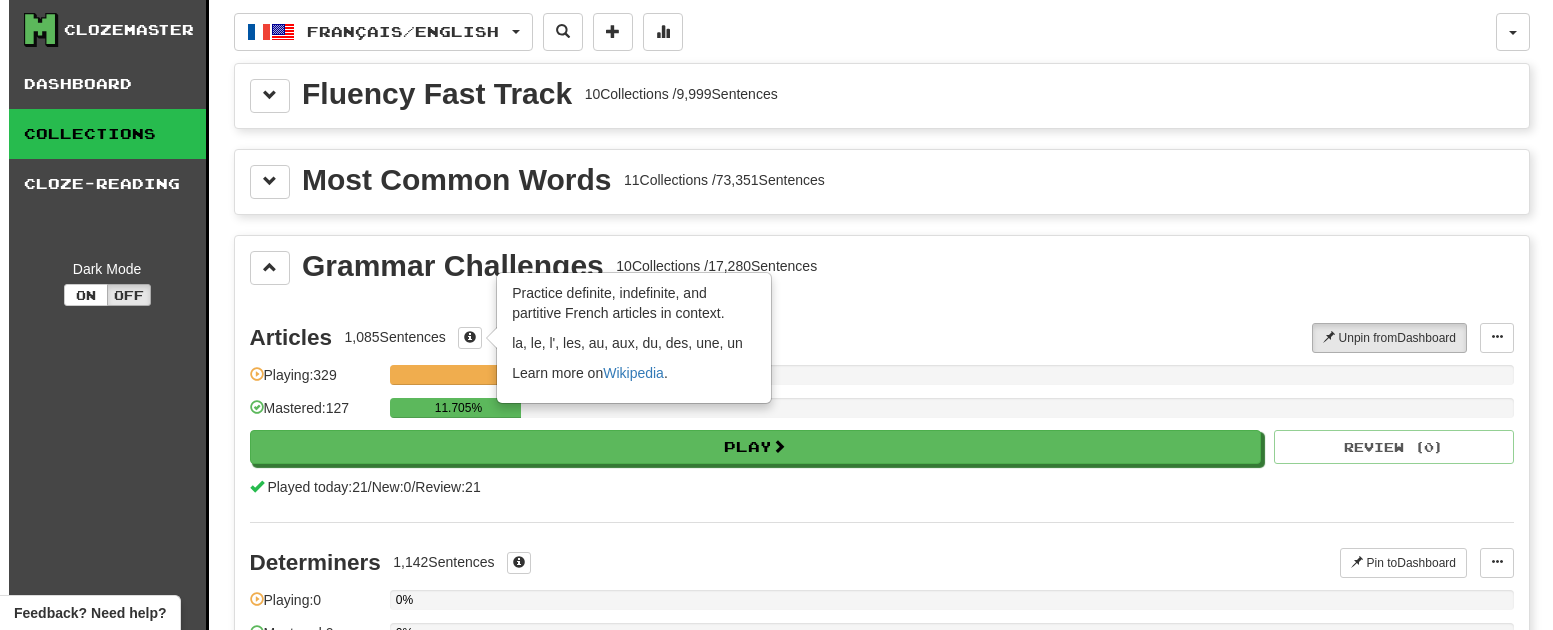 click on "Articles 1,085 Sentences × Practice definite, indefinite, and partitive French articles in context. la, le, l', les, au, aux, du, des, une, un Learn more on [URL]." at bounding box center (781, 338) 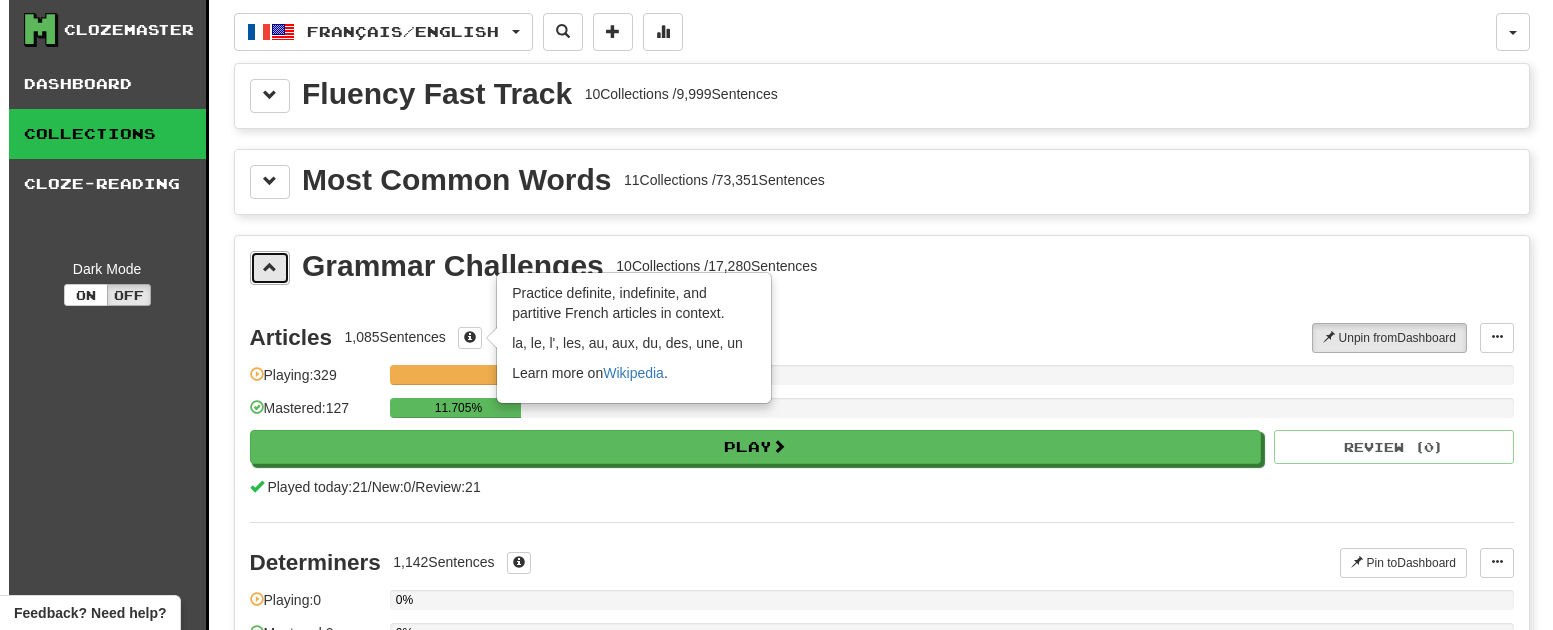 click at bounding box center [270, 268] 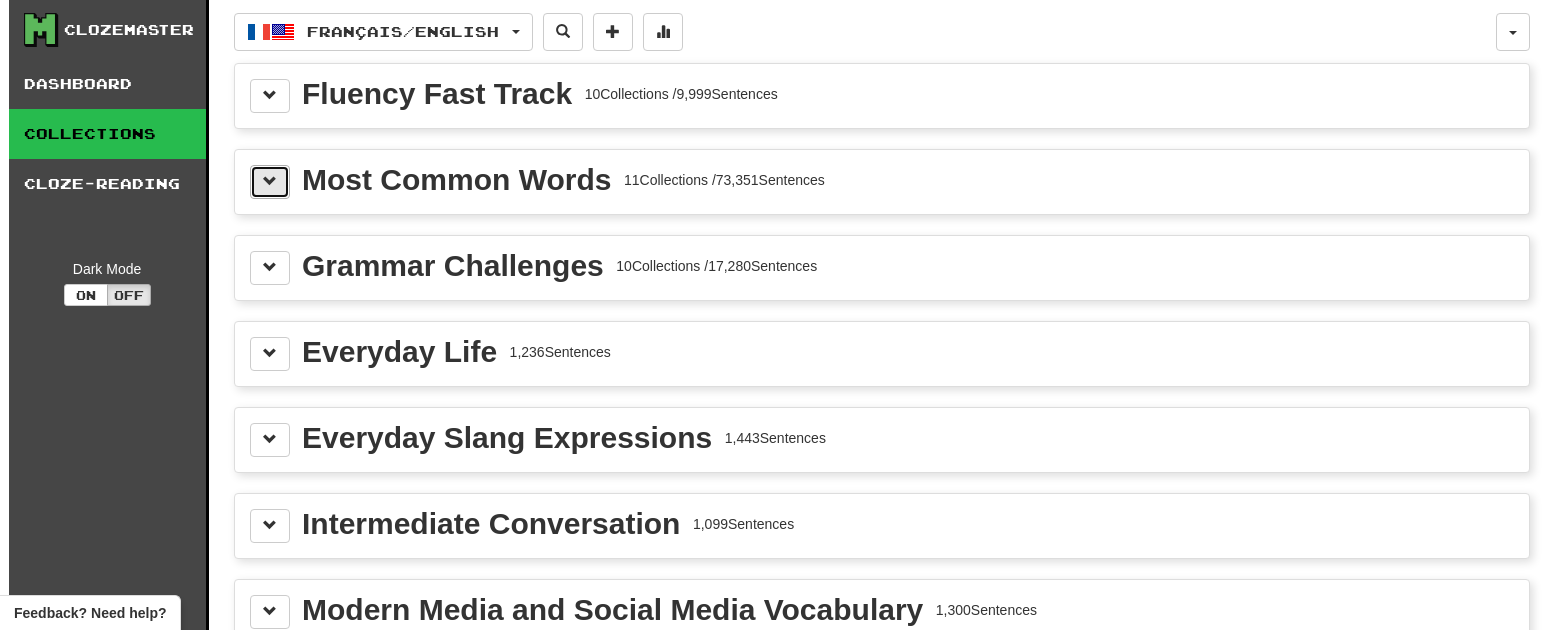 click at bounding box center [270, 182] 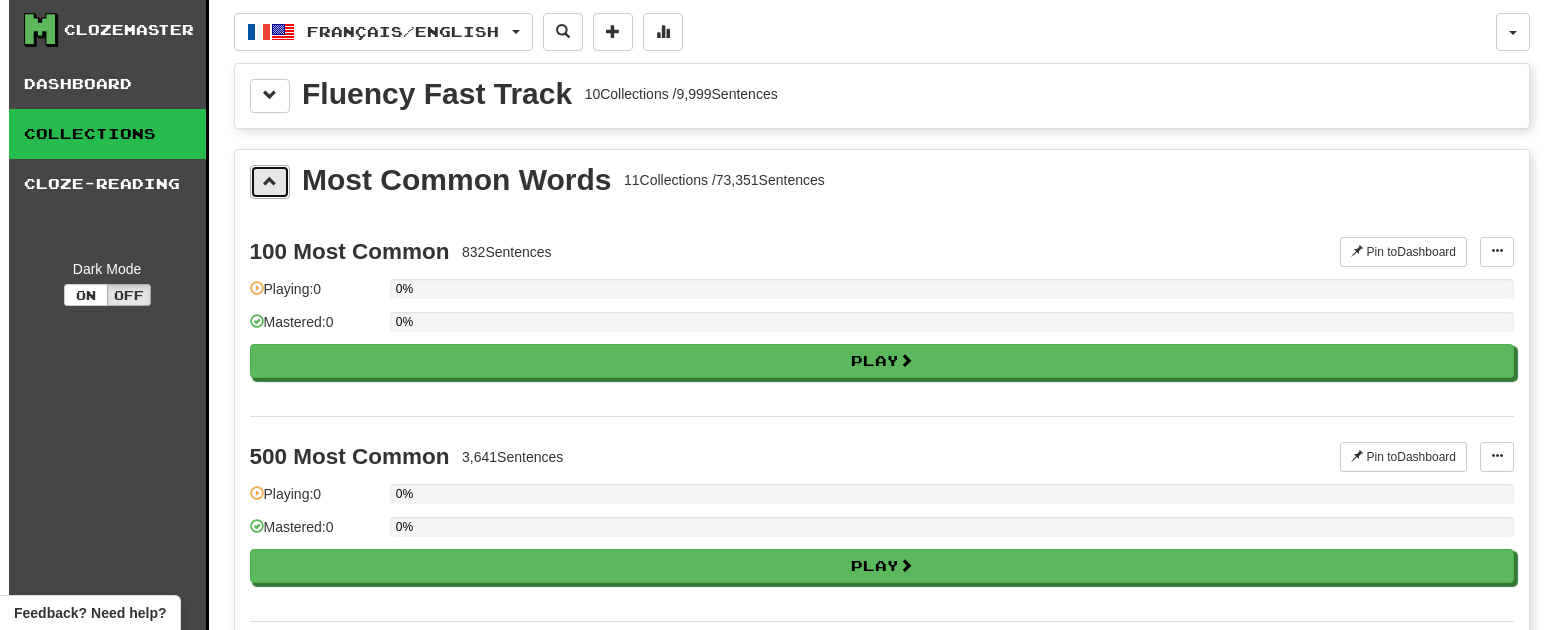 click at bounding box center (270, 182) 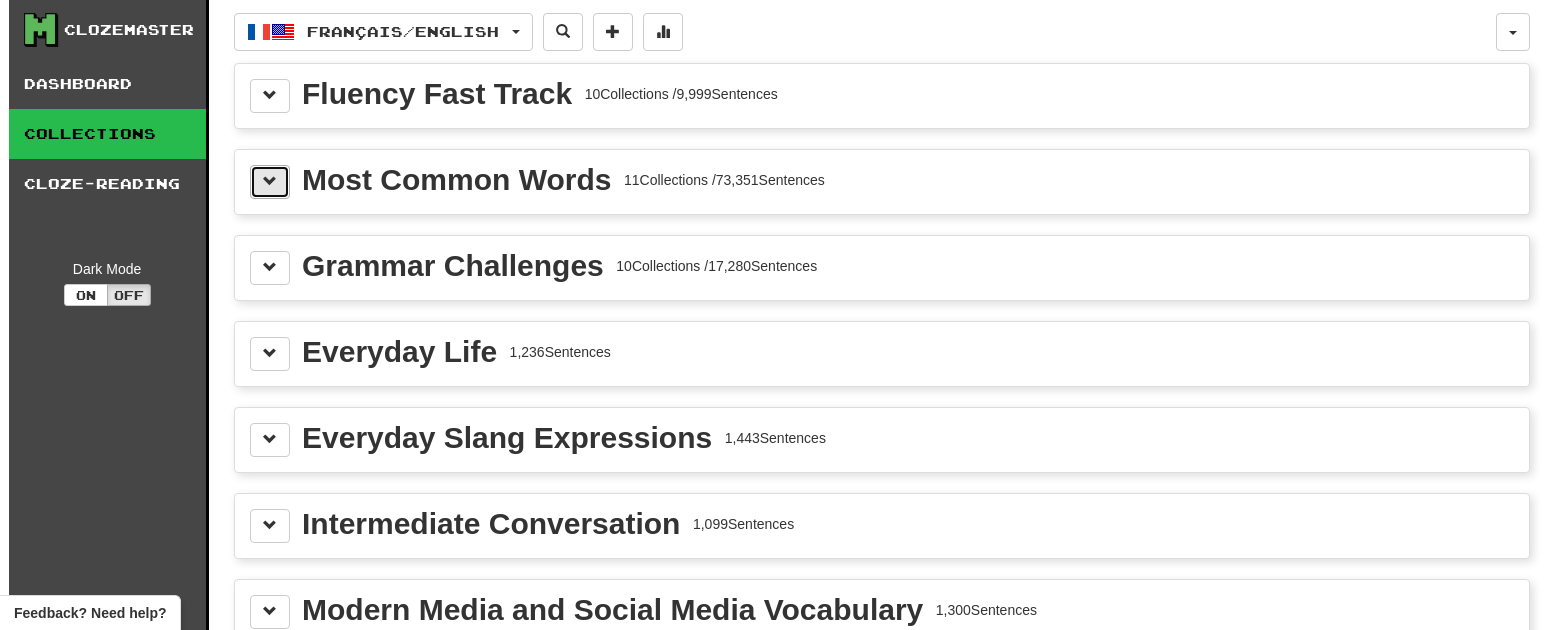 click at bounding box center [270, 182] 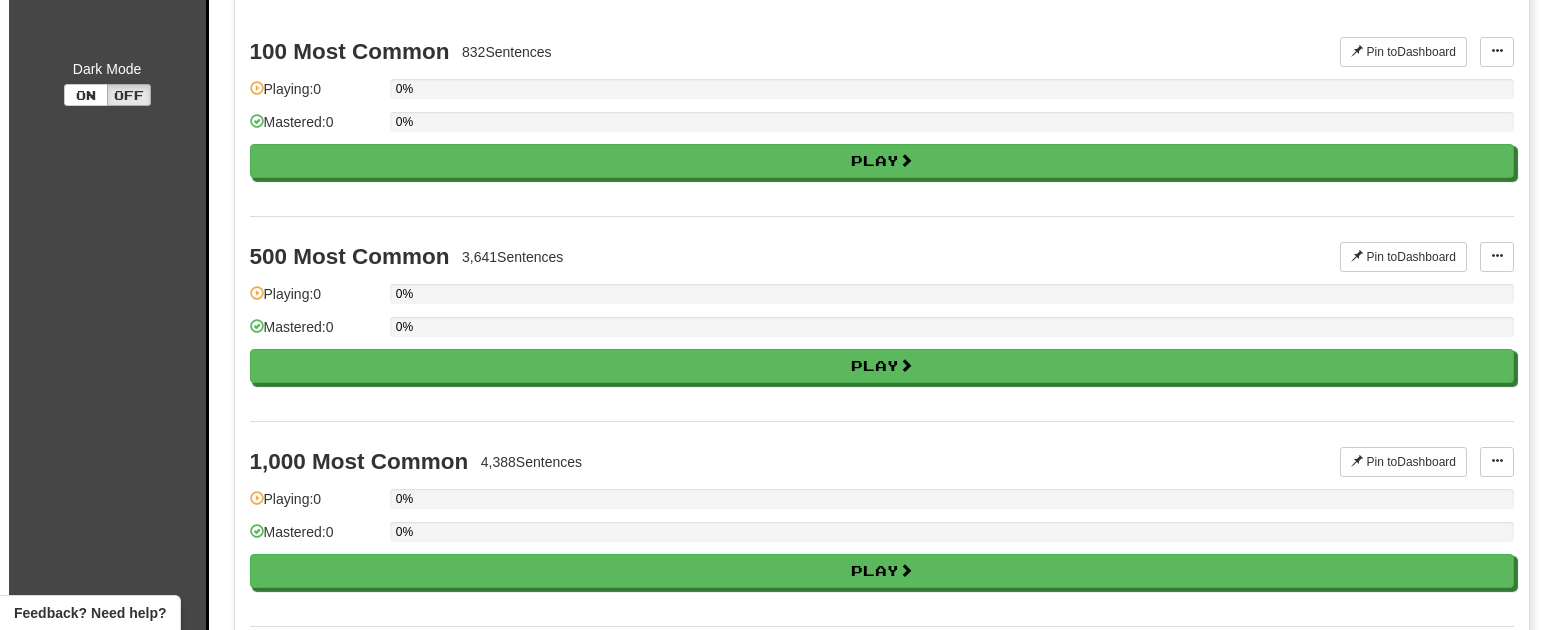 scroll, scrollTop: 0, scrollLeft: 0, axis: both 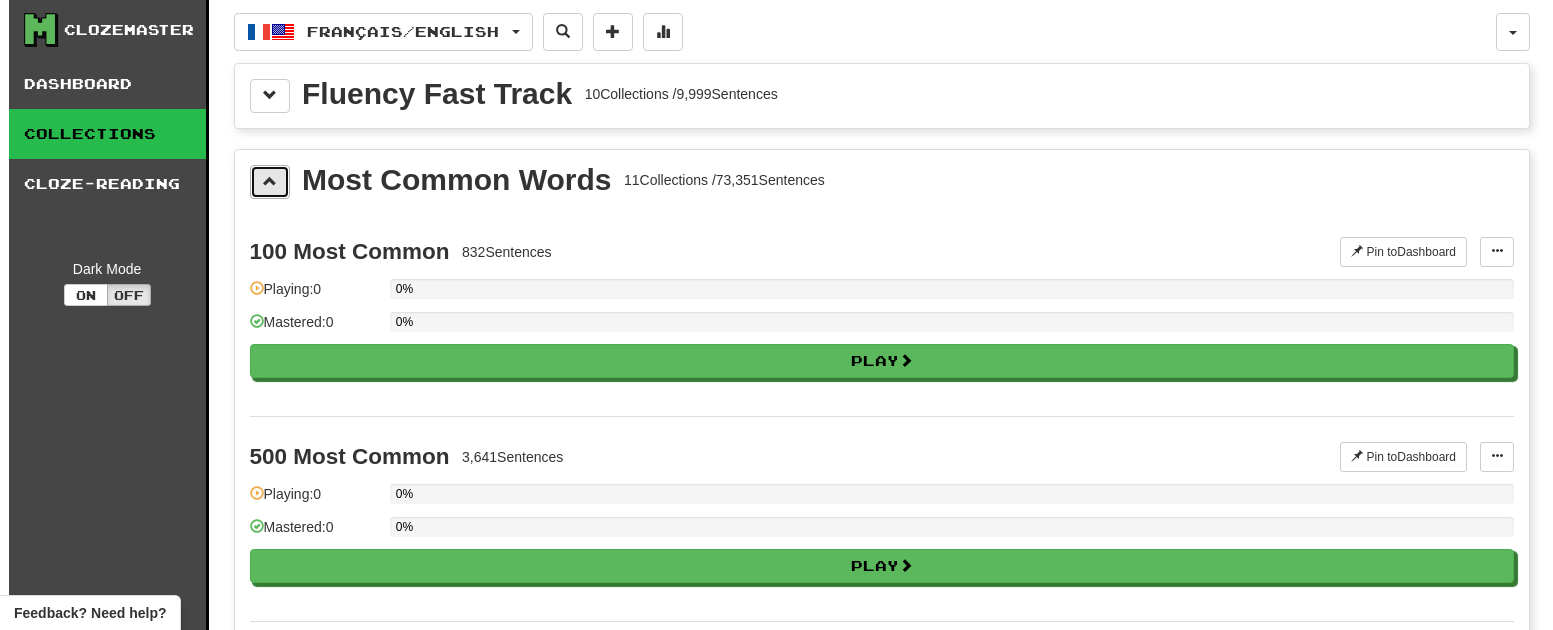 click at bounding box center (270, 181) 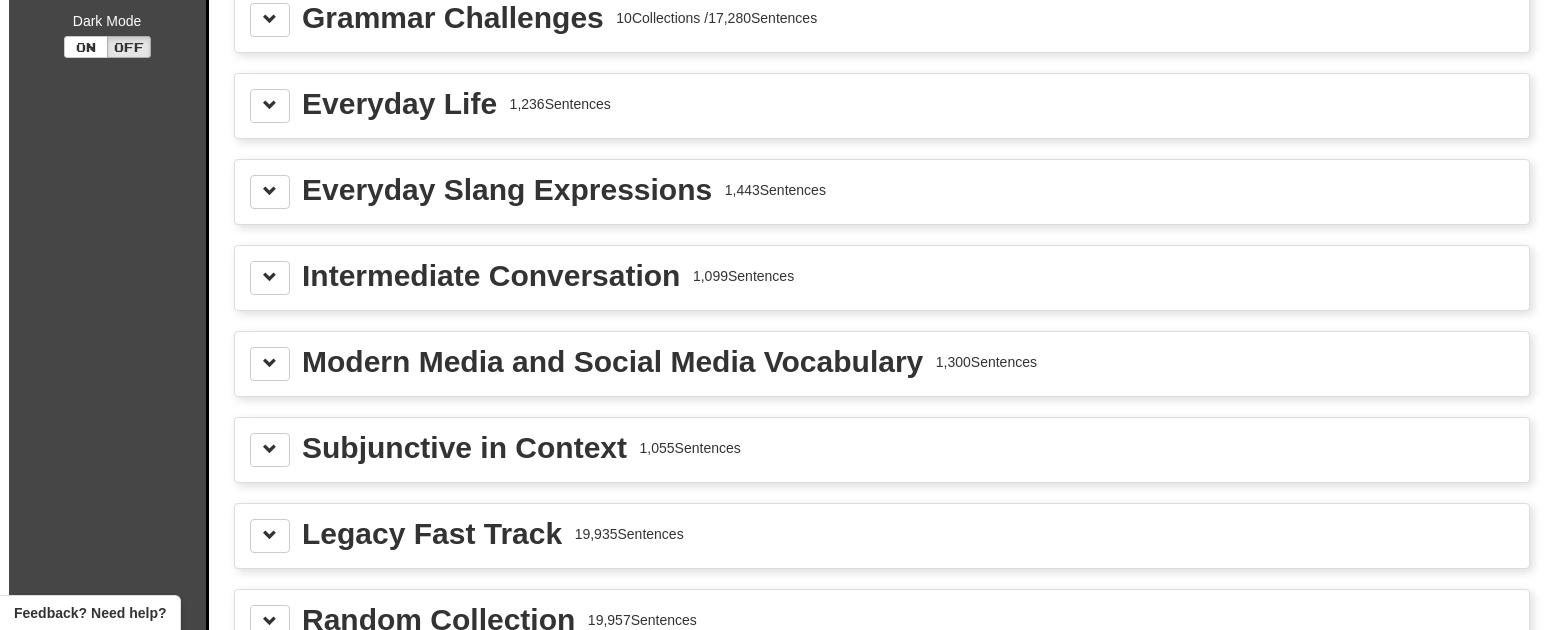 scroll, scrollTop: 400, scrollLeft: 0, axis: vertical 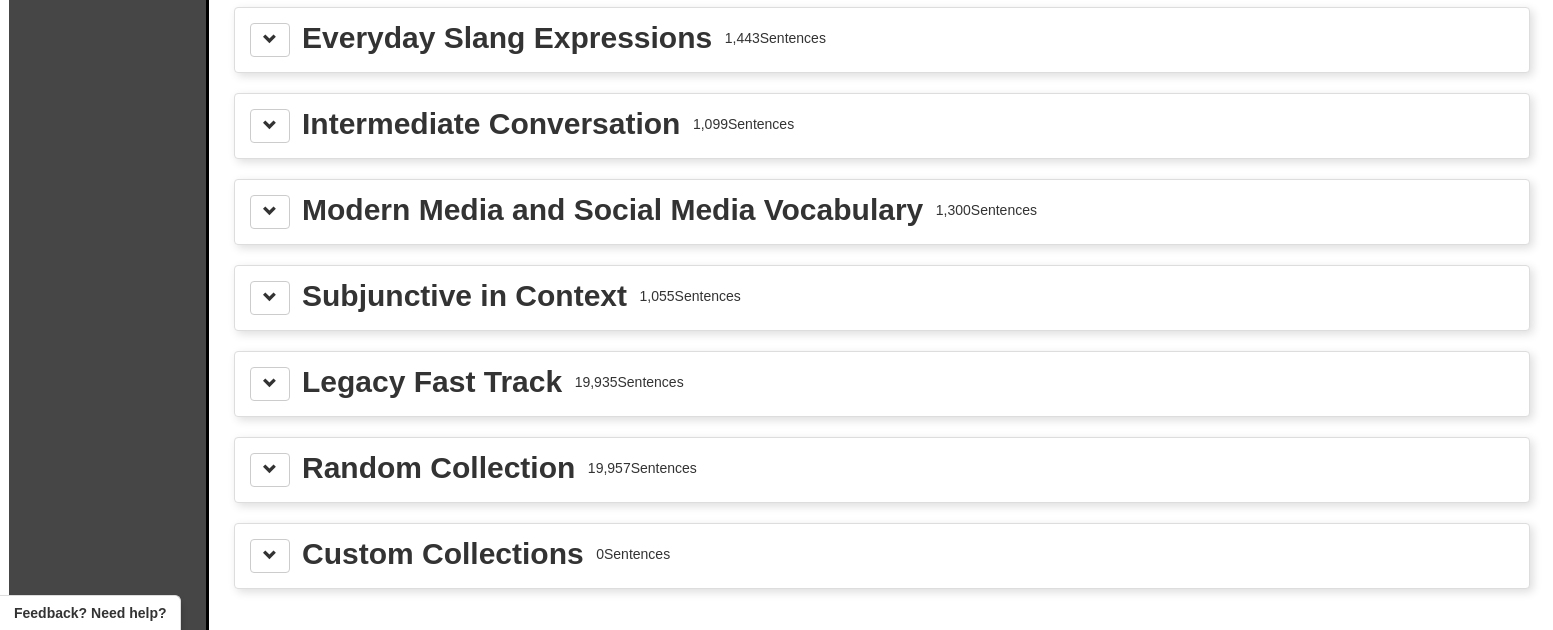 click on "Intermediate Conversation 1,099  Sentences" at bounding box center [882, 126] 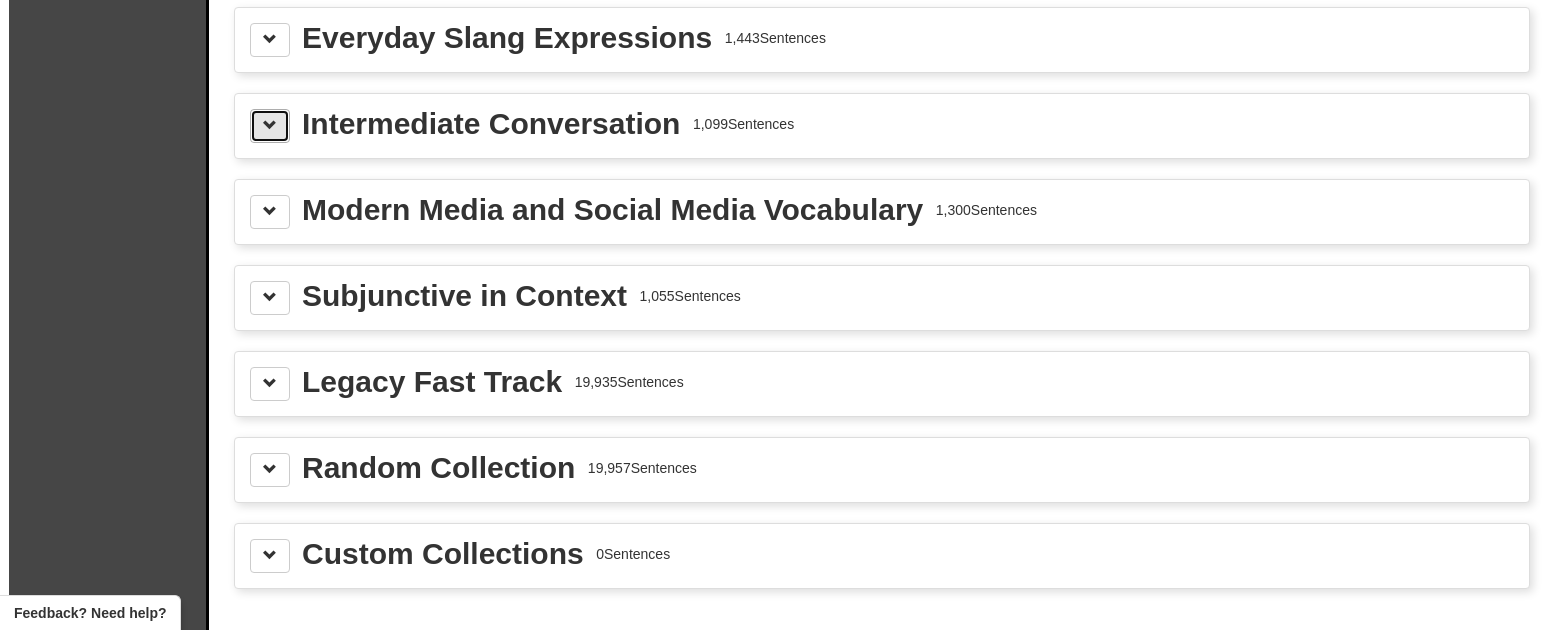 click at bounding box center [270, 125] 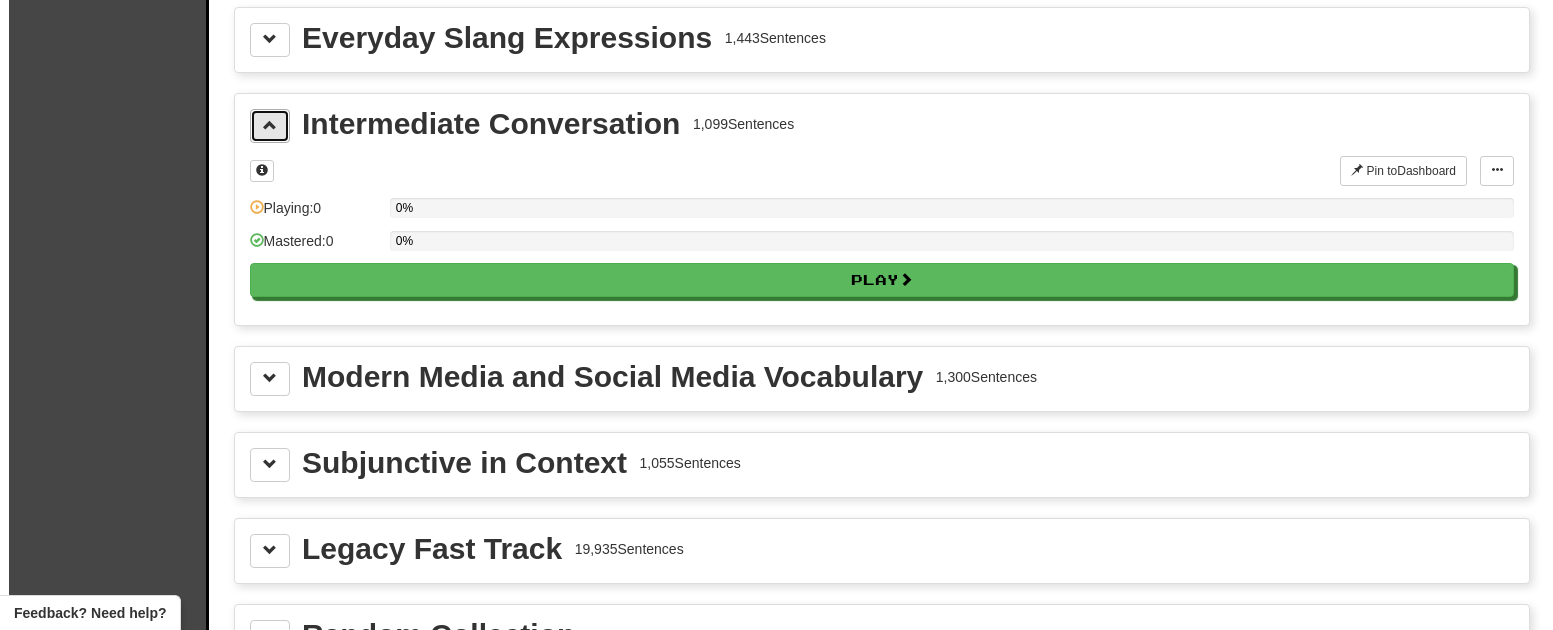 click at bounding box center (270, 125) 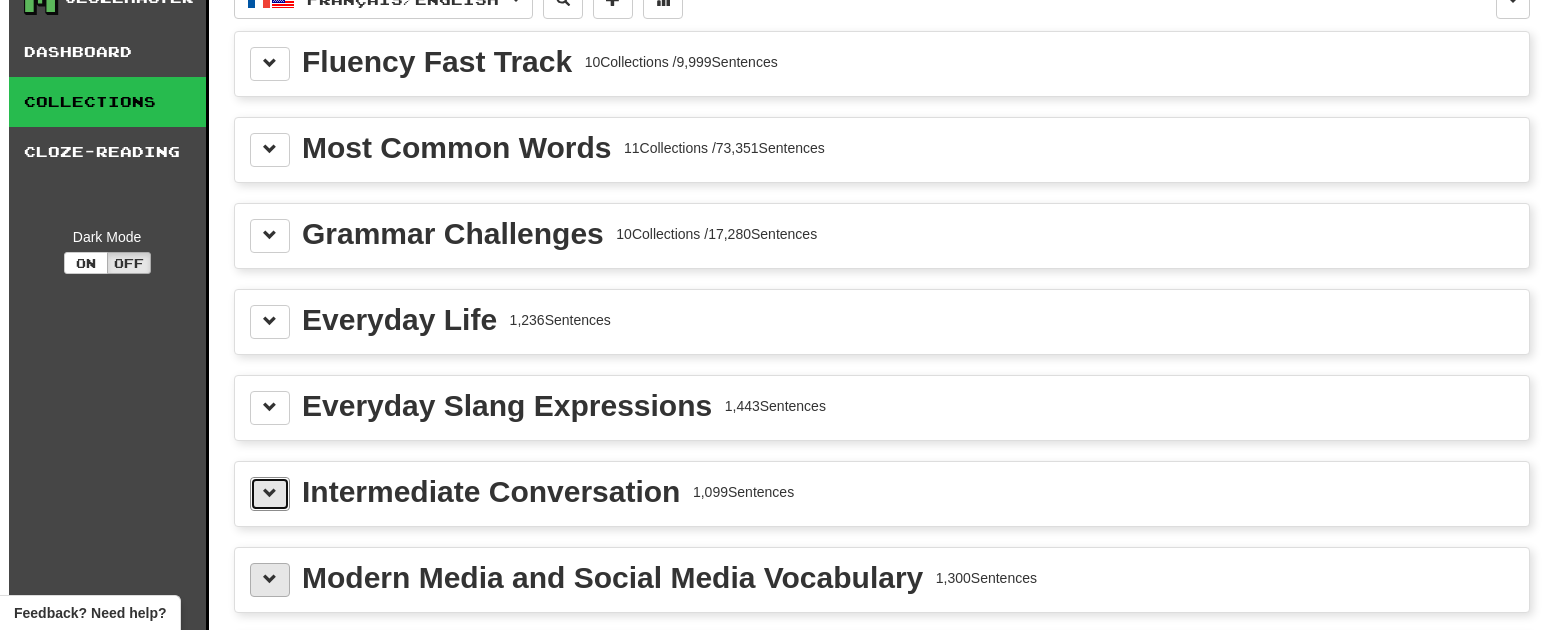 scroll, scrollTop: 0, scrollLeft: 0, axis: both 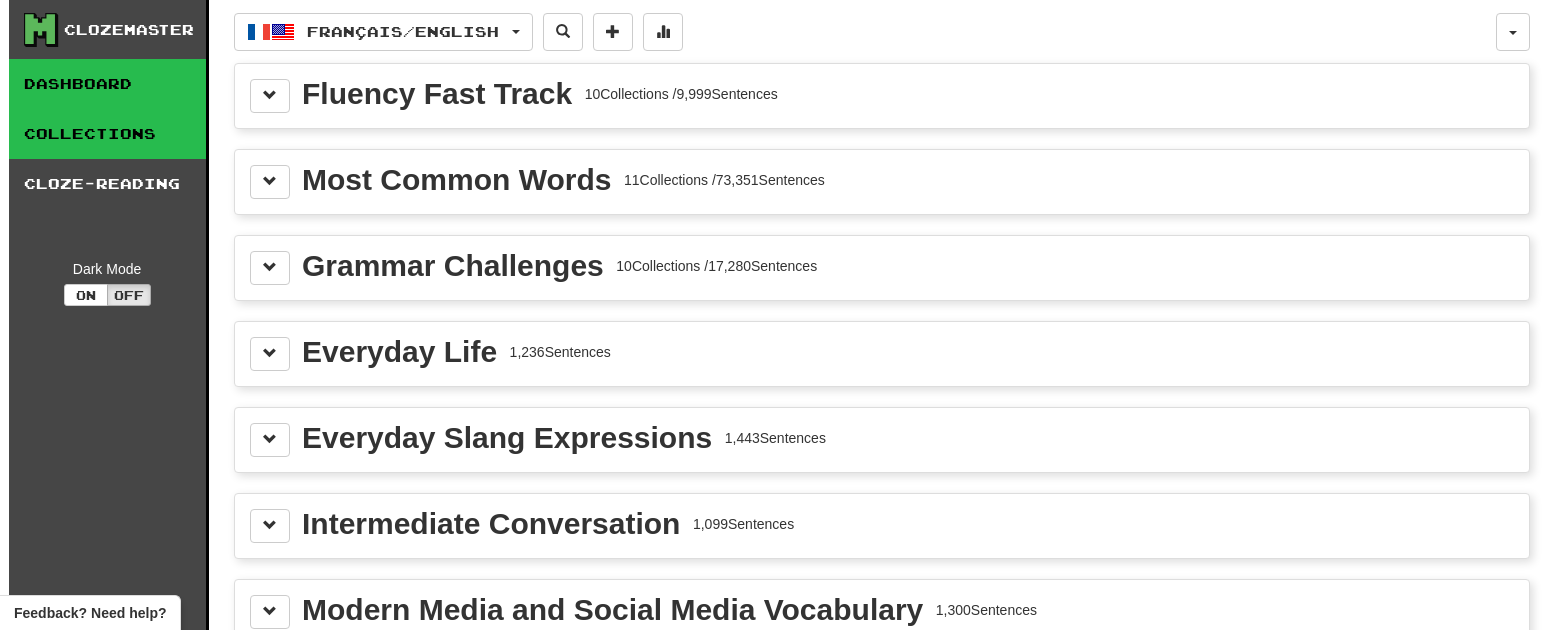 click on "Dashboard" at bounding box center (107, 84) 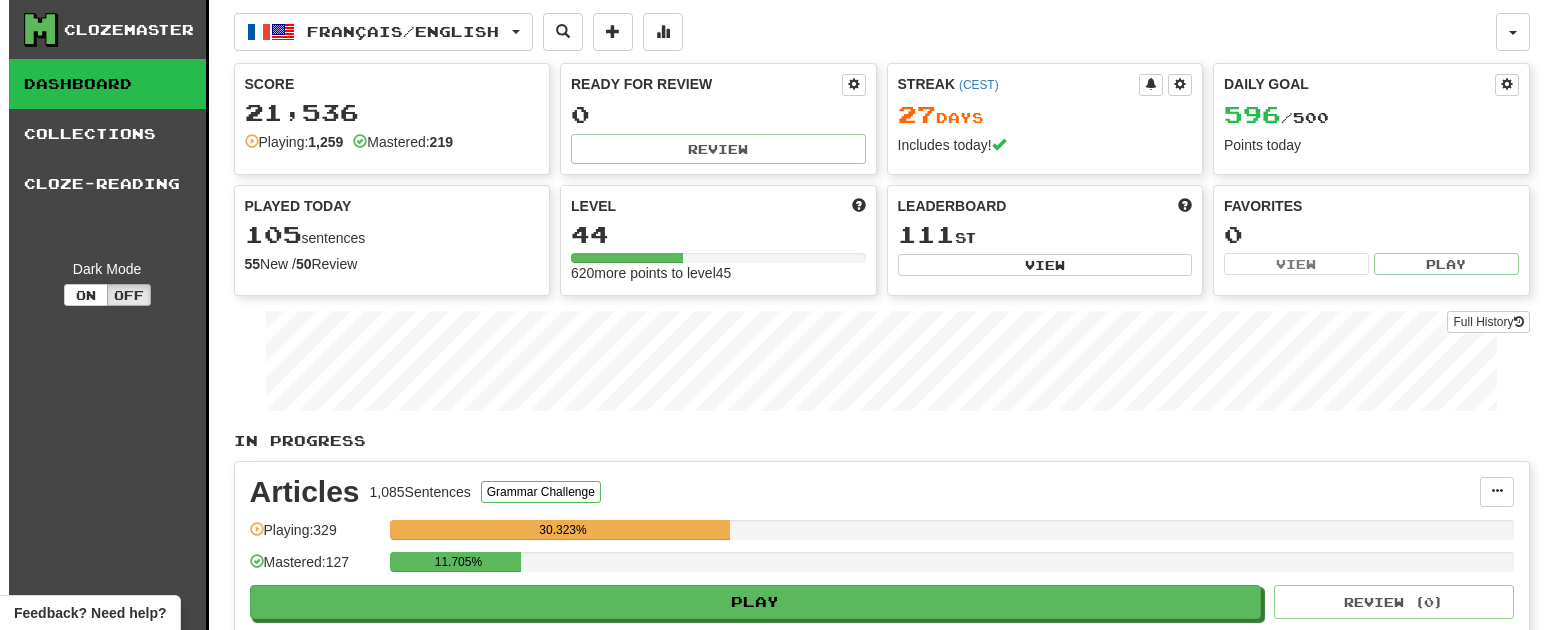 click on "Clozemaster" at bounding box center [129, 30] 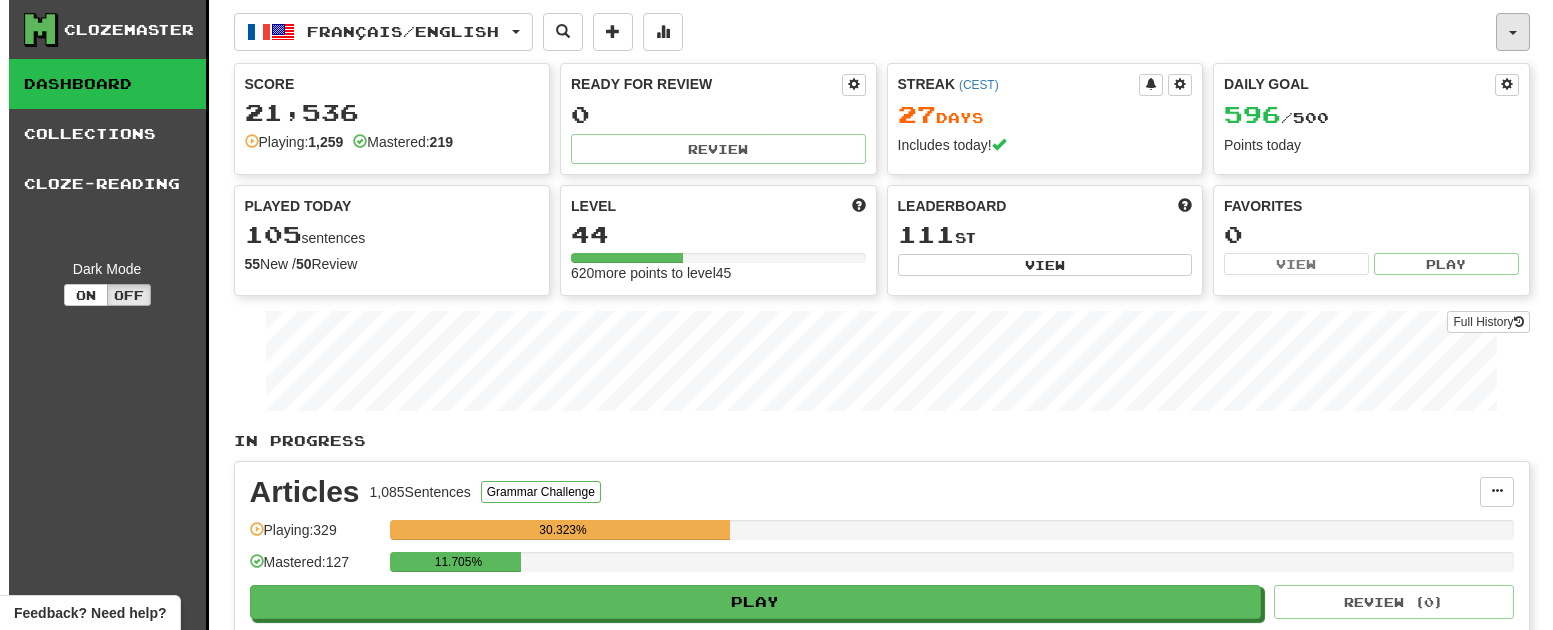 click at bounding box center (1513, 32) 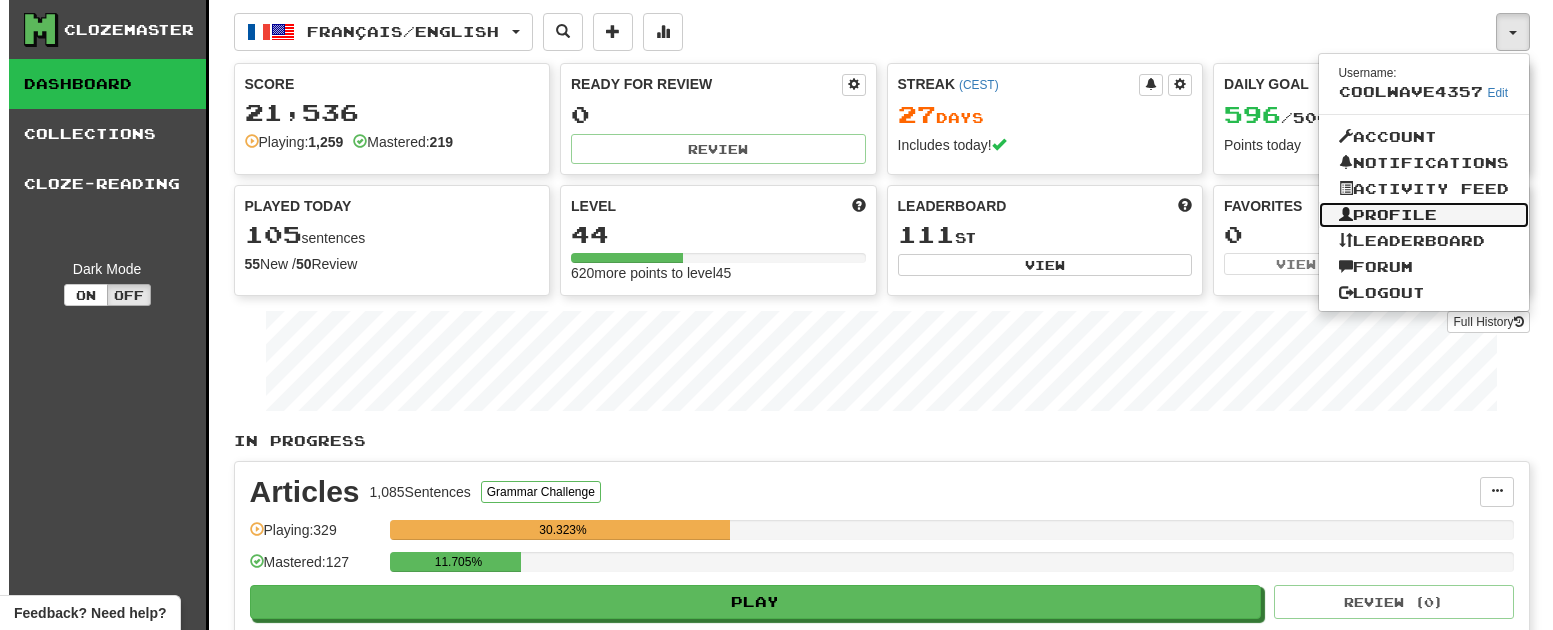 click on "Profile" at bounding box center [1424, 215] 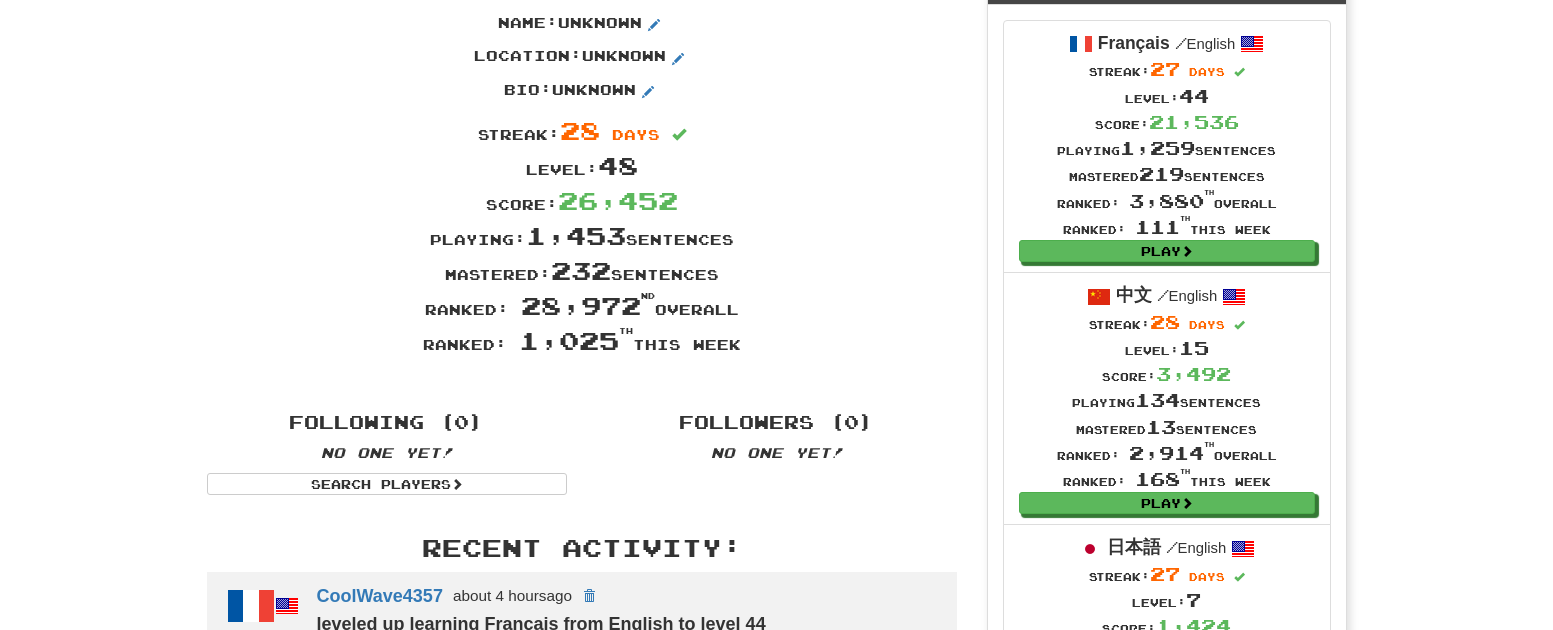 scroll, scrollTop: 0, scrollLeft: 0, axis: both 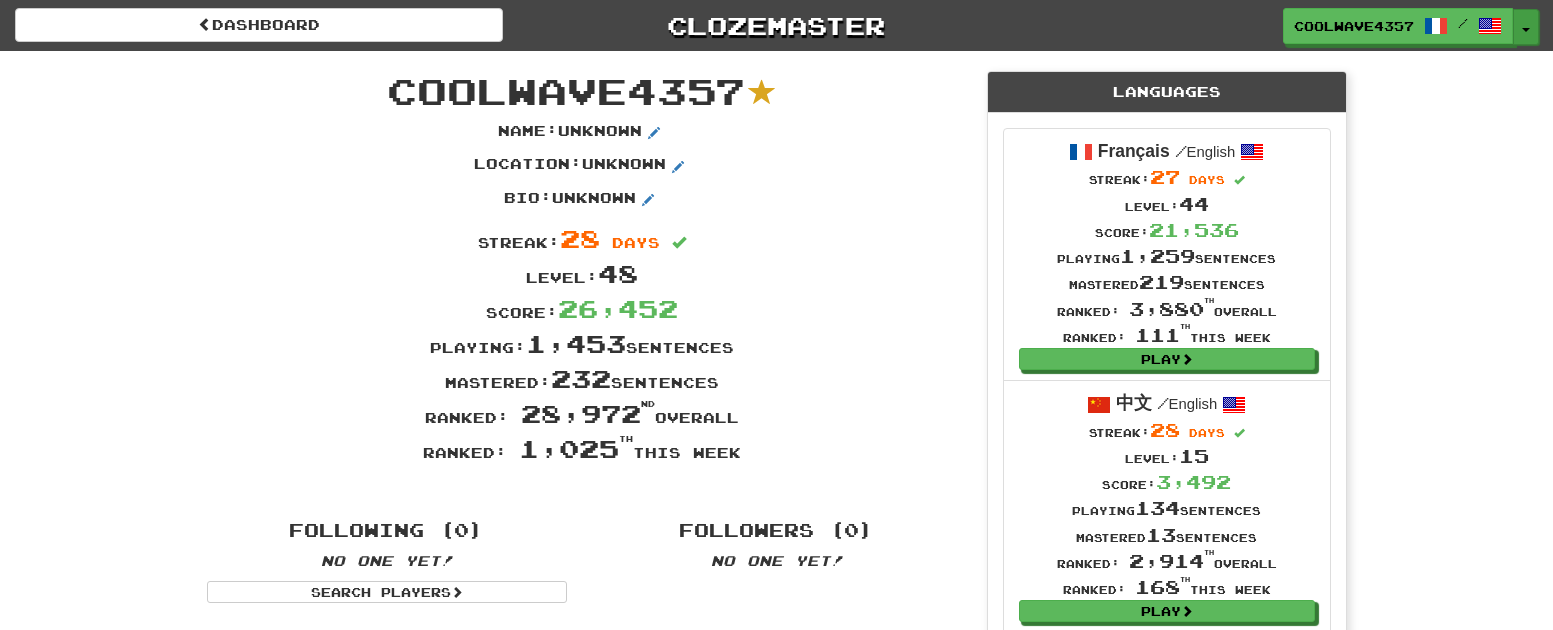 click on "Toggle Dropdown" at bounding box center [1526, 27] 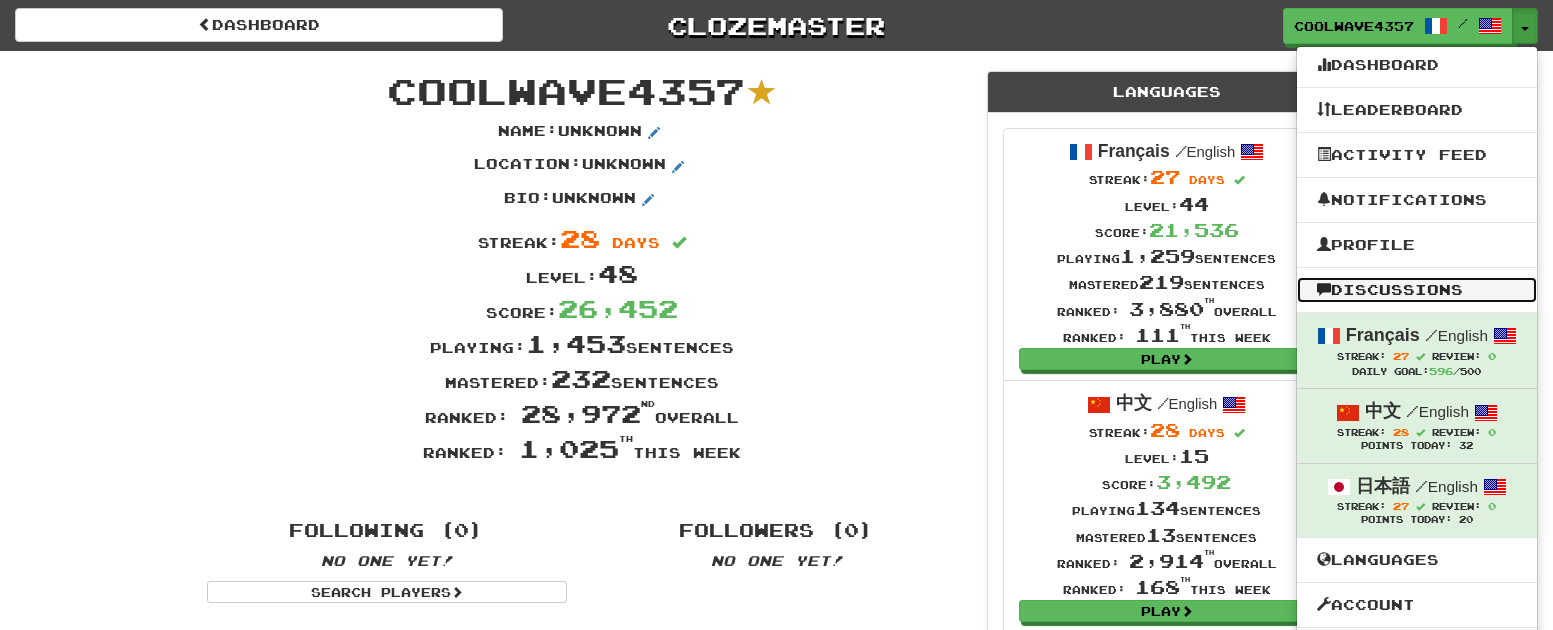 click on "Discussions" at bounding box center (1417, 290) 